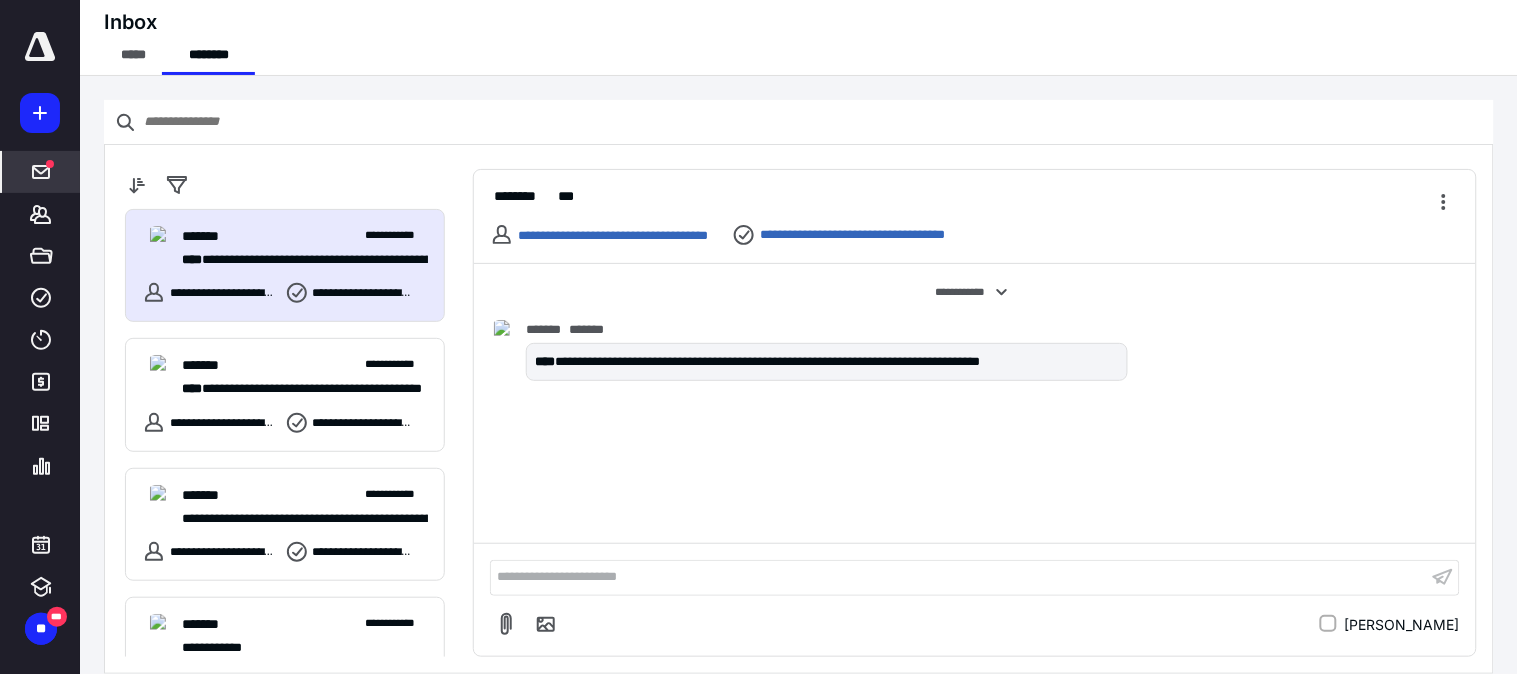 scroll, scrollTop: 0, scrollLeft: 0, axis: both 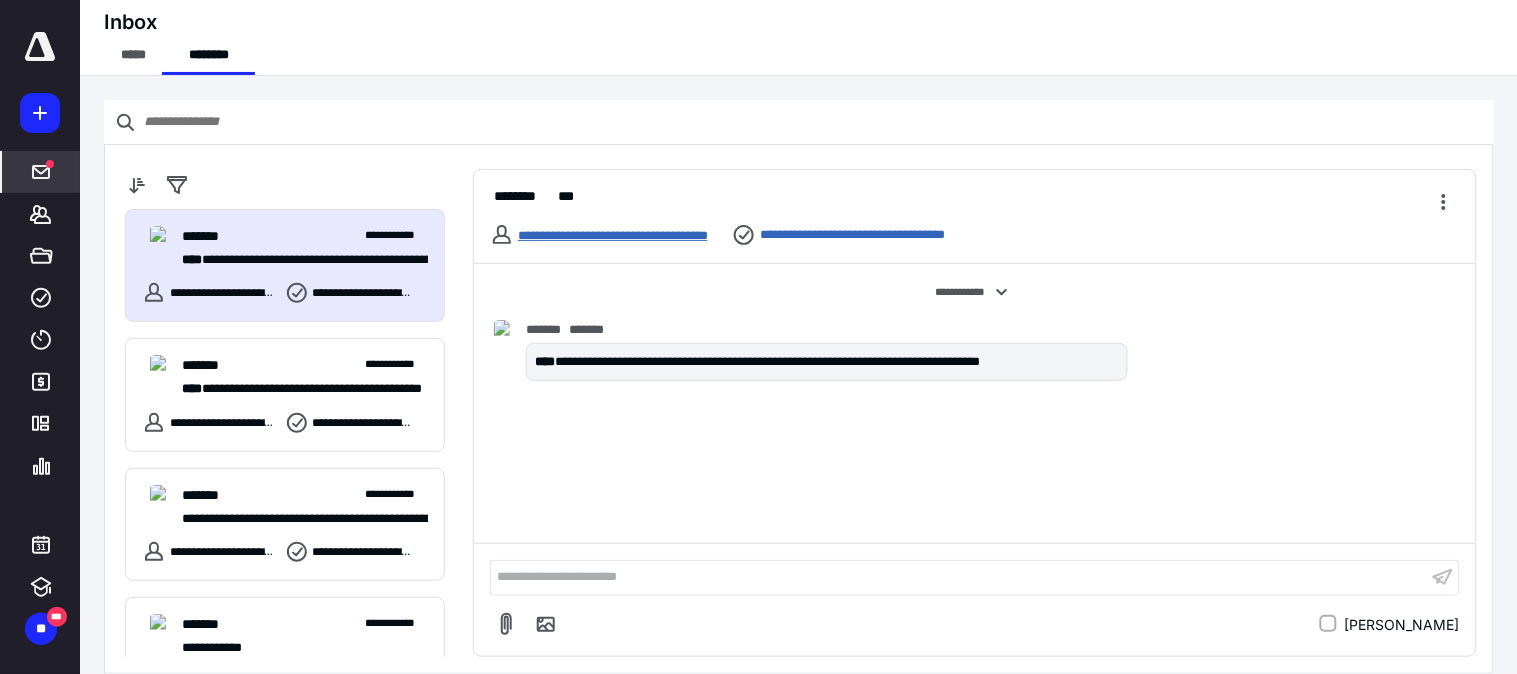 click on "**********" at bounding box center [613, 235] 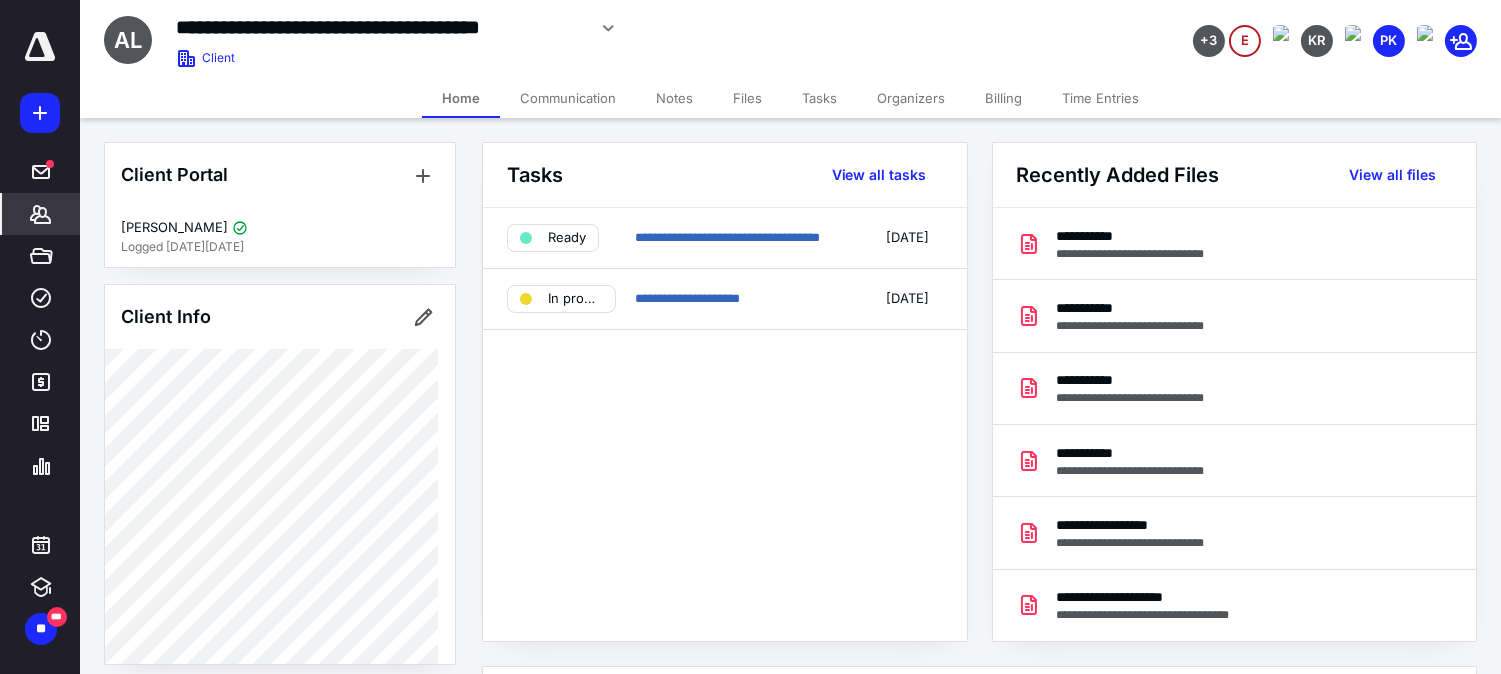 click on "Files" at bounding box center (747, 98) 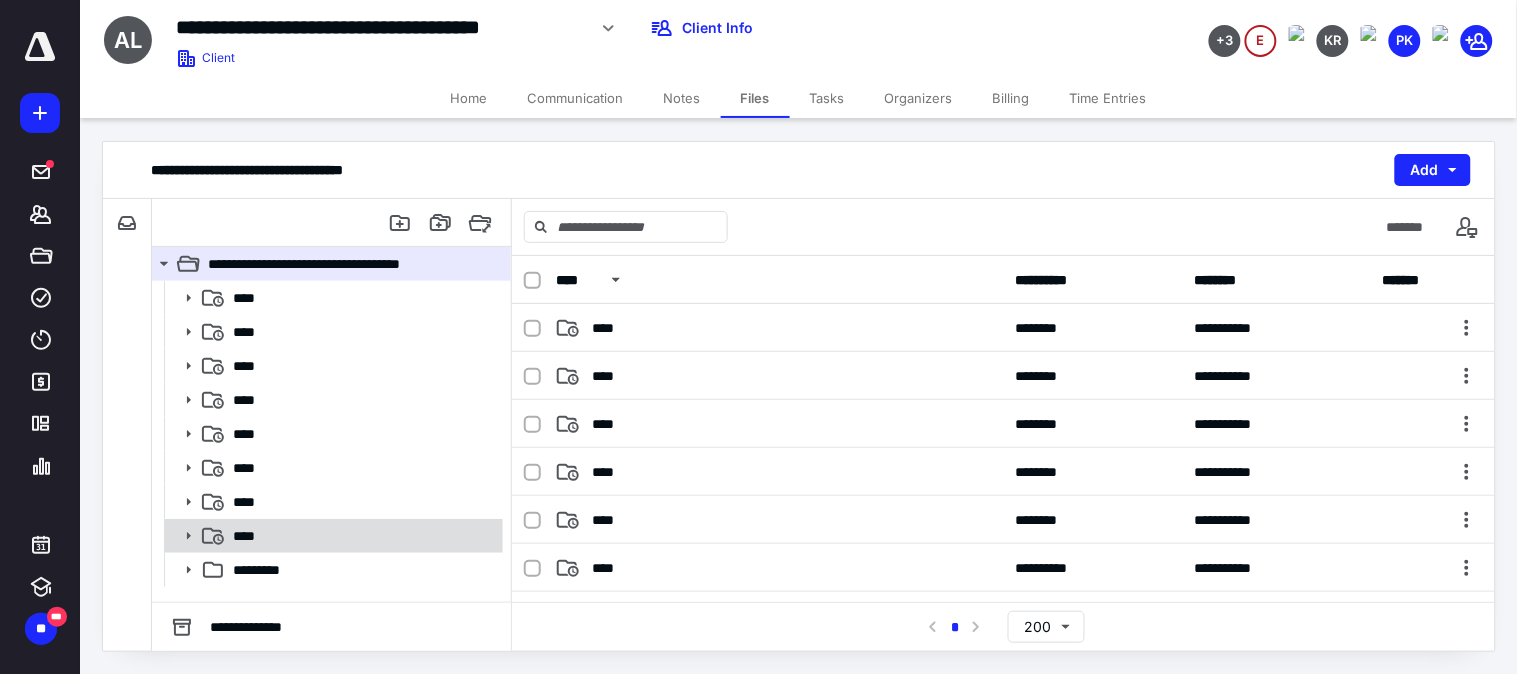 click on "****" at bounding box center (362, 536) 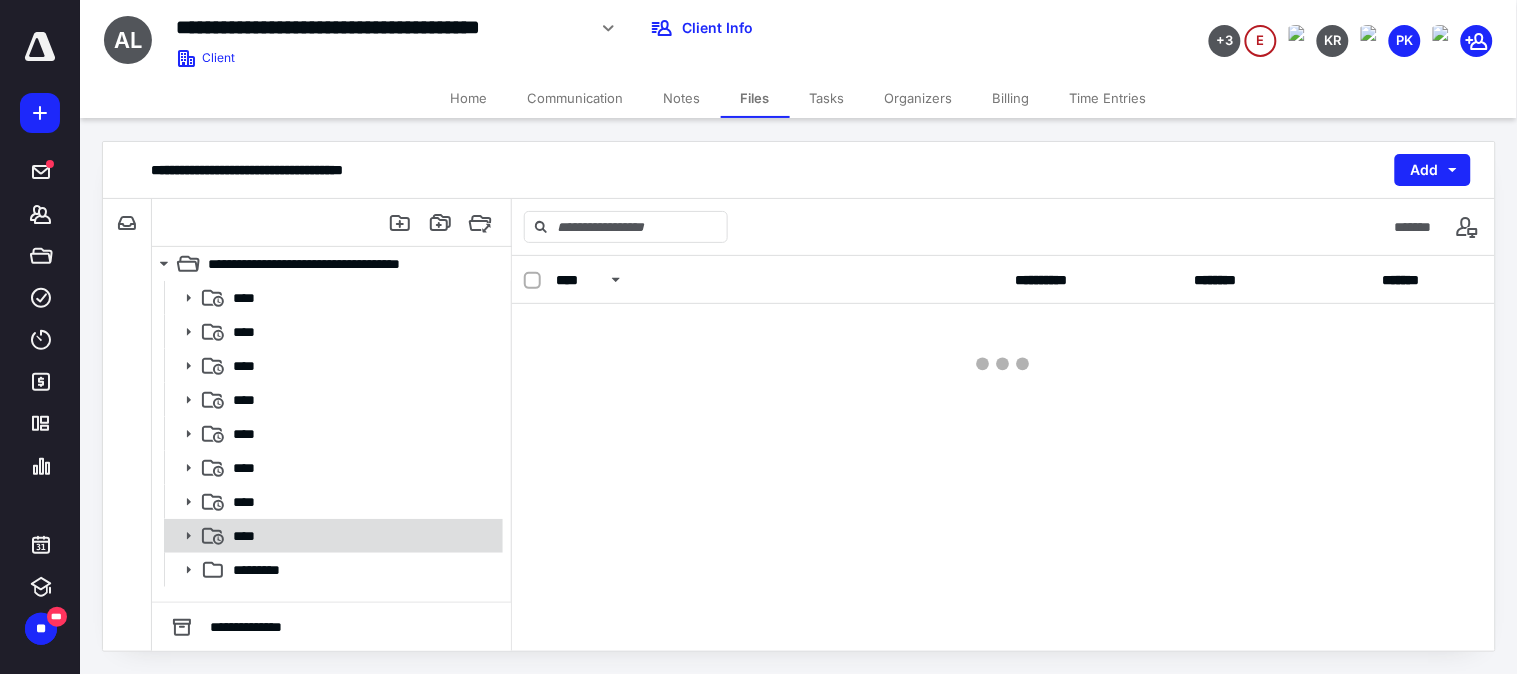 click on "****" at bounding box center [362, 536] 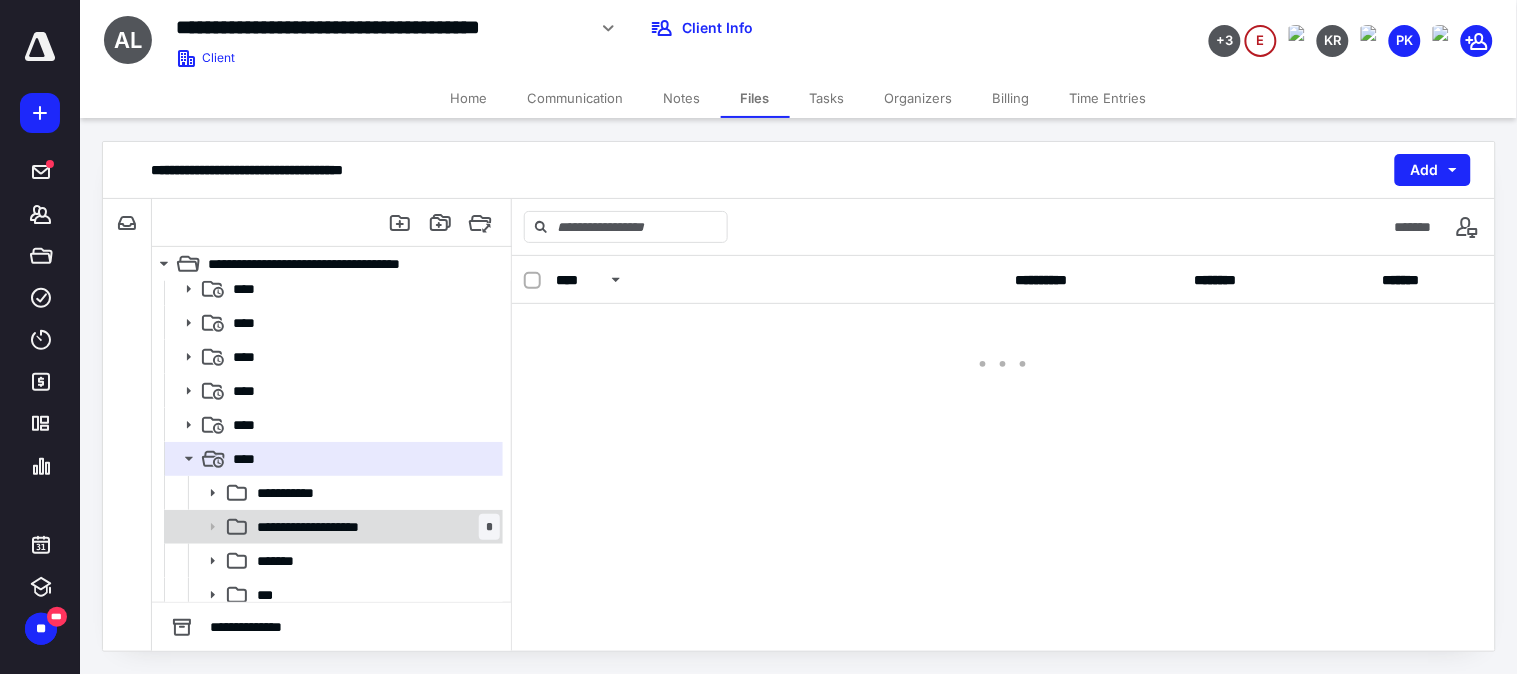 scroll, scrollTop: 121, scrollLeft: 0, axis: vertical 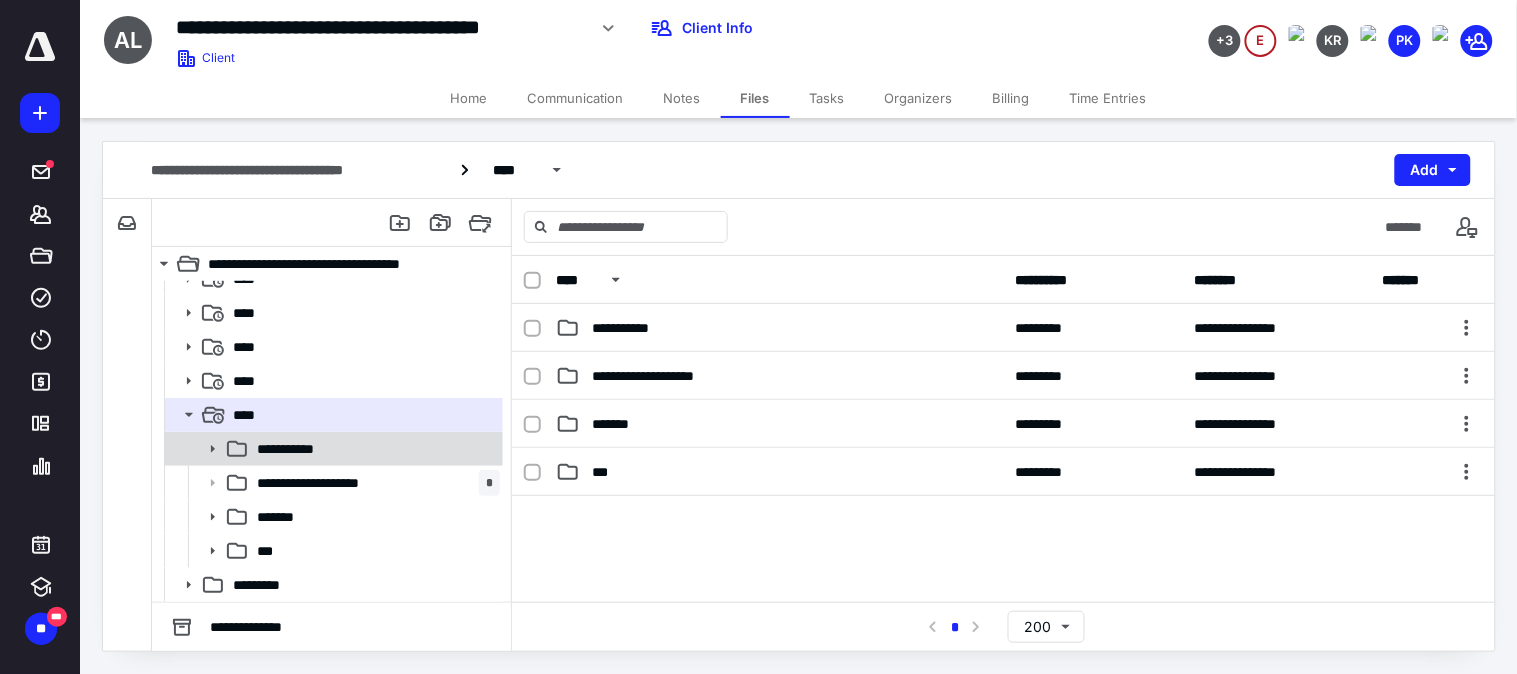 click on "**********" at bounding box center [300, 449] 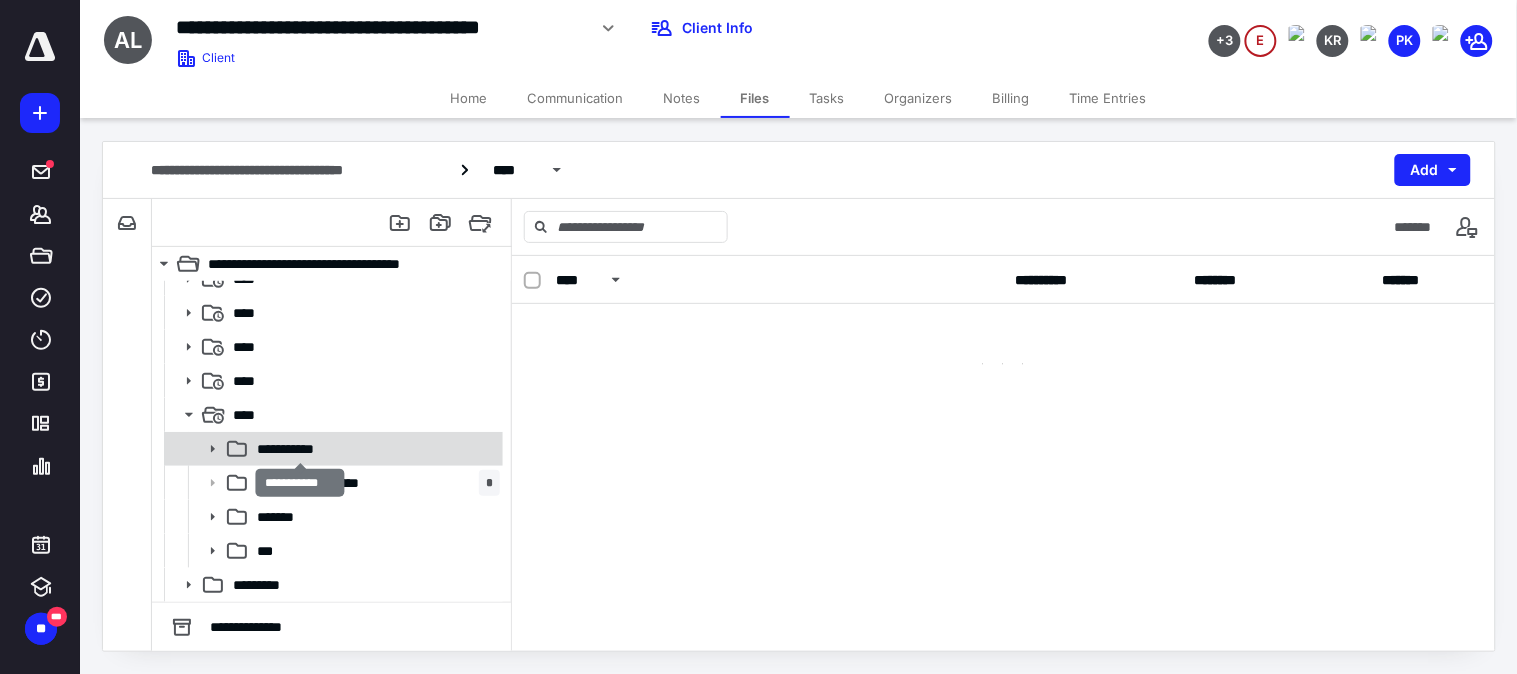 click on "**********" at bounding box center [300, 449] 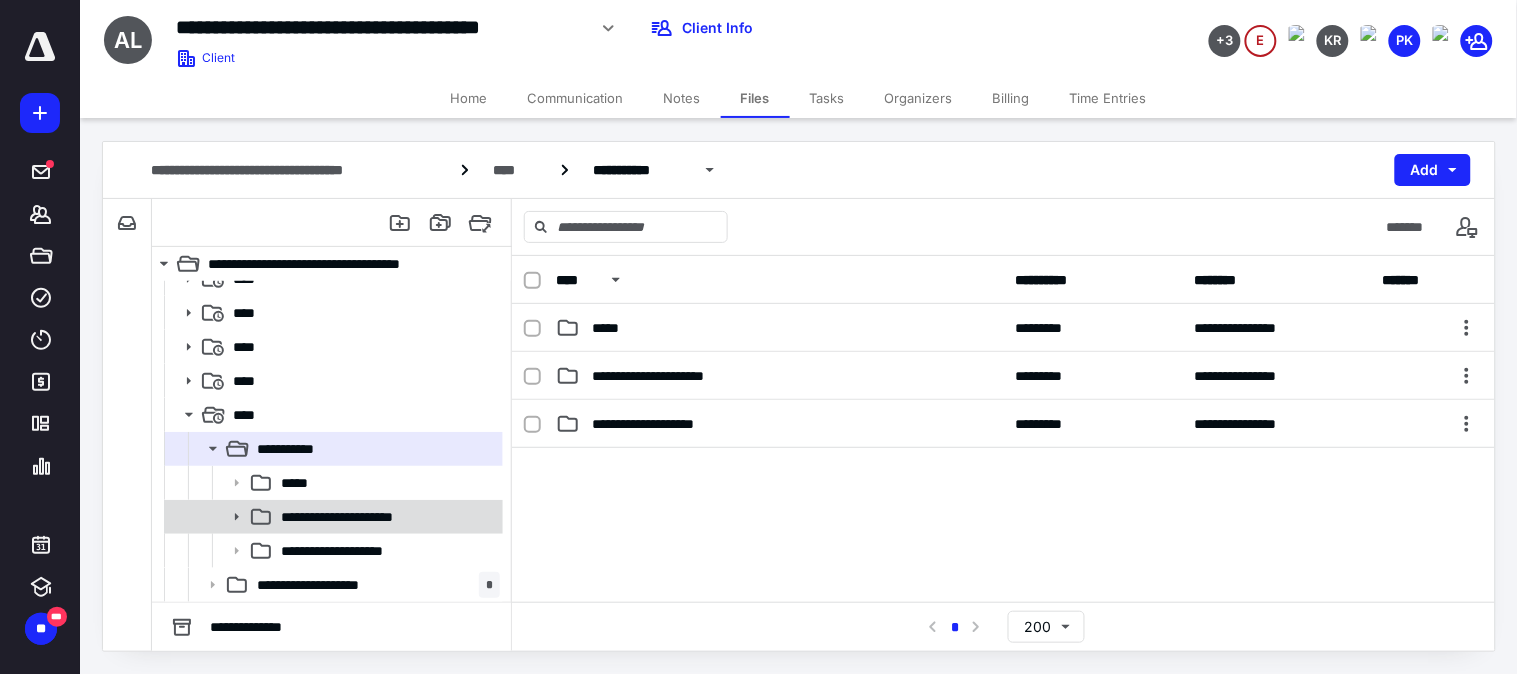 click on "**********" at bounding box center [361, 517] 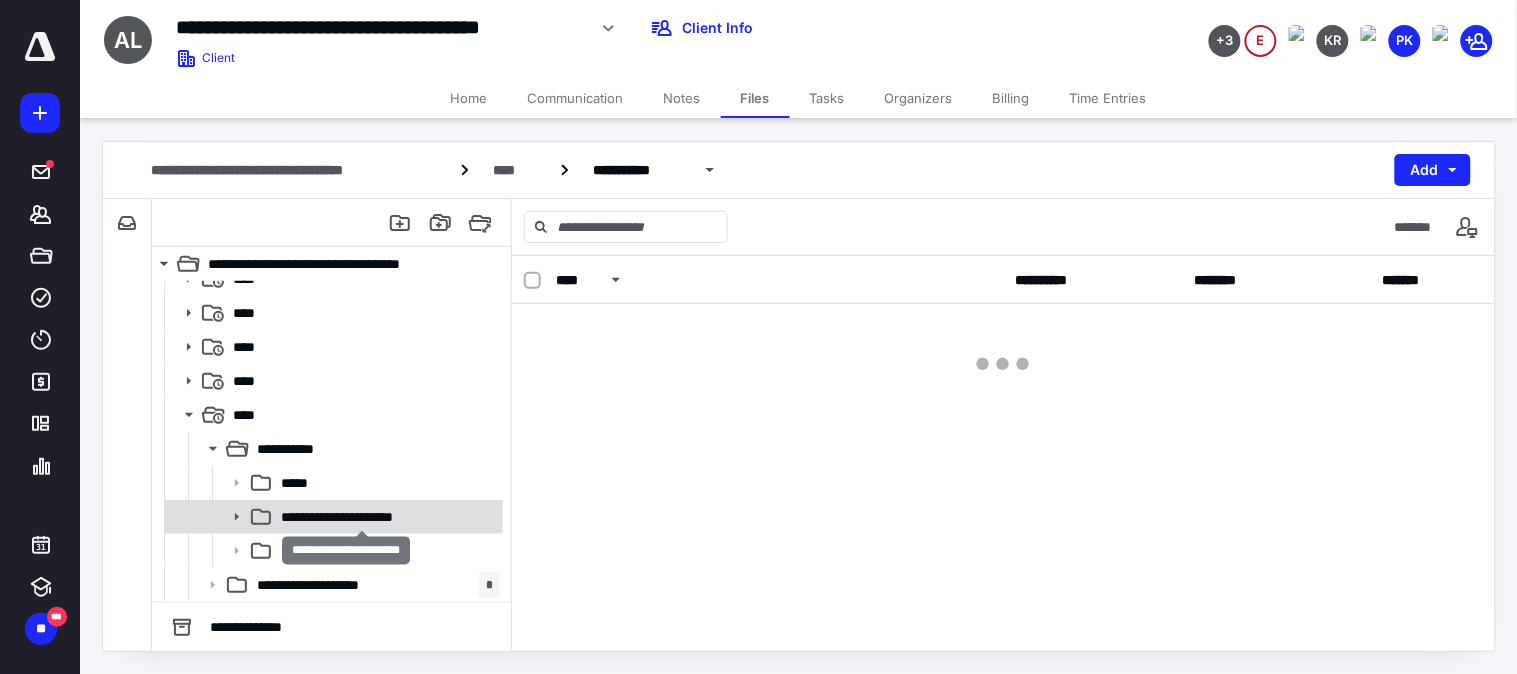click on "**********" at bounding box center (361, 517) 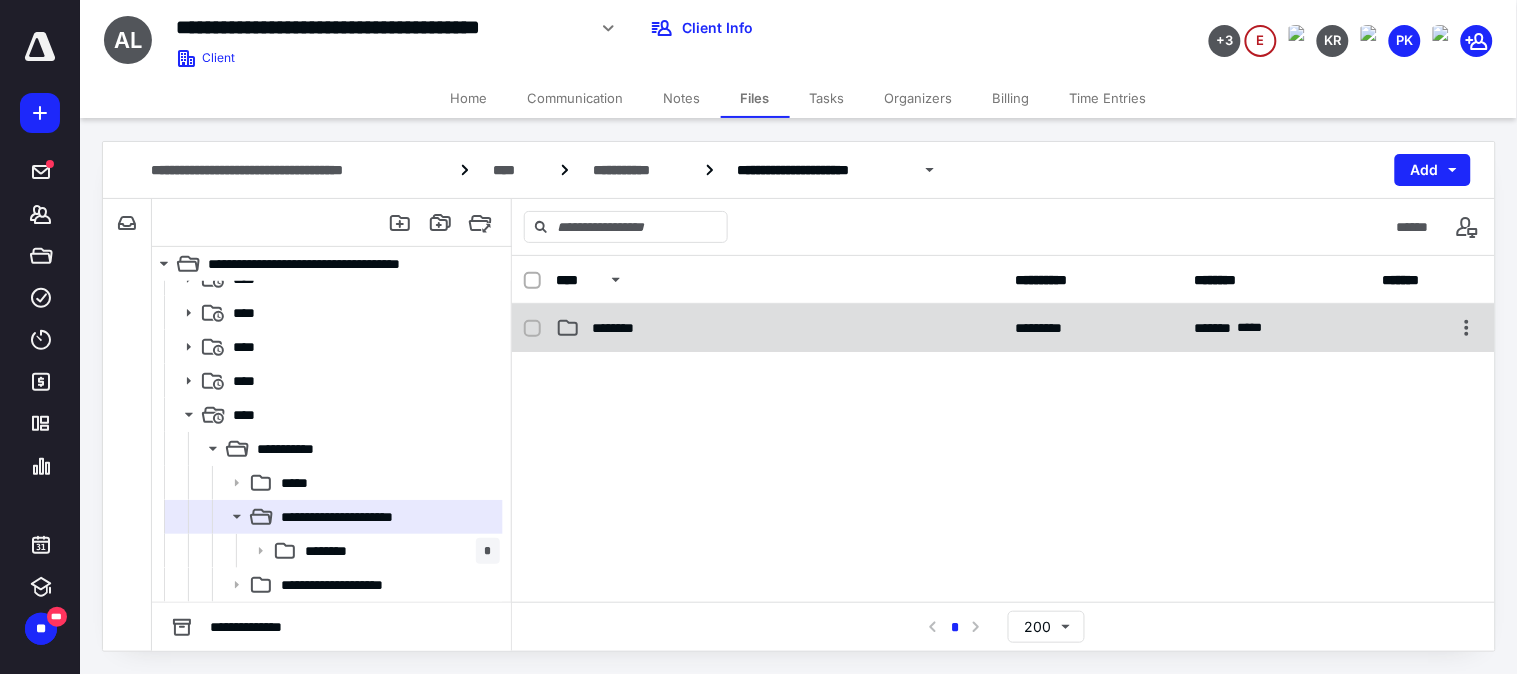 click on "********" at bounding box center (779, 328) 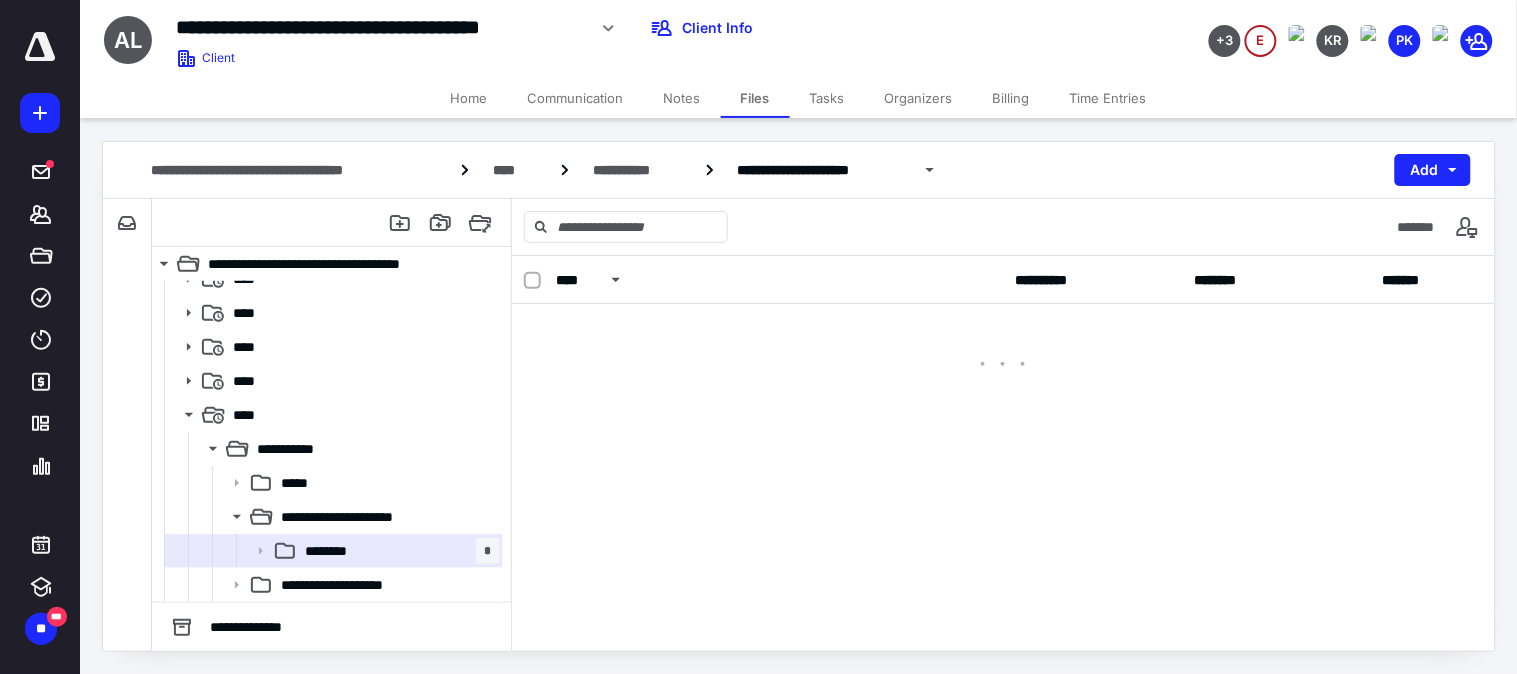 checkbox on "false" 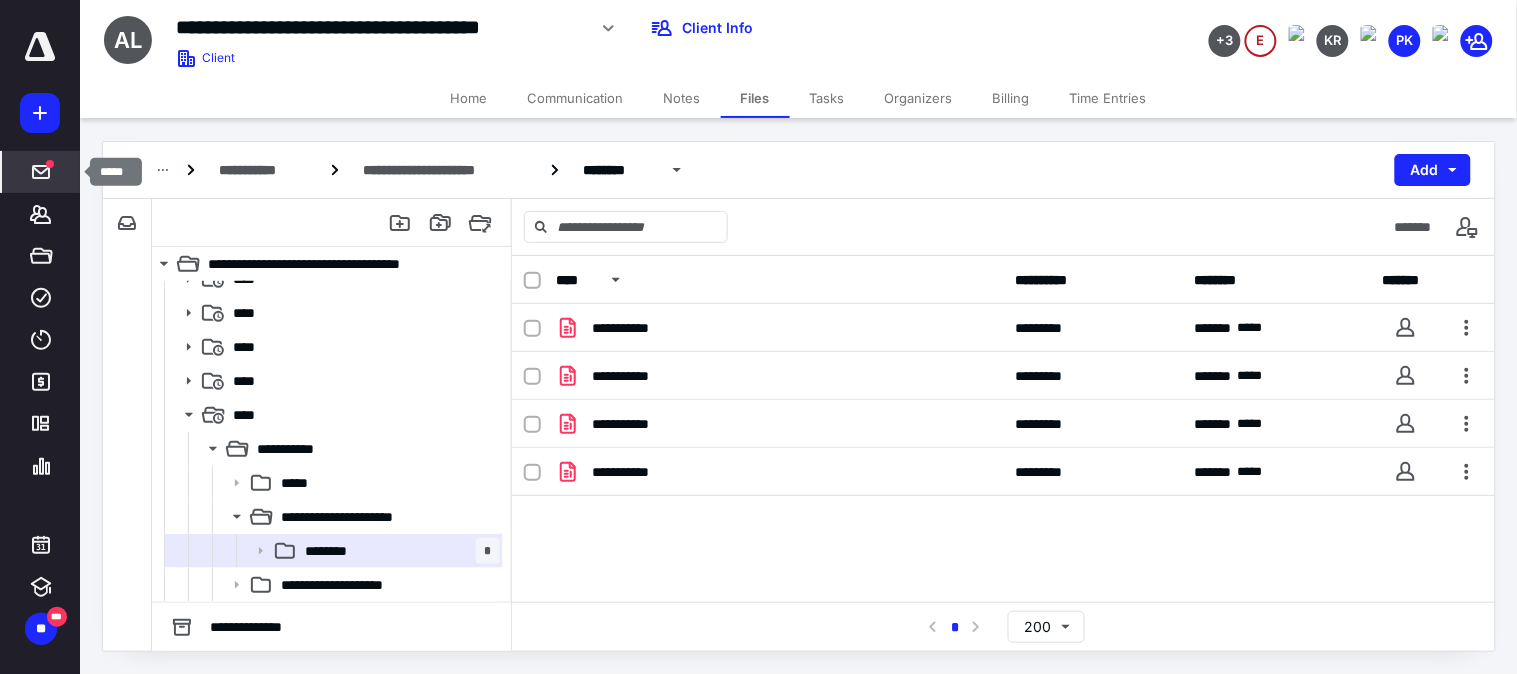 click 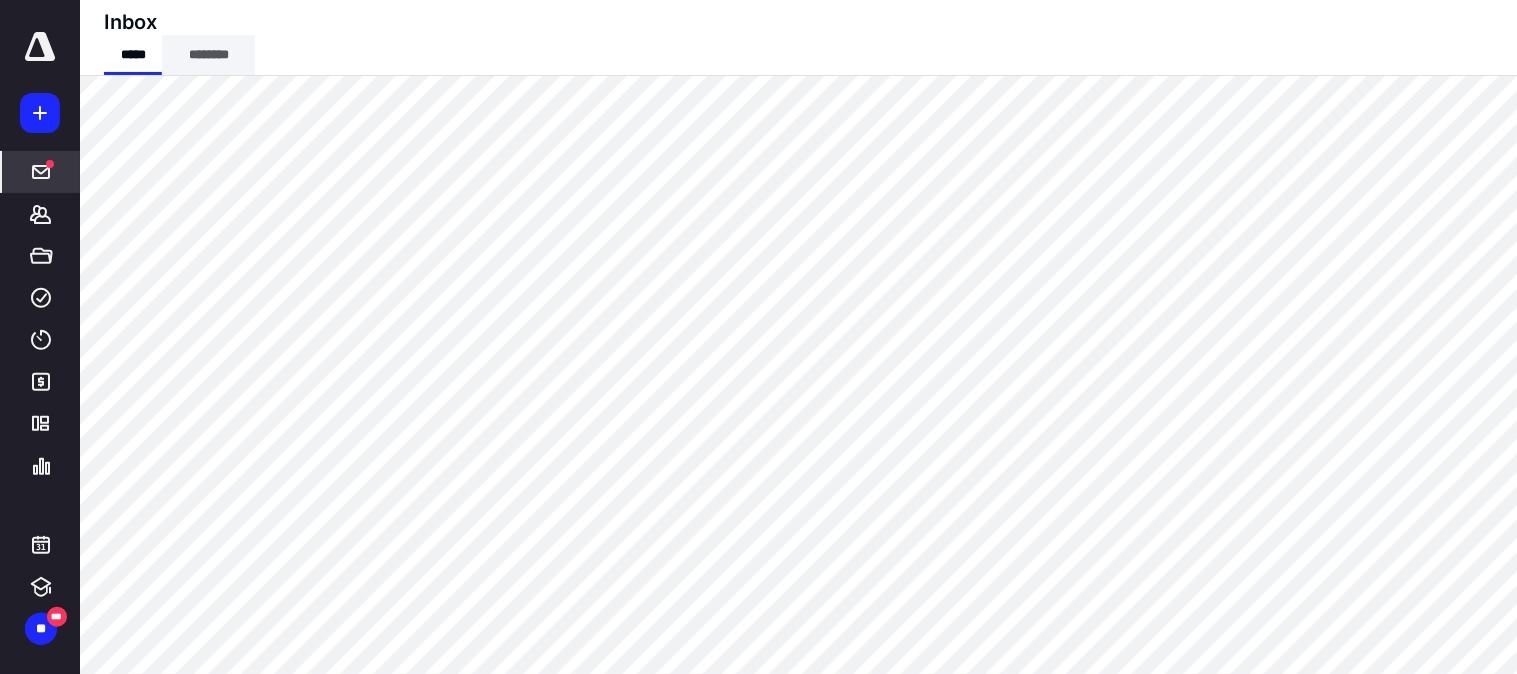 click on "********" at bounding box center [208, 55] 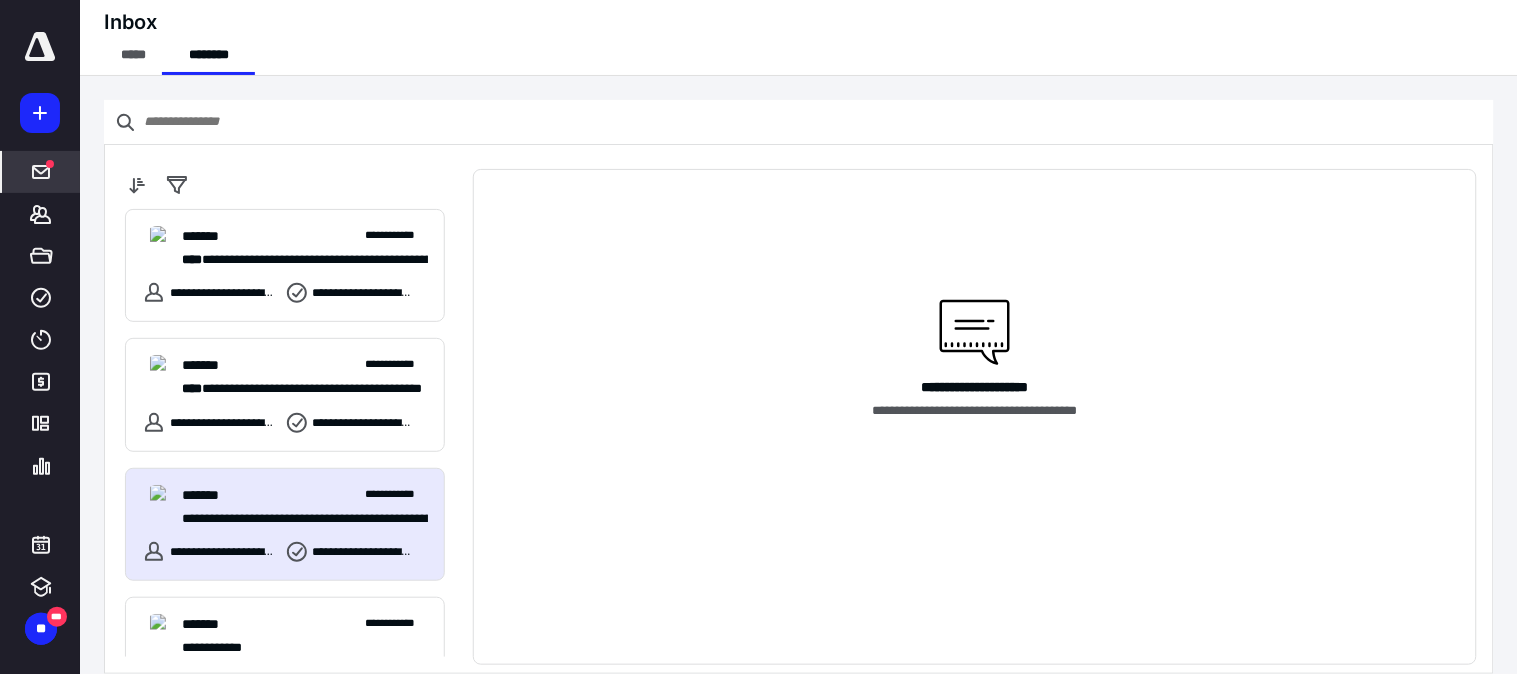 click on "**********" at bounding box center [296, 518] 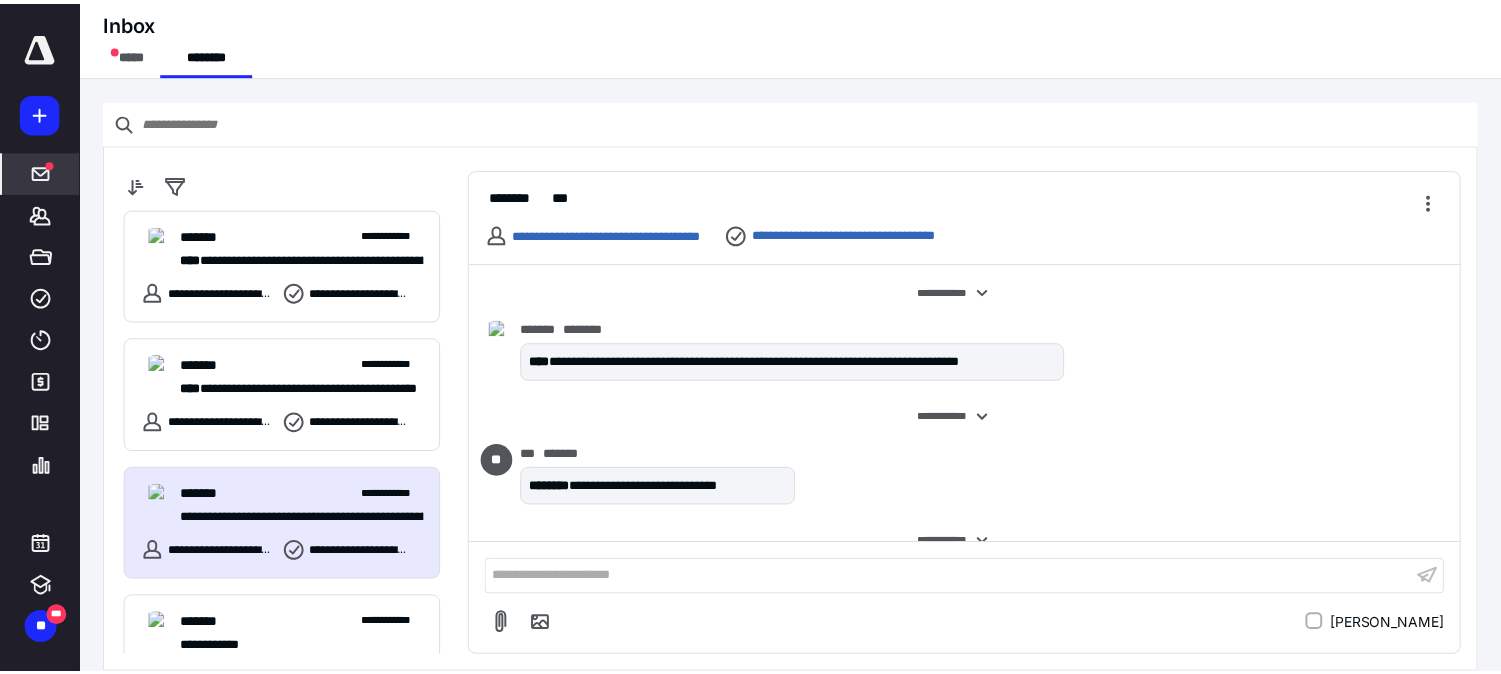 scroll, scrollTop: 107, scrollLeft: 0, axis: vertical 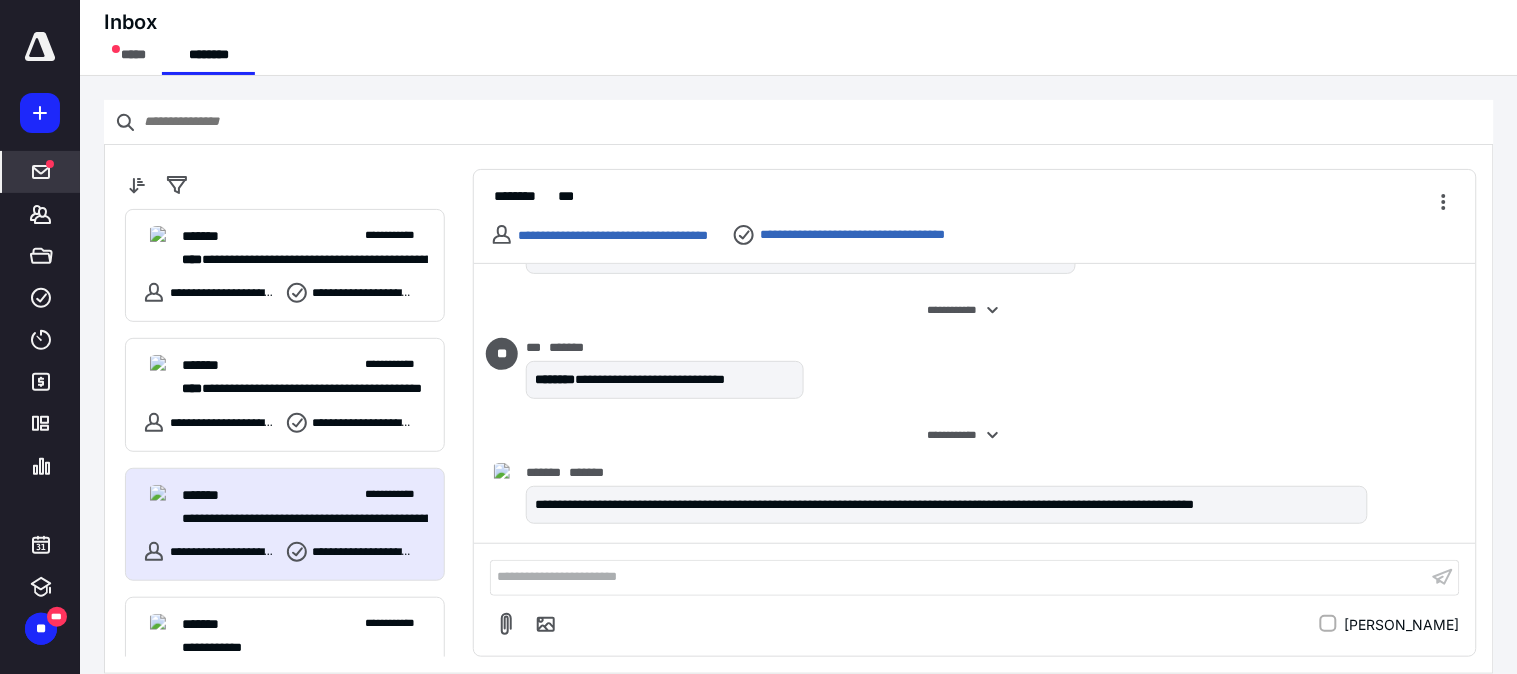 click on "**********" at bounding box center (599, 235) 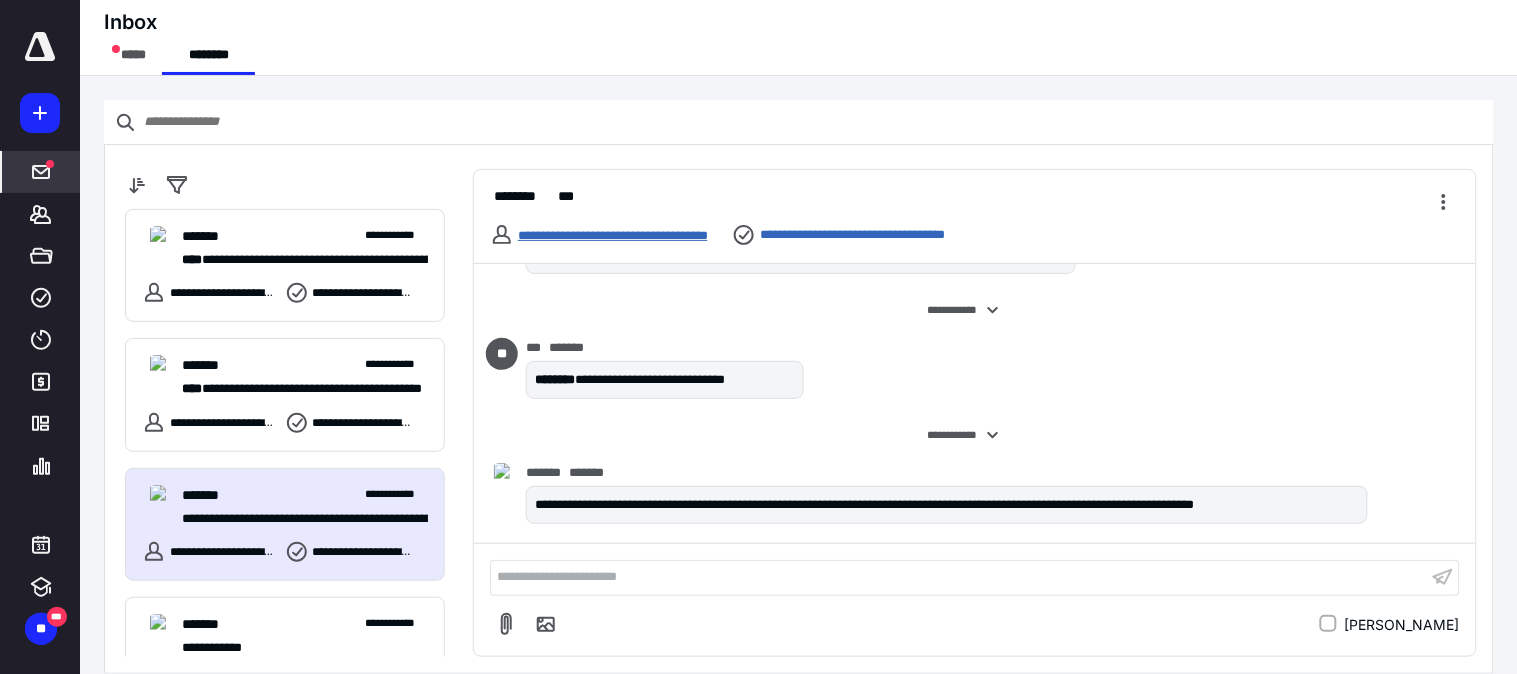 click on "**********" at bounding box center (613, 235) 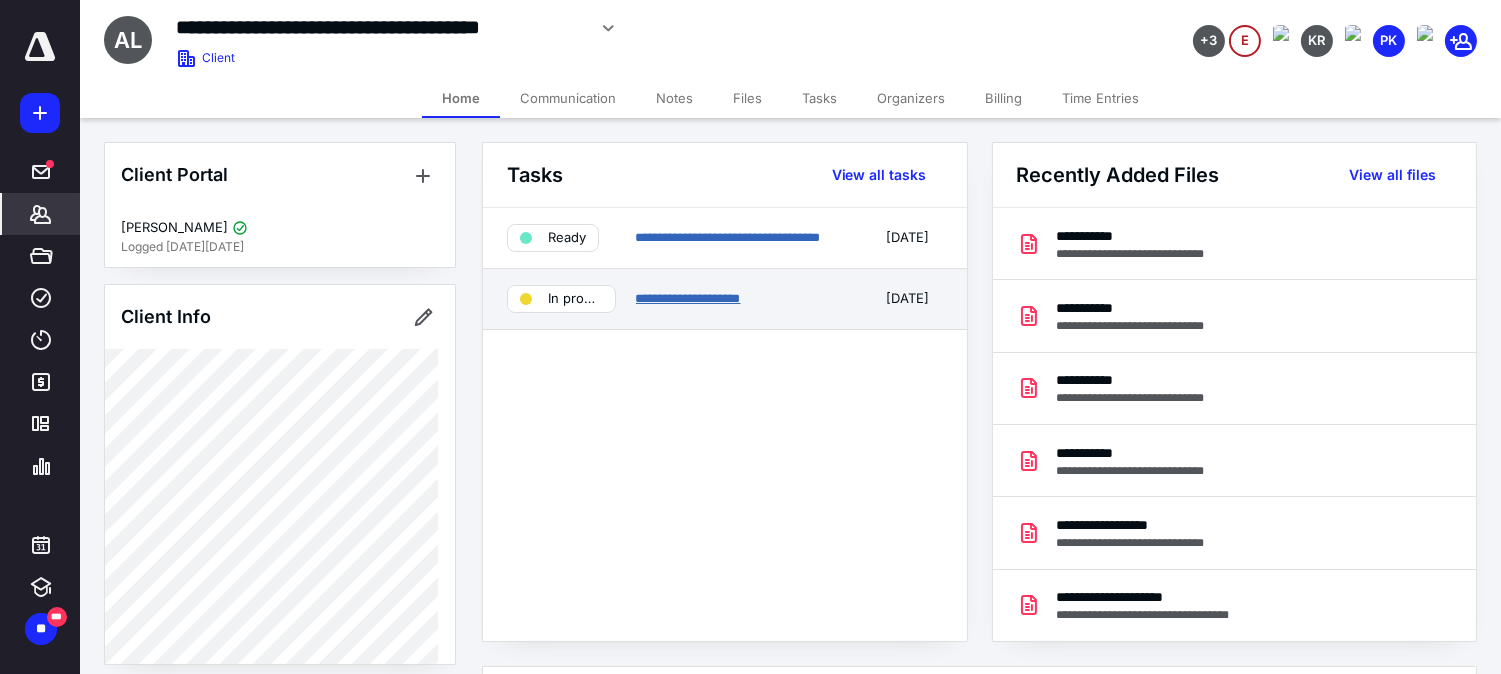 click on "**********" at bounding box center [688, 298] 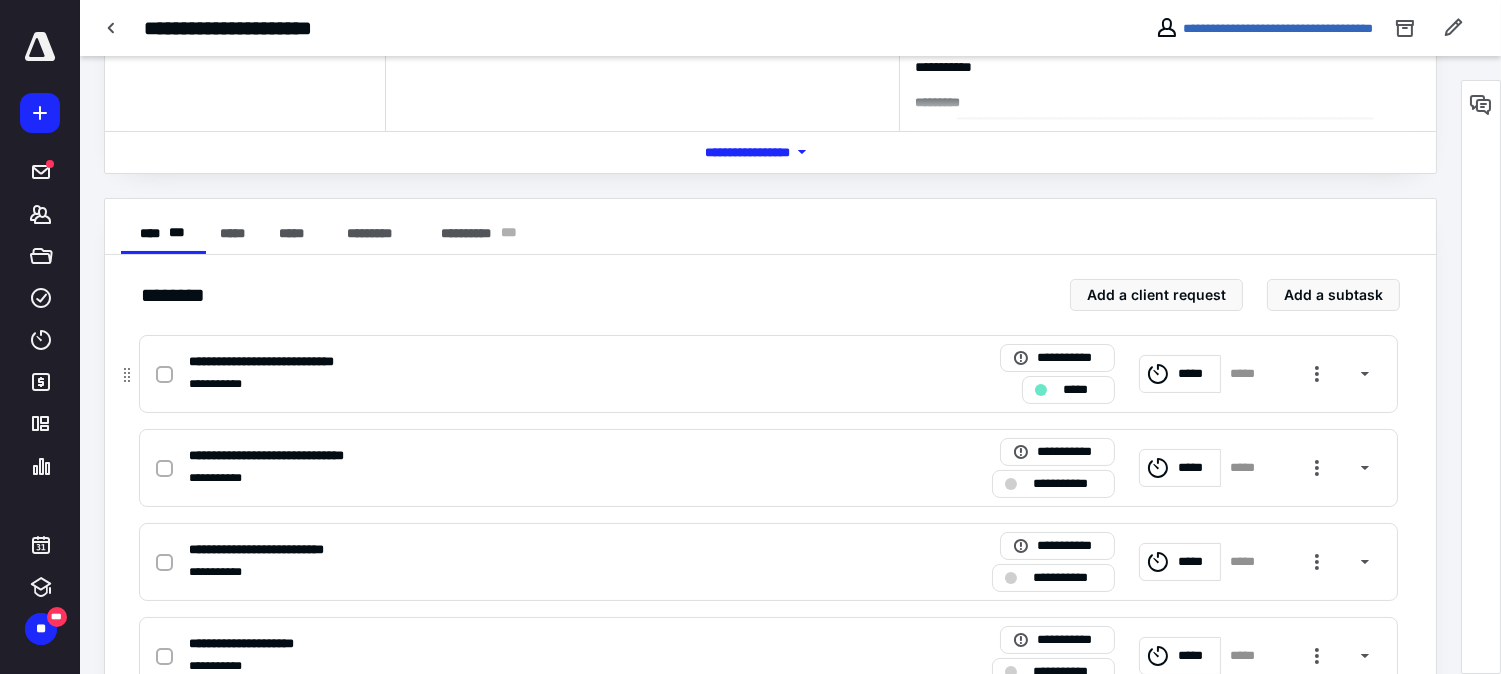 scroll, scrollTop: 333, scrollLeft: 0, axis: vertical 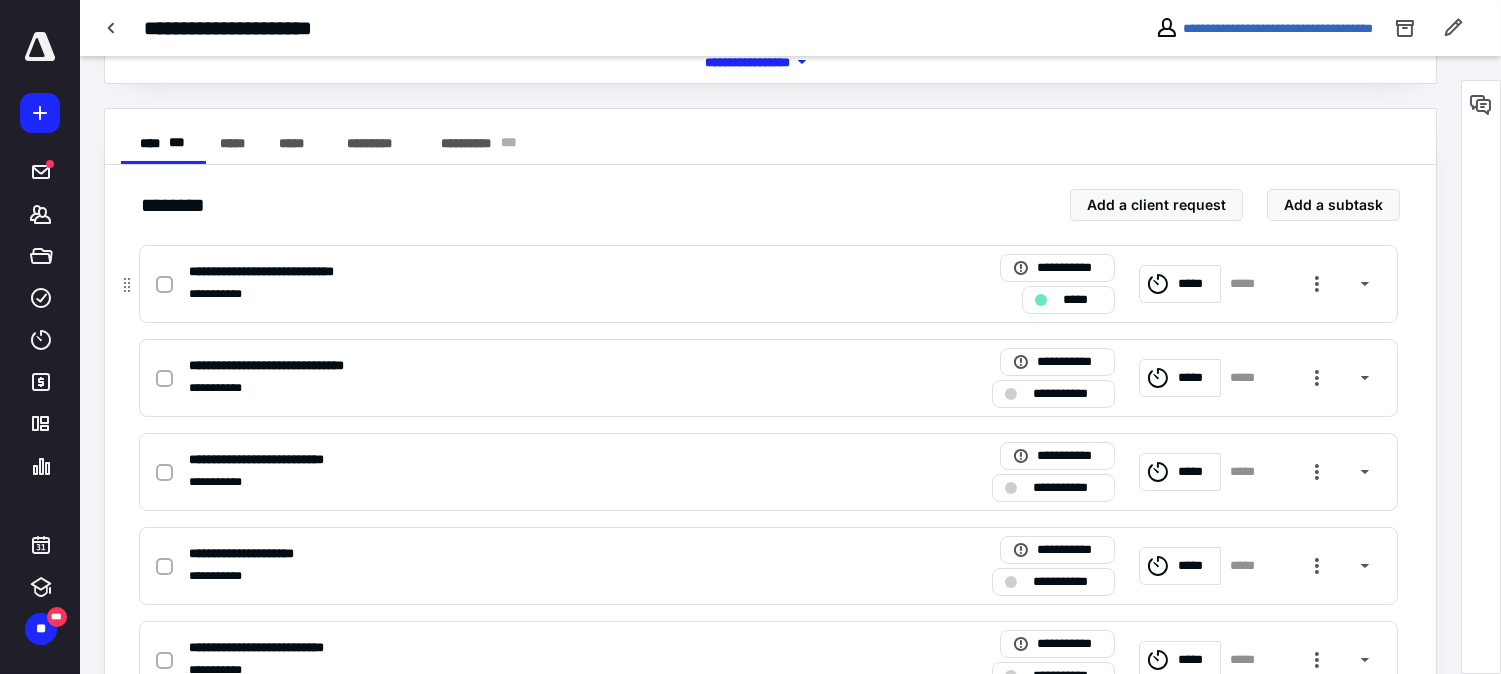 click at bounding box center (164, 285) 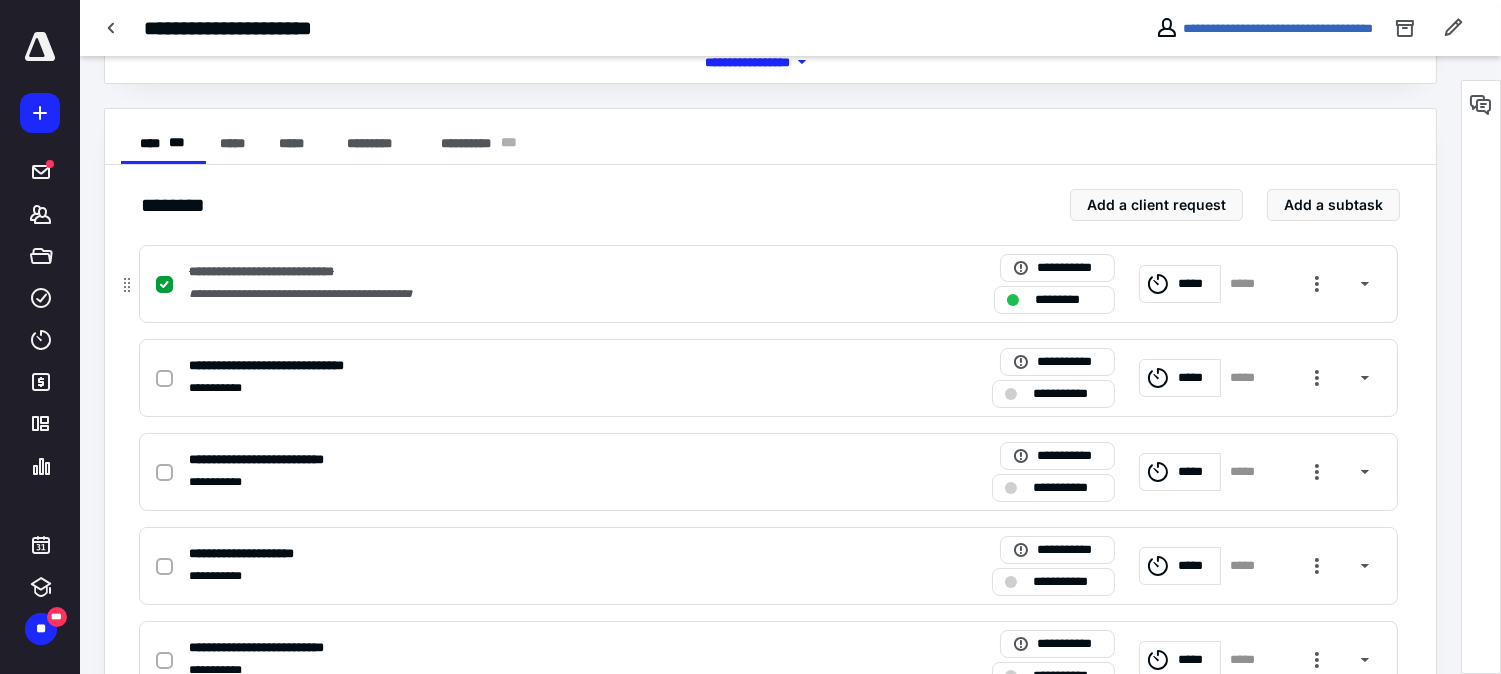scroll, scrollTop: 444, scrollLeft: 0, axis: vertical 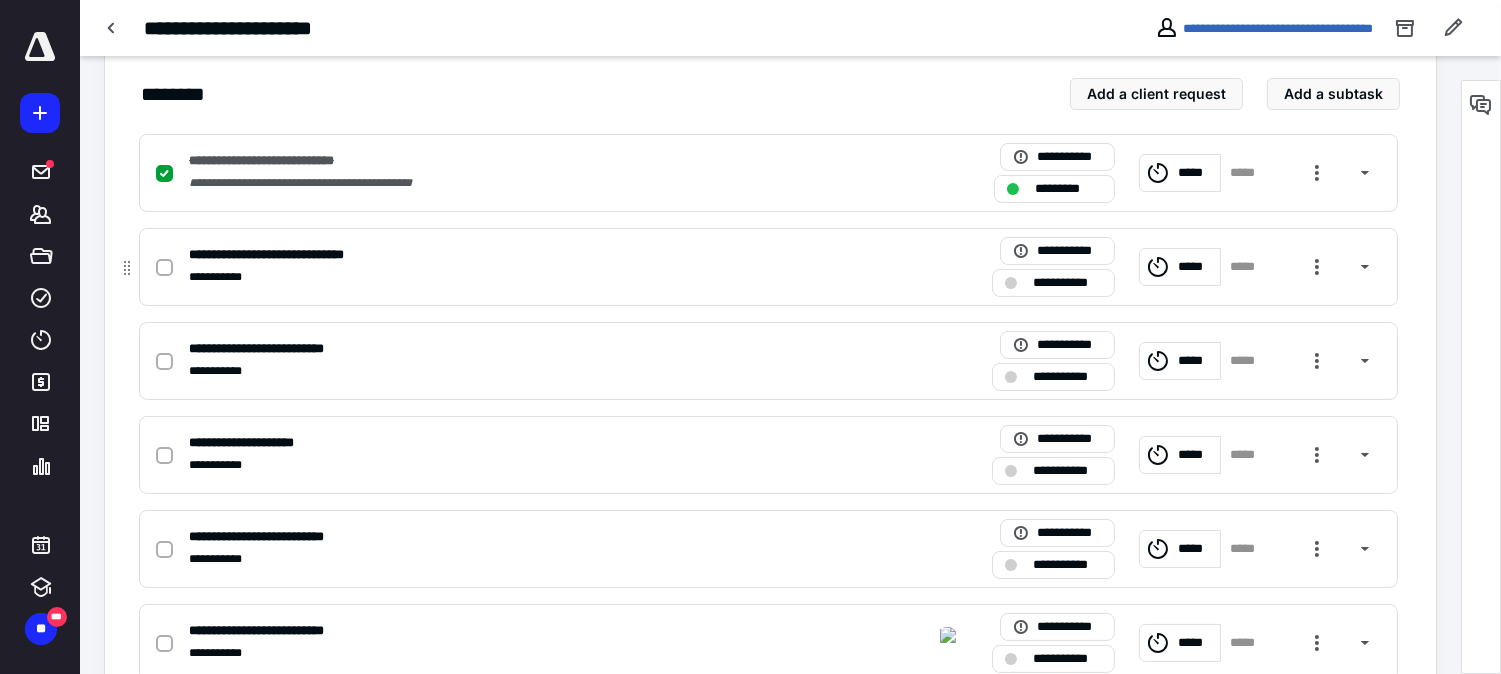 click at bounding box center (164, 268) 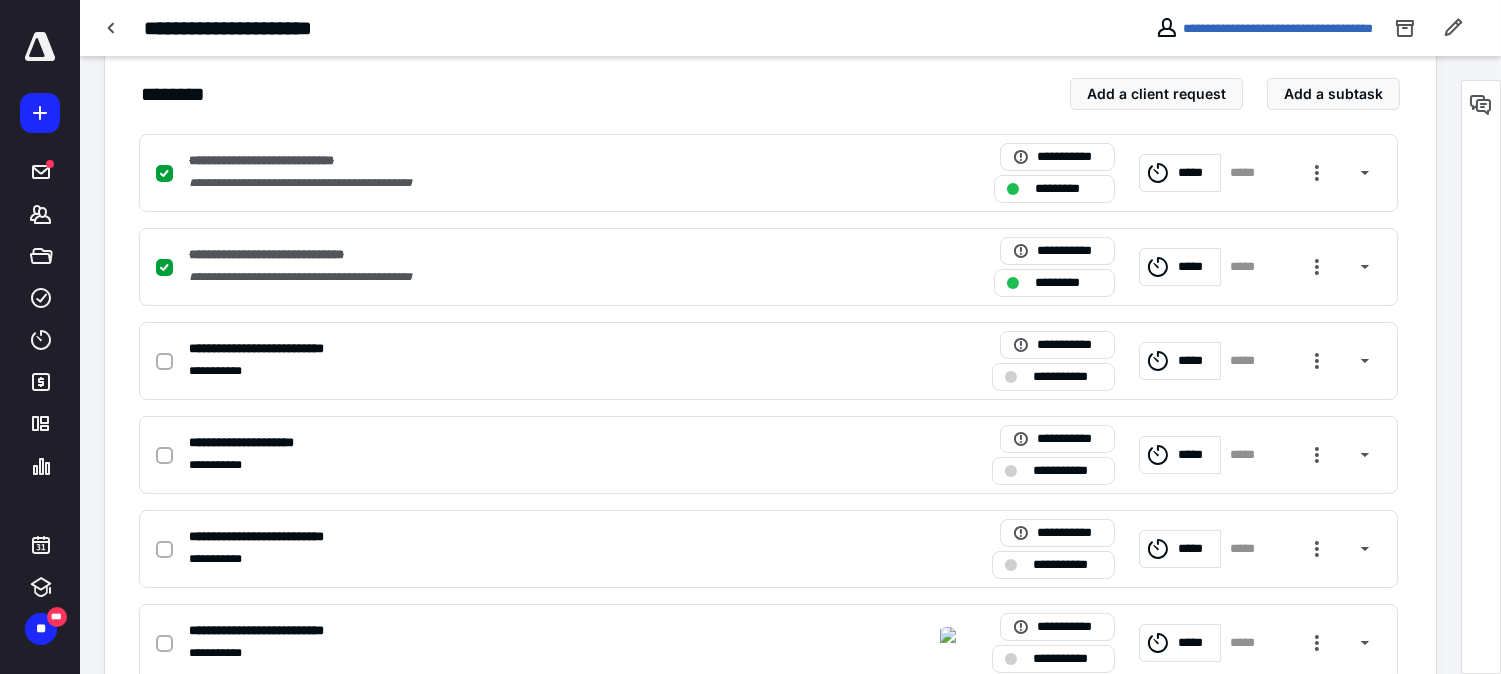 scroll, scrollTop: 555, scrollLeft: 0, axis: vertical 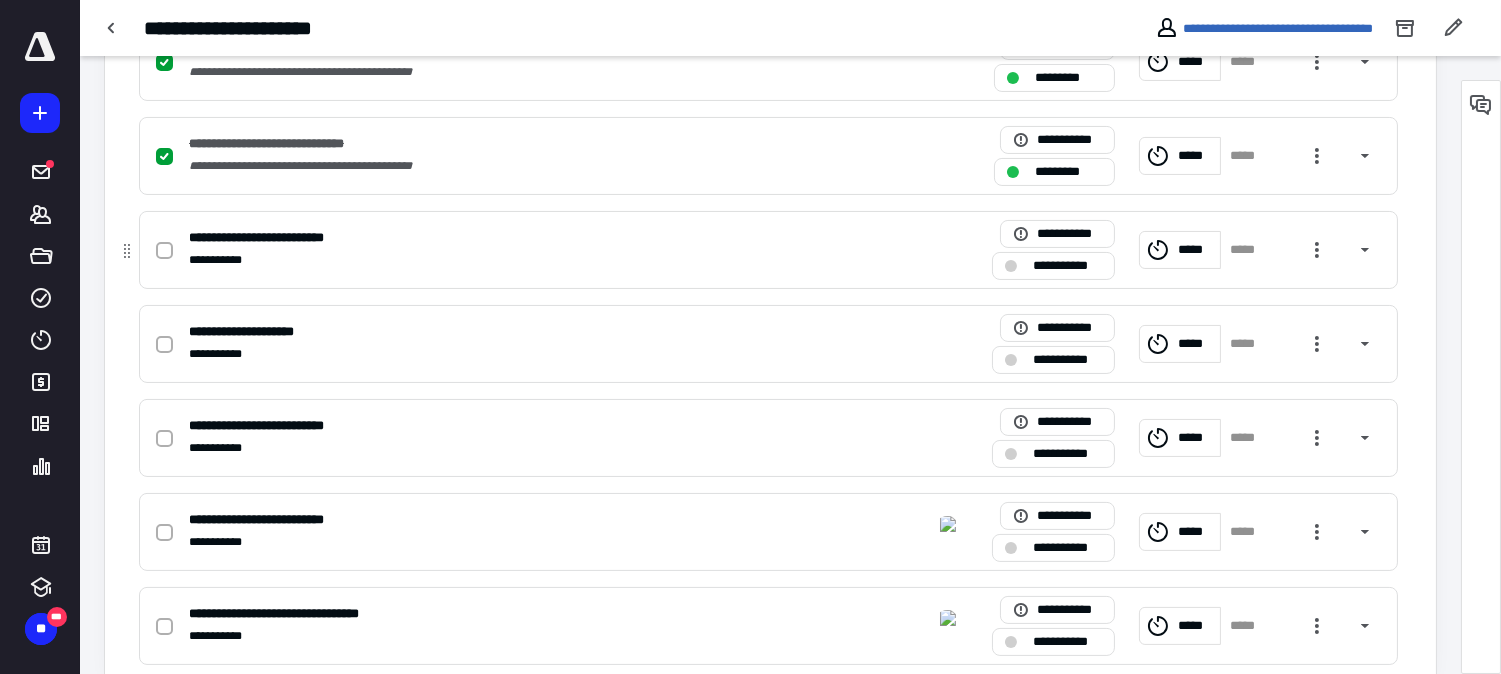 click at bounding box center [168, 249] 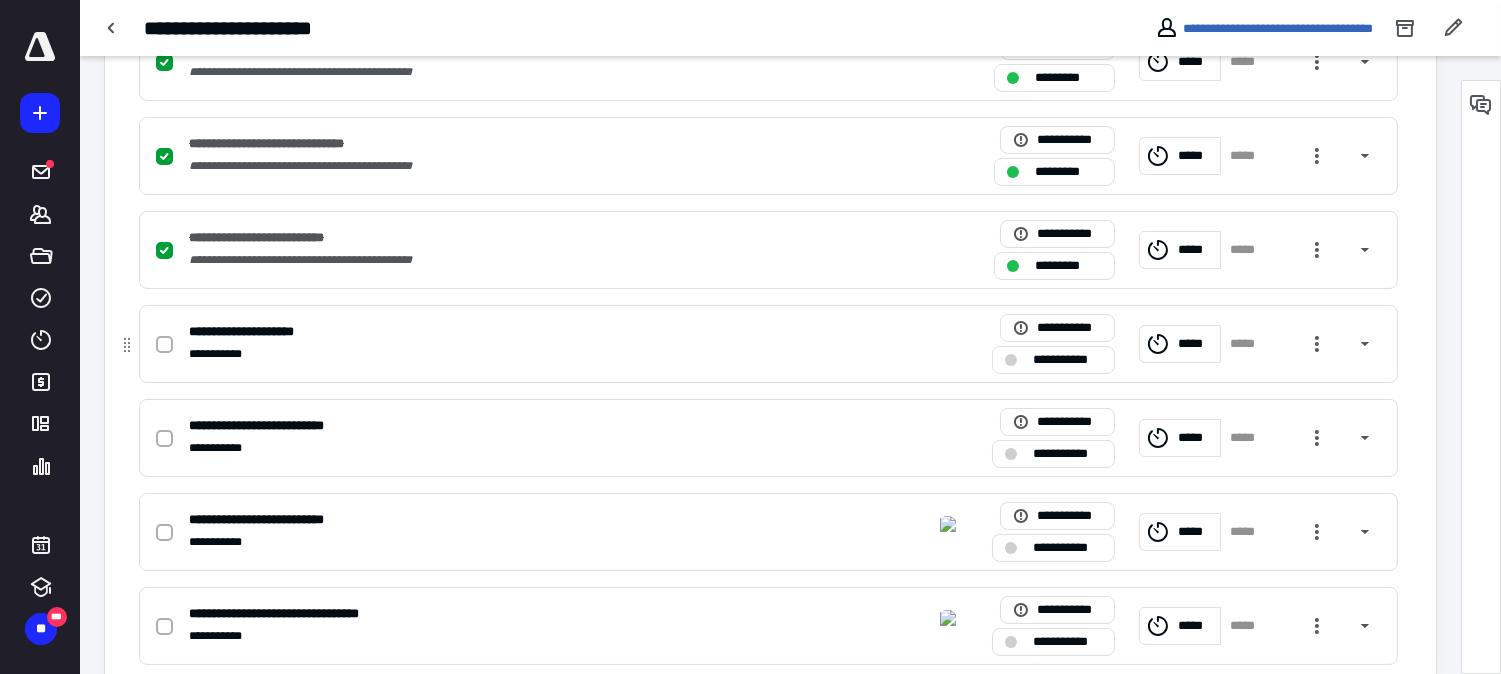 click 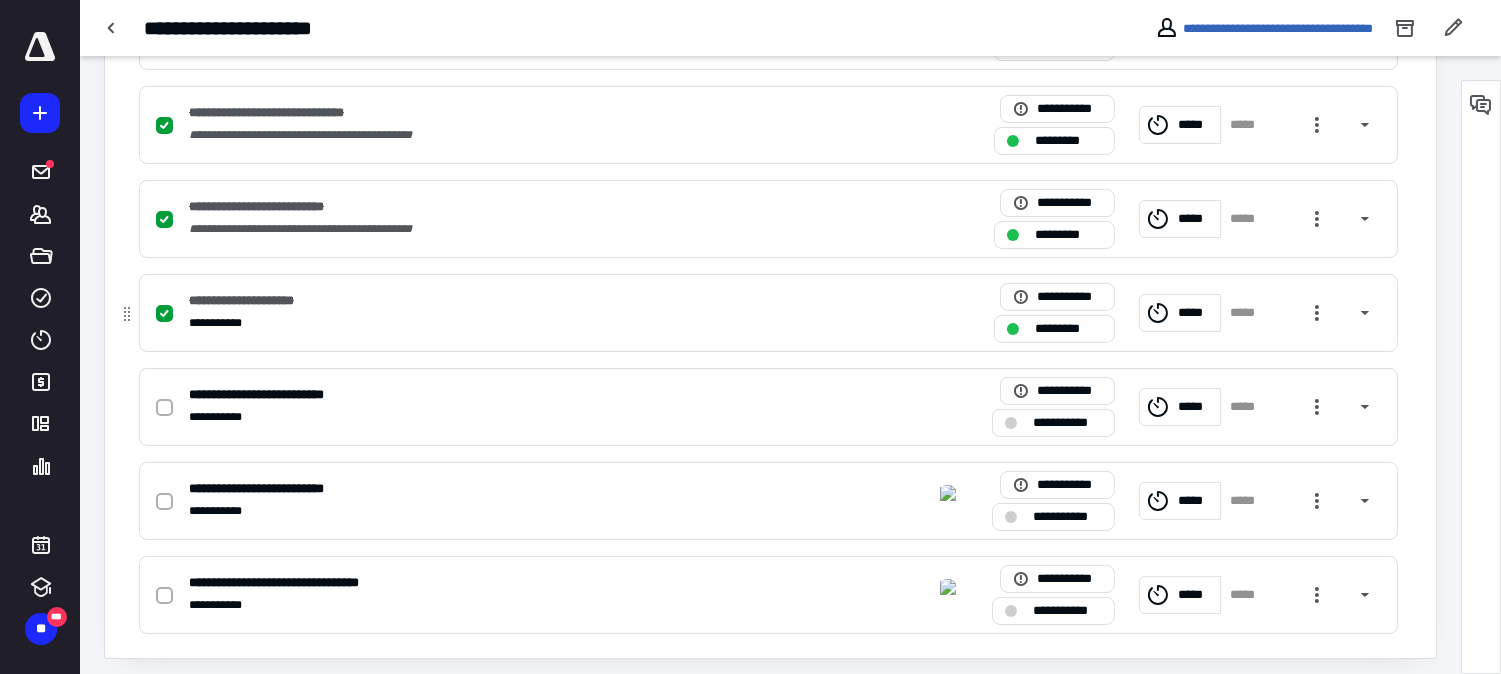scroll, scrollTop: 595, scrollLeft: 0, axis: vertical 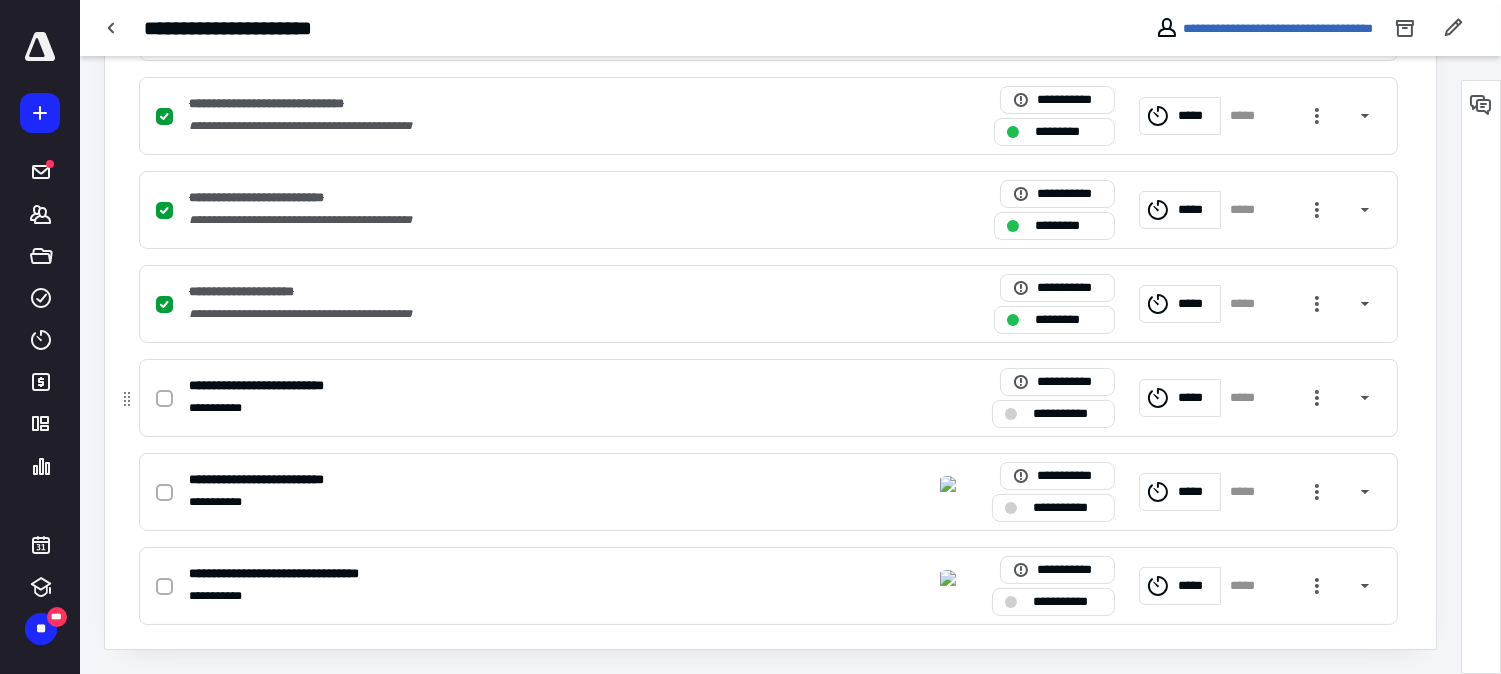 click at bounding box center (168, 398) 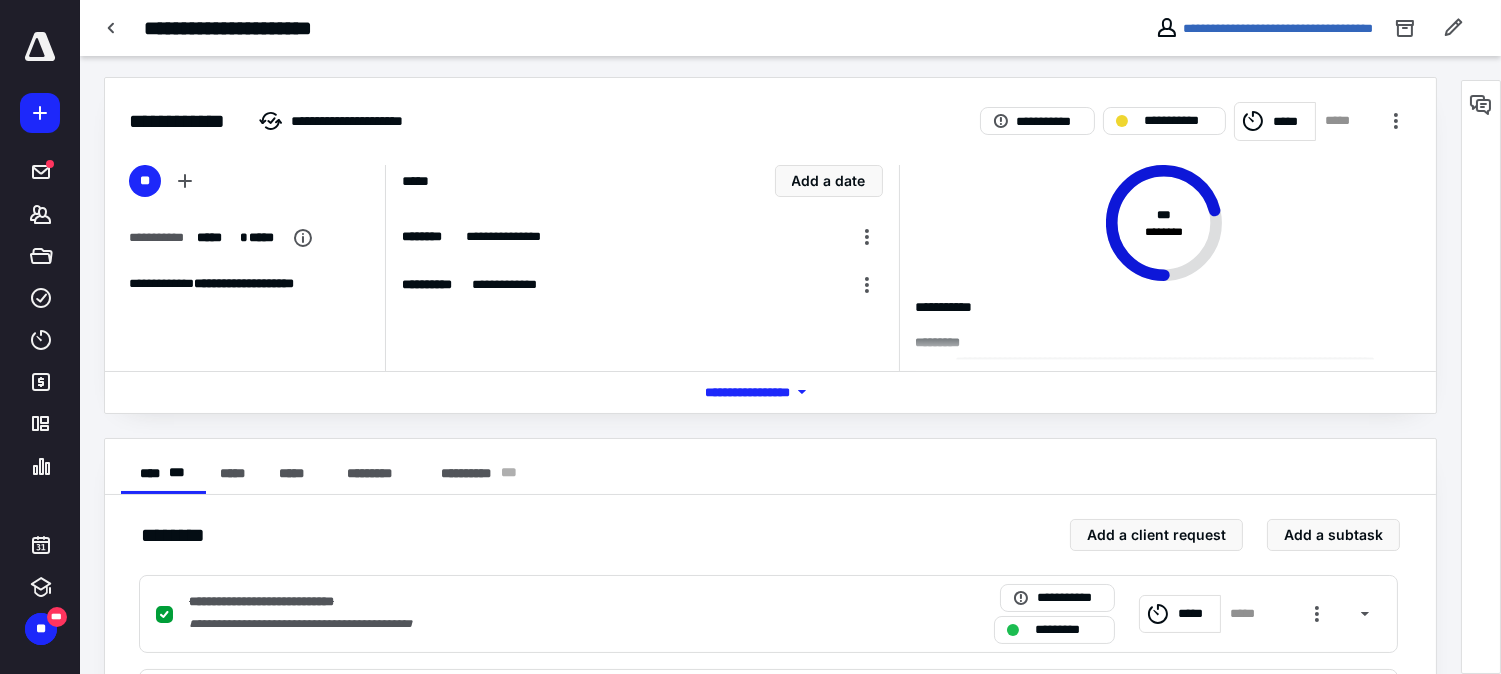 scroll, scrollTop: 0, scrollLeft: 0, axis: both 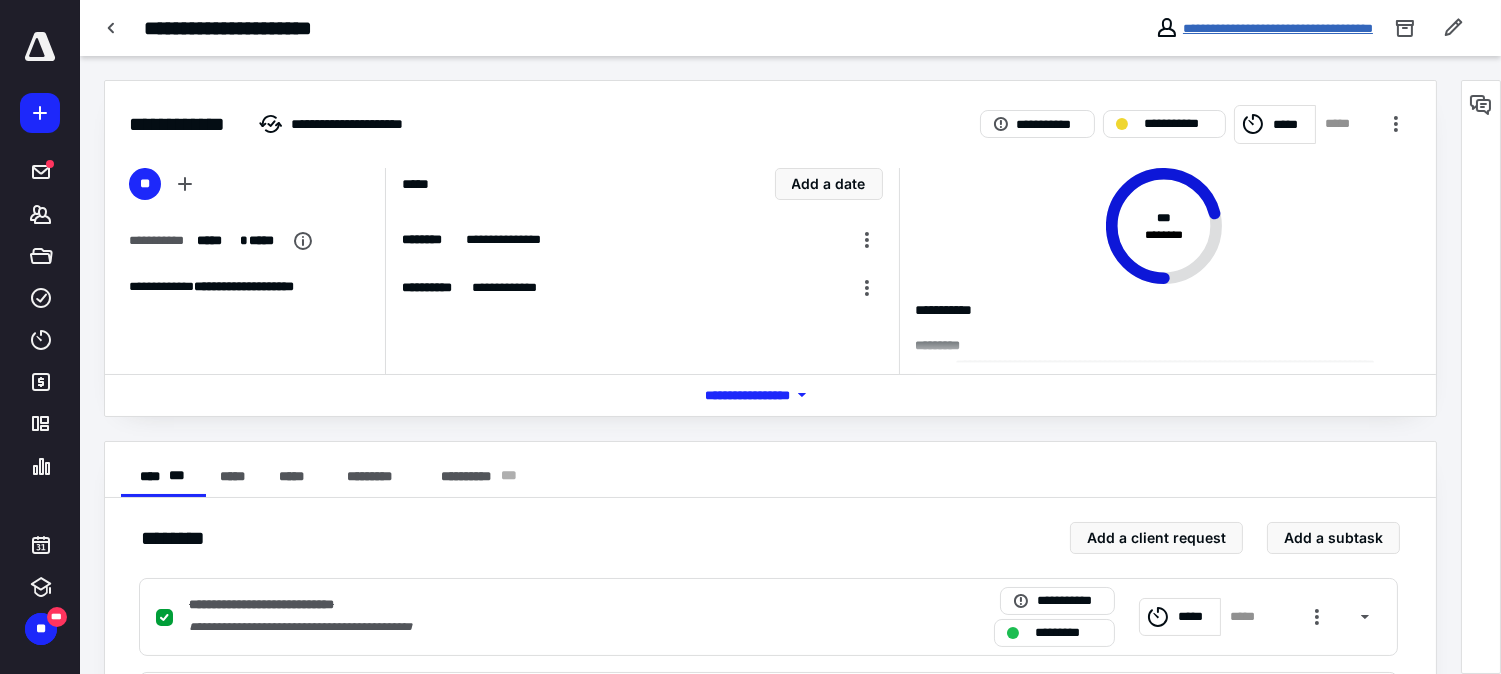 click on "**********" at bounding box center (1278, 28) 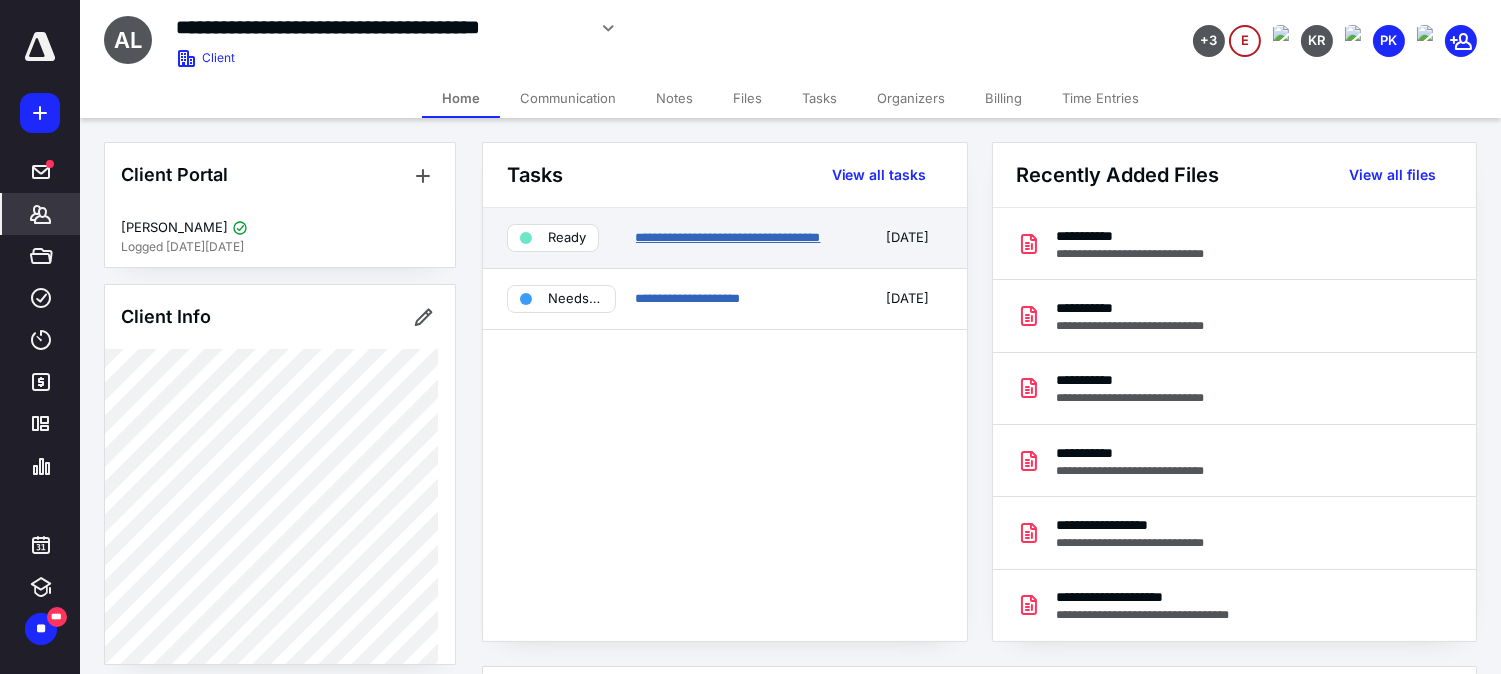click on "**********" at bounding box center (728, 237) 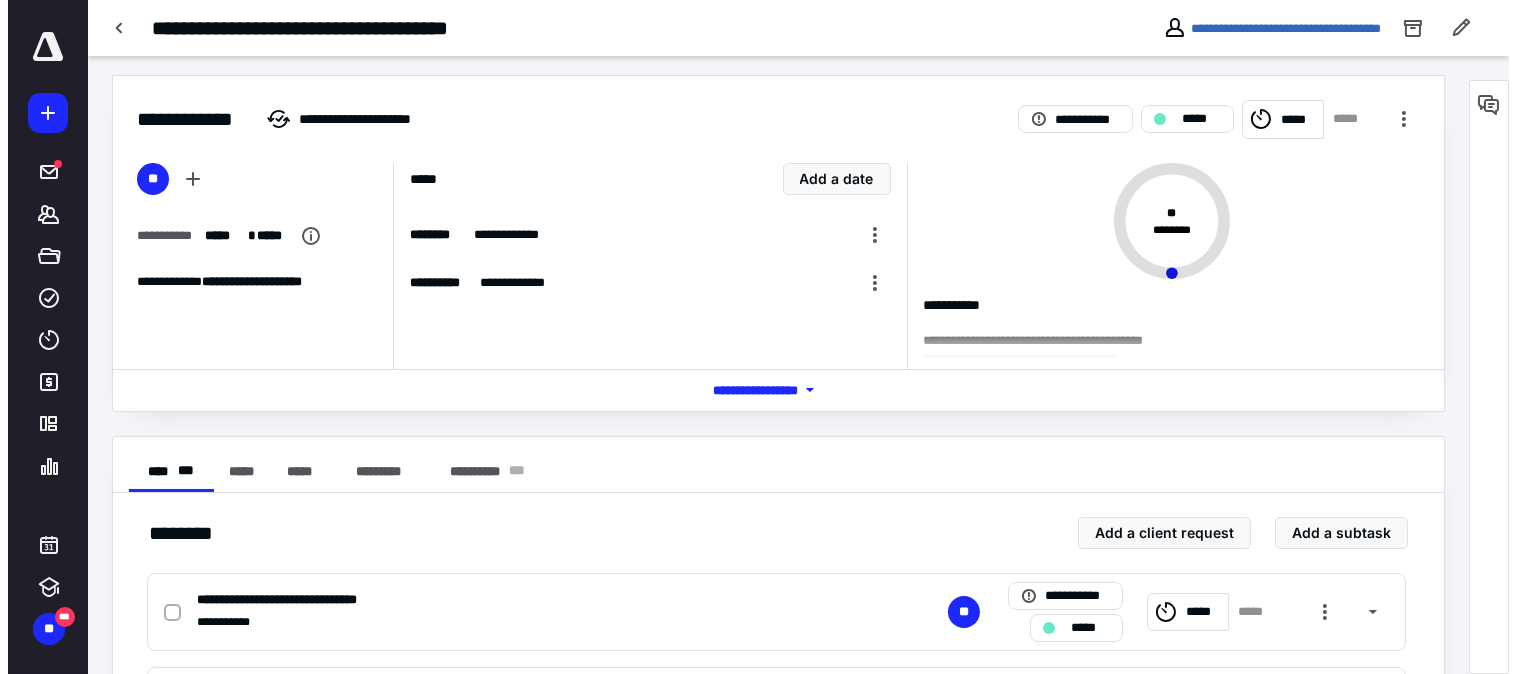 scroll, scrollTop: 0, scrollLeft: 0, axis: both 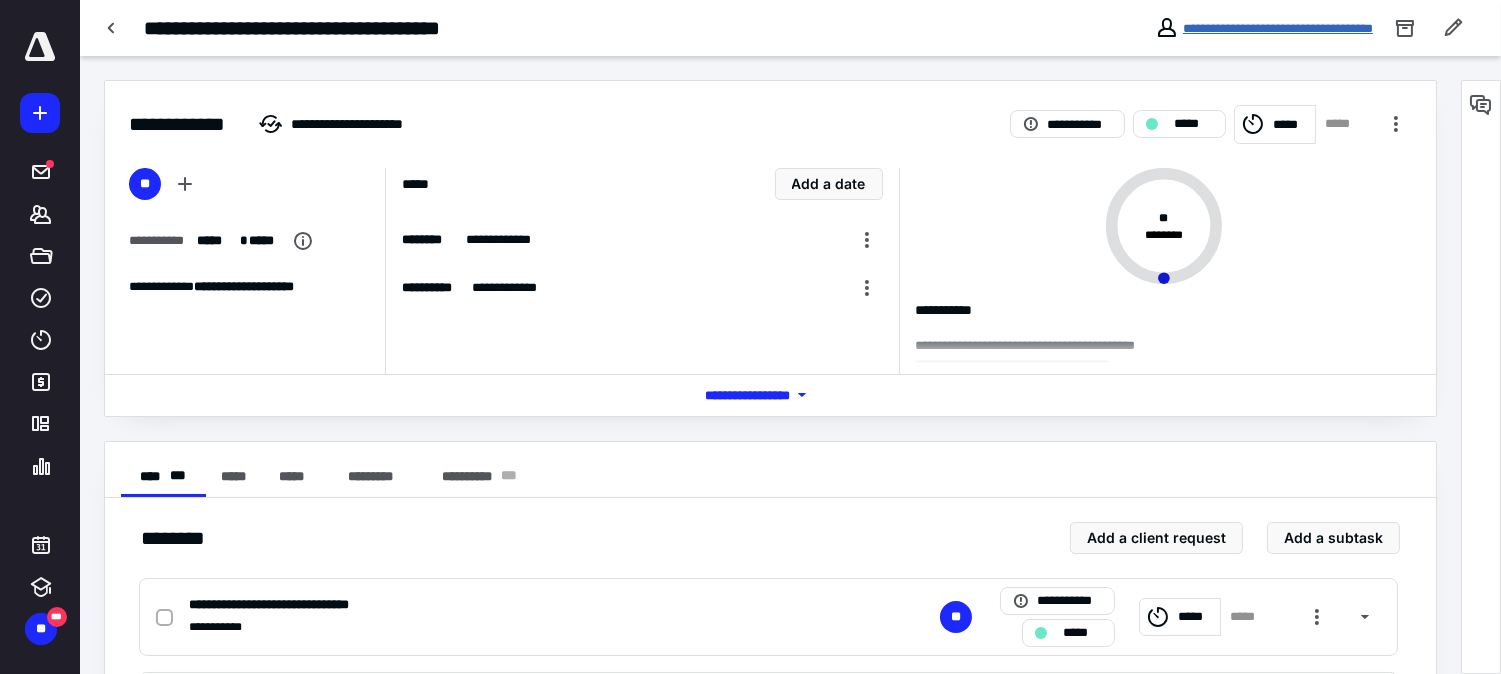 click on "**********" at bounding box center (1278, 28) 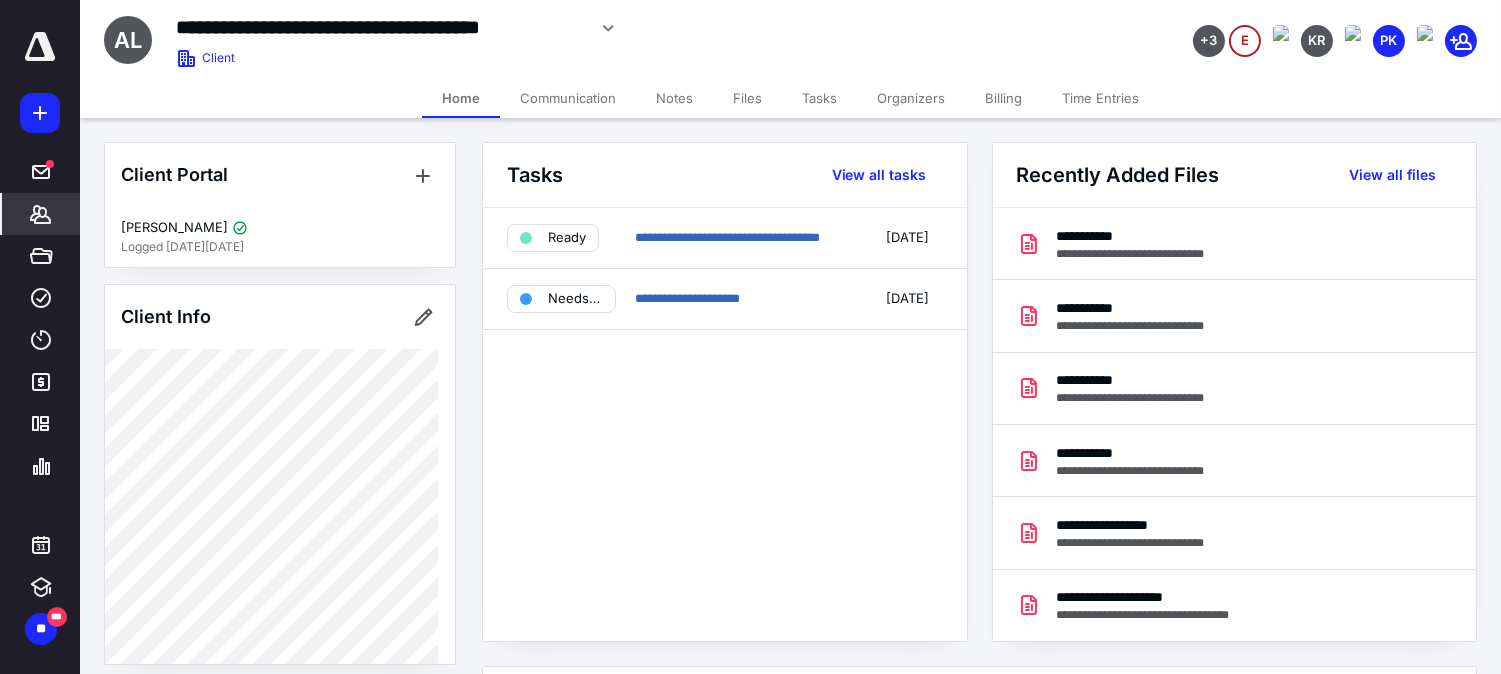 click on "Files" at bounding box center [747, 98] 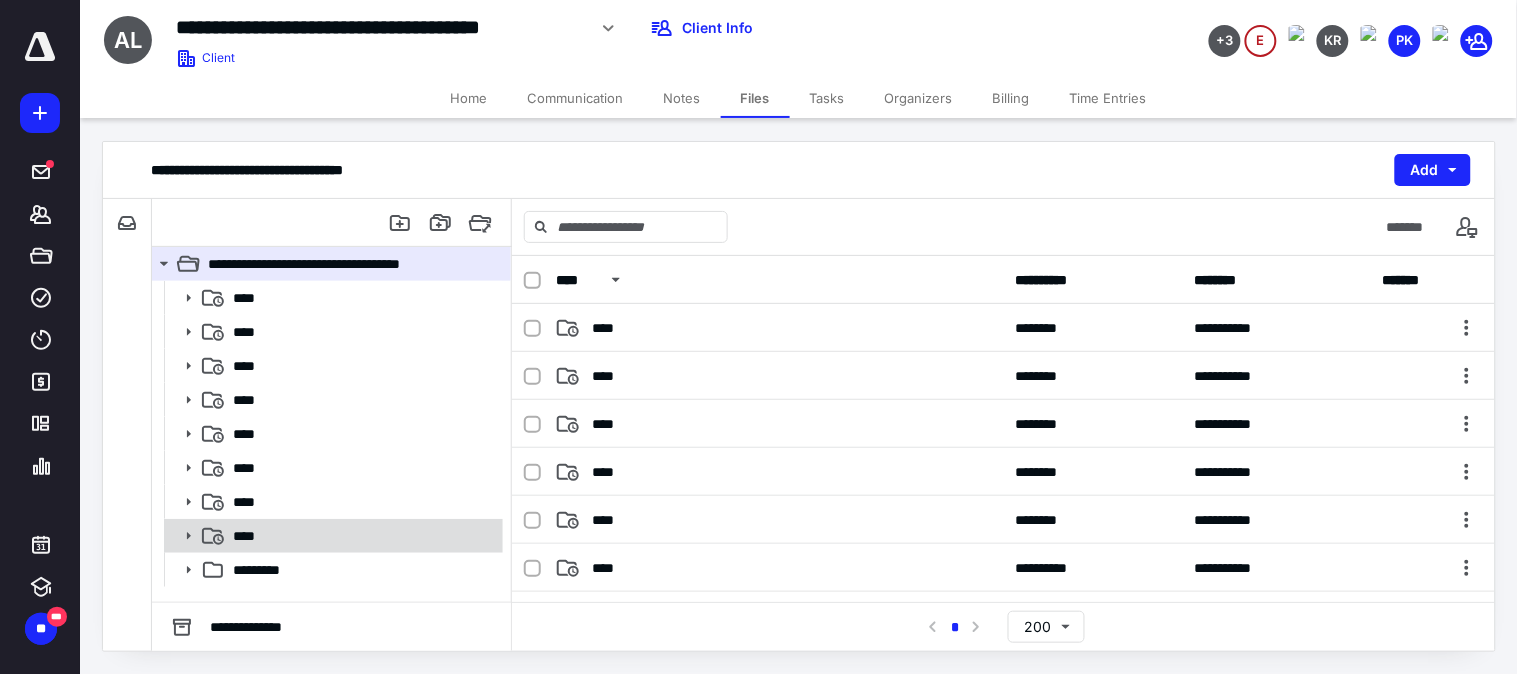 click on "****" at bounding box center (362, 536) 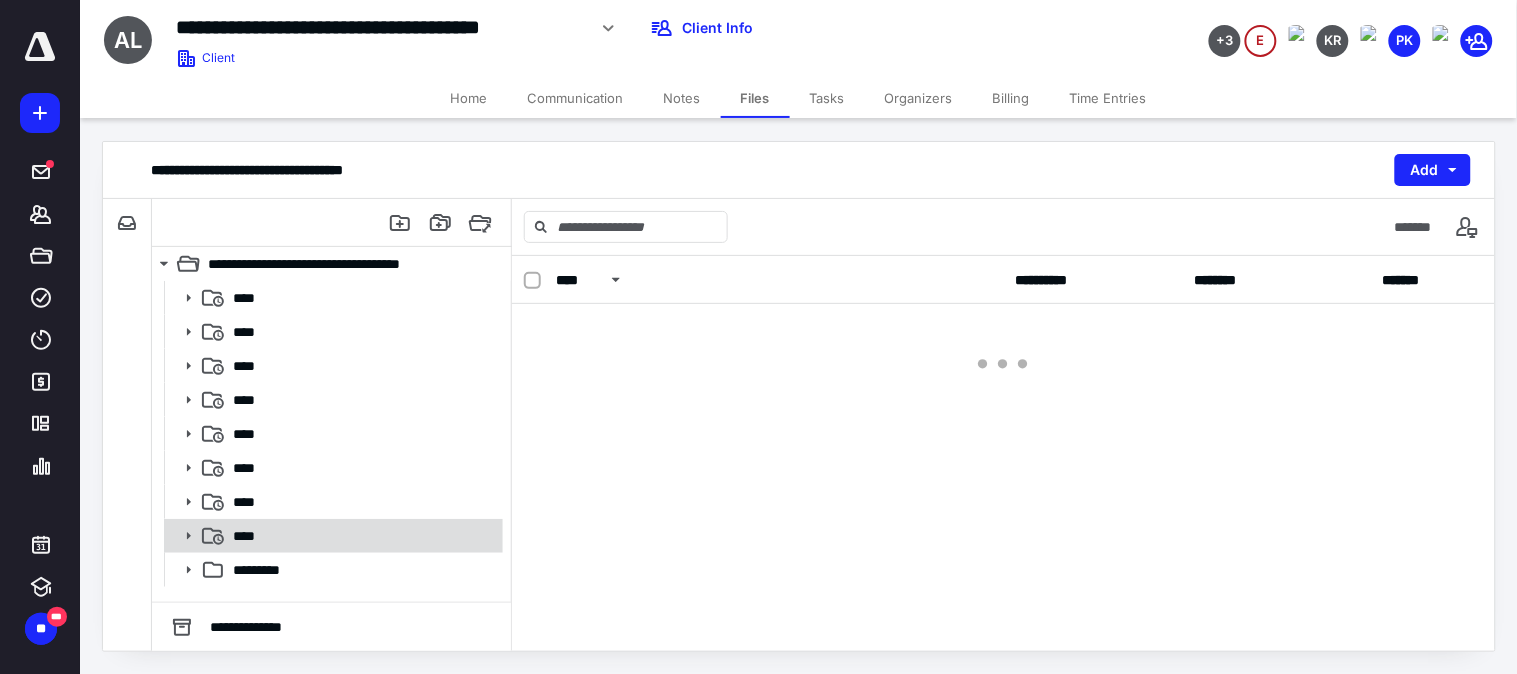click on "****" at bounding box center [362, 536] 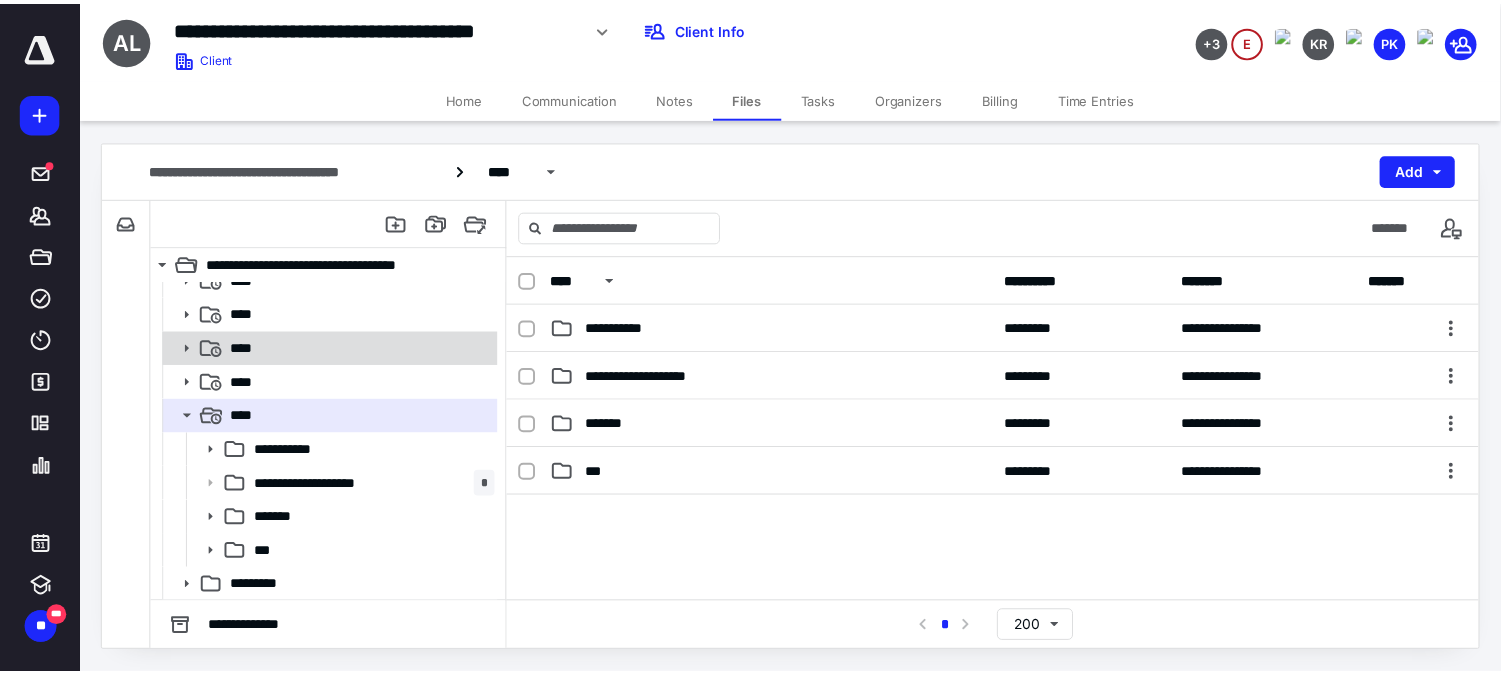 scroll, scrollTop: 121, scrollLeft: 0, axis: vertical 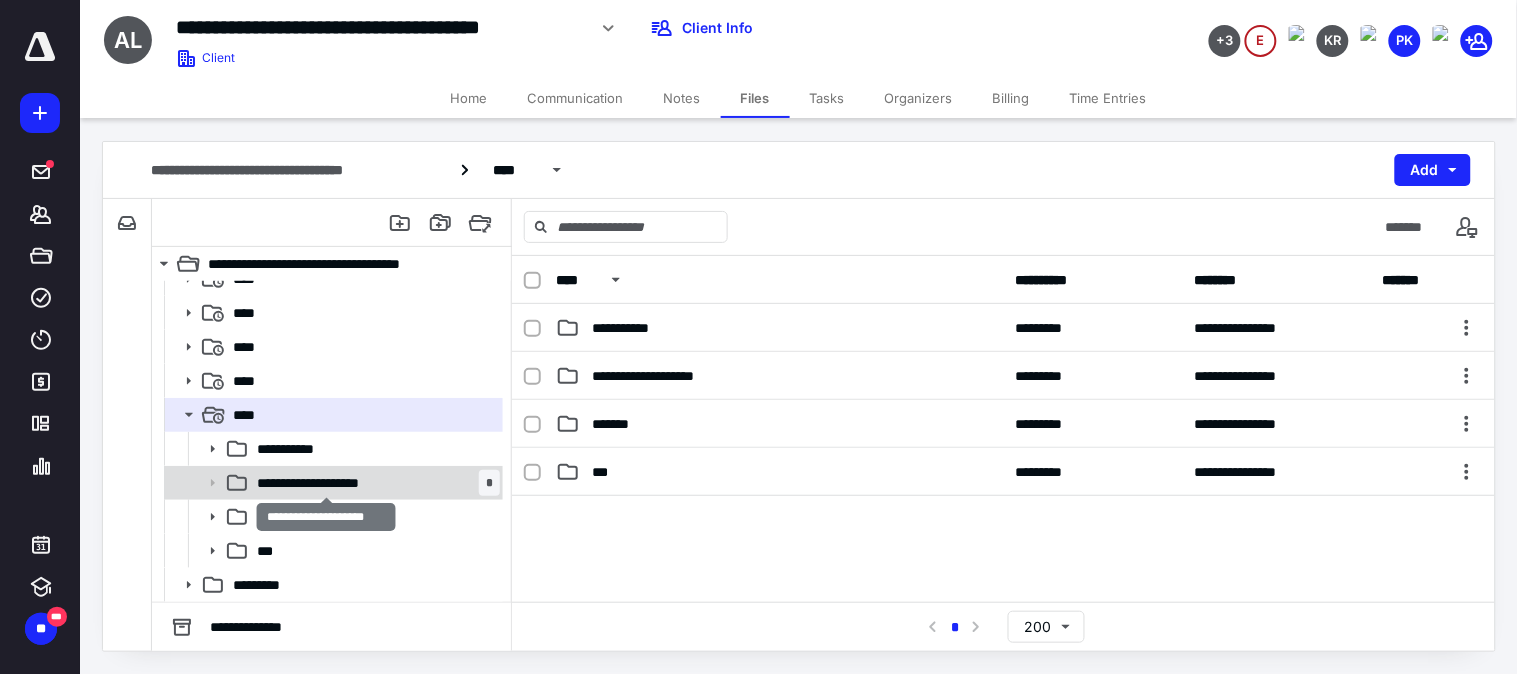 click on "**********" at bounding box center [325, 483] 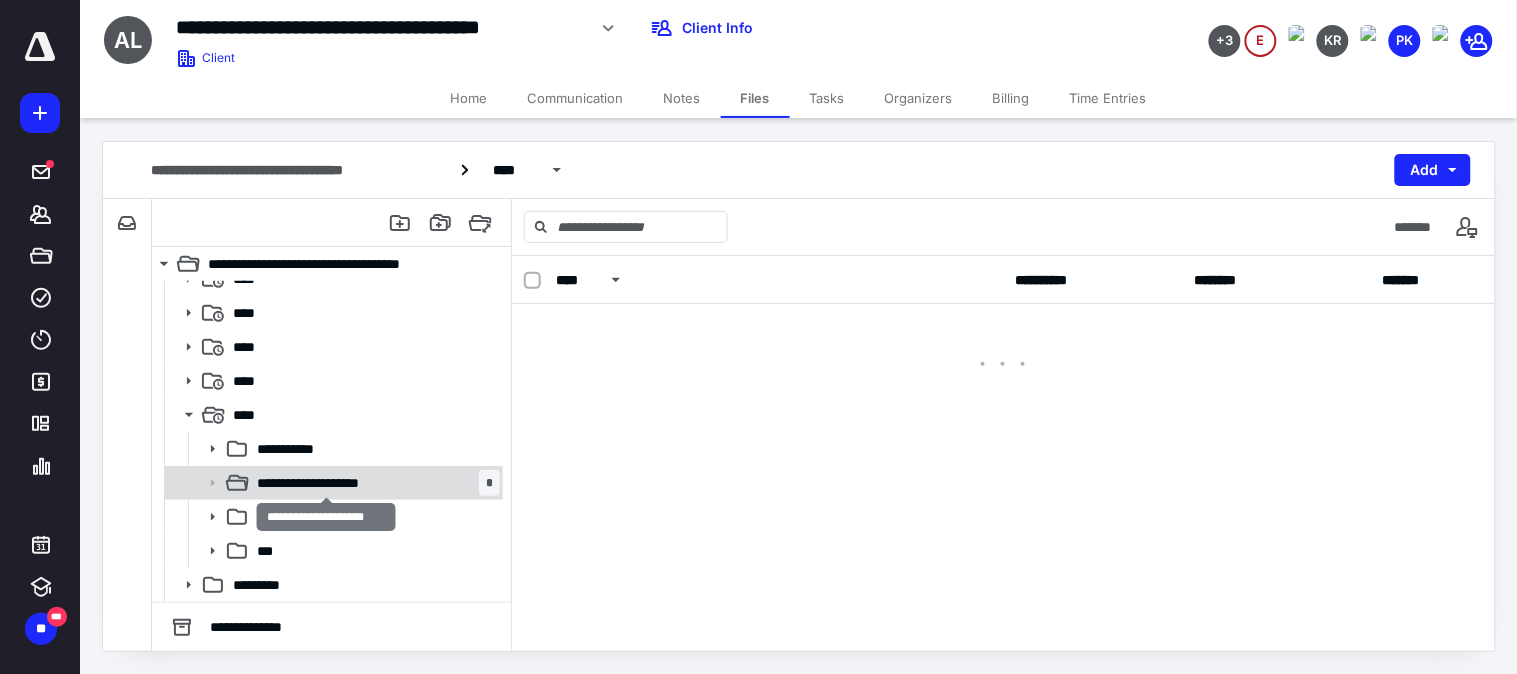 click on "**********" at bounding box center (325, 483) 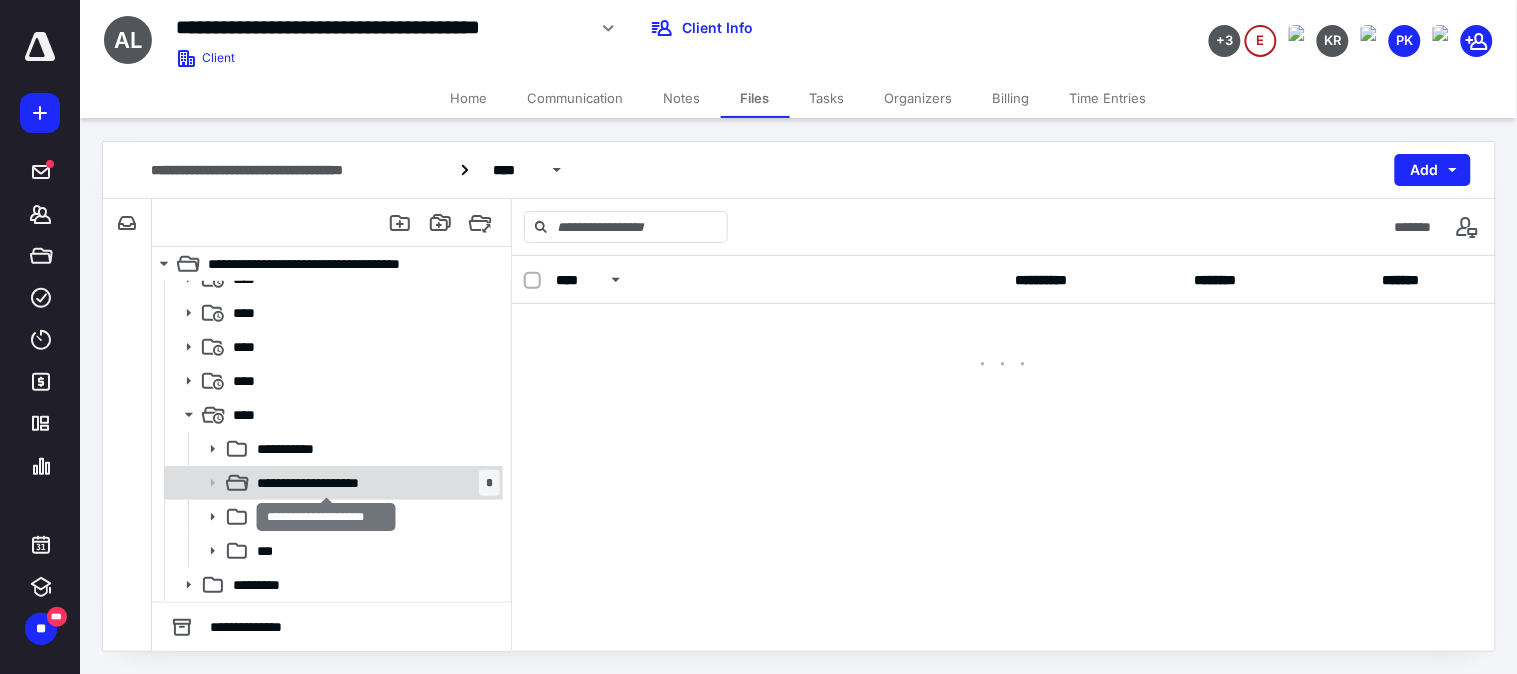 click on "**********" at bounding box center (325, 483) 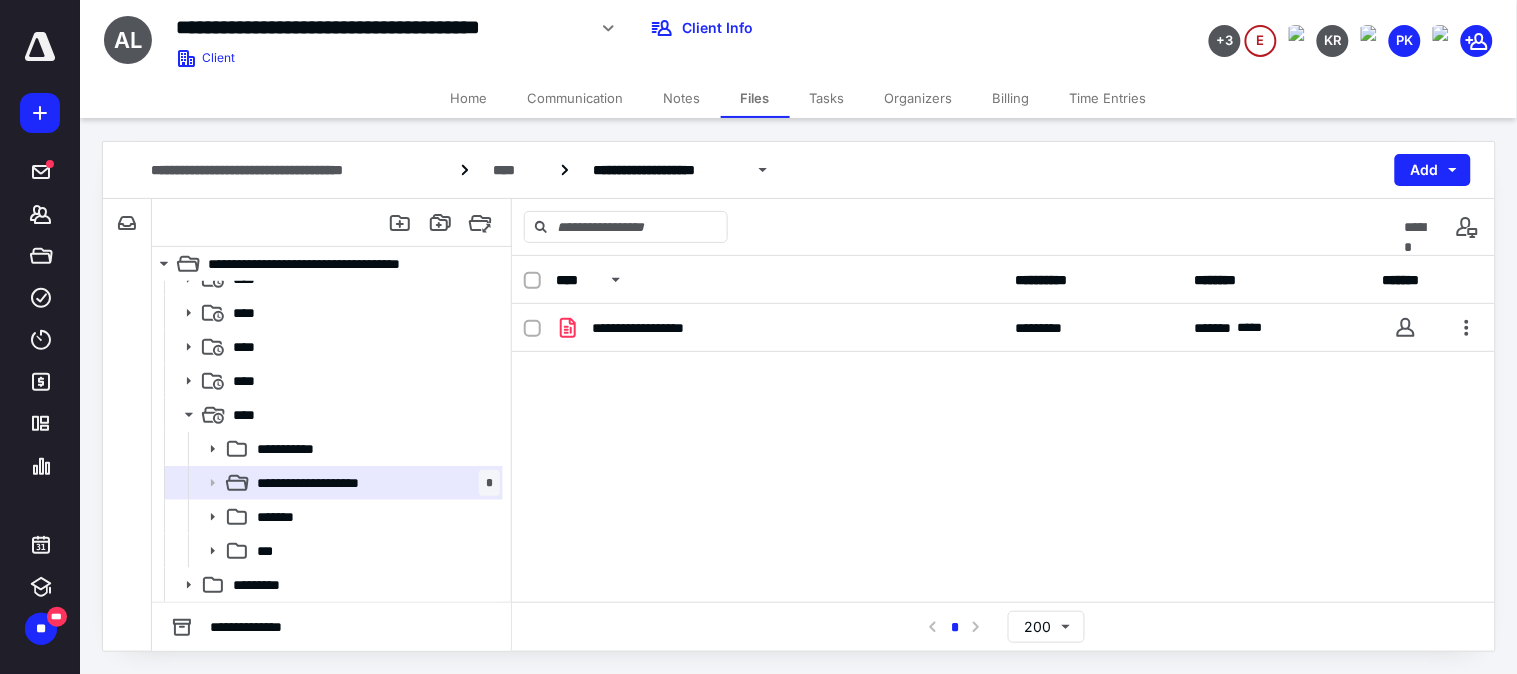 click on "**********" at bounding box center (1003, 454) 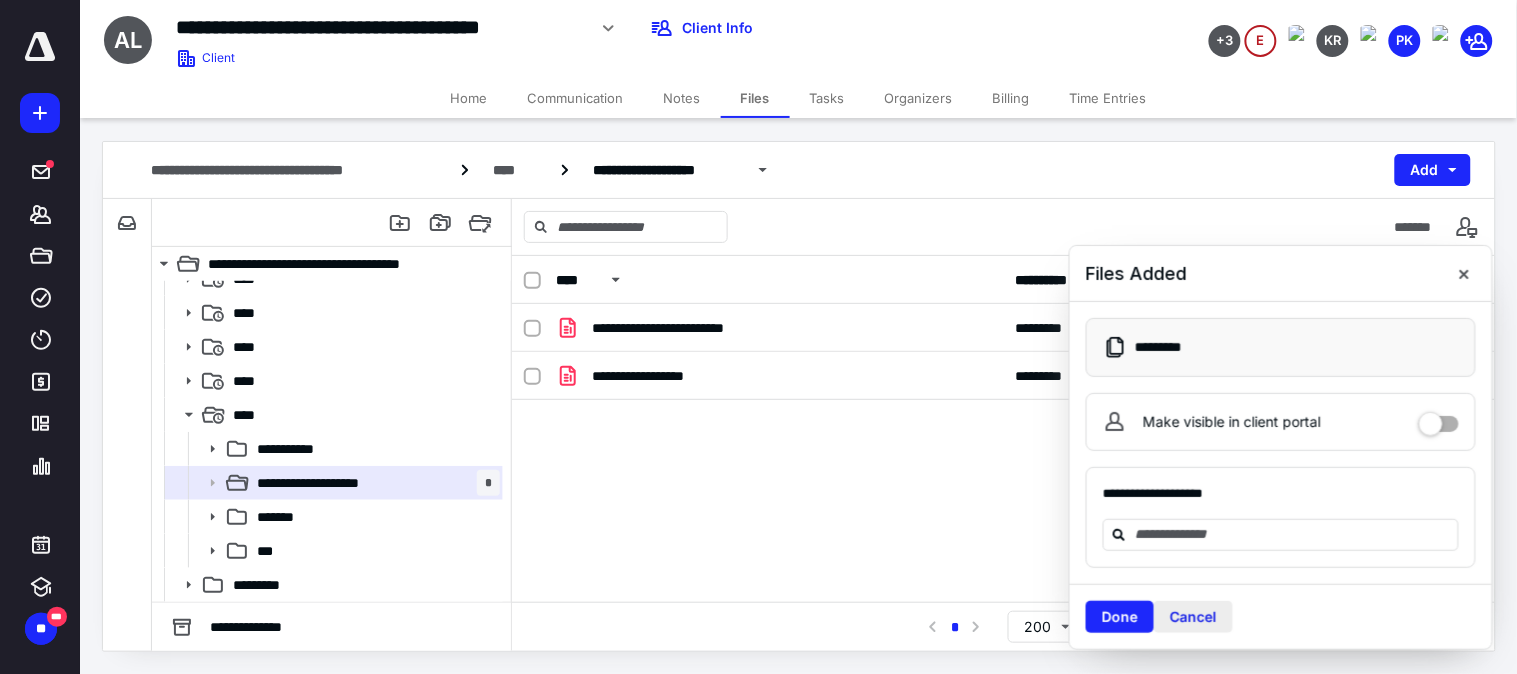 click on "Cancel" at bounding box center [1193, 617] 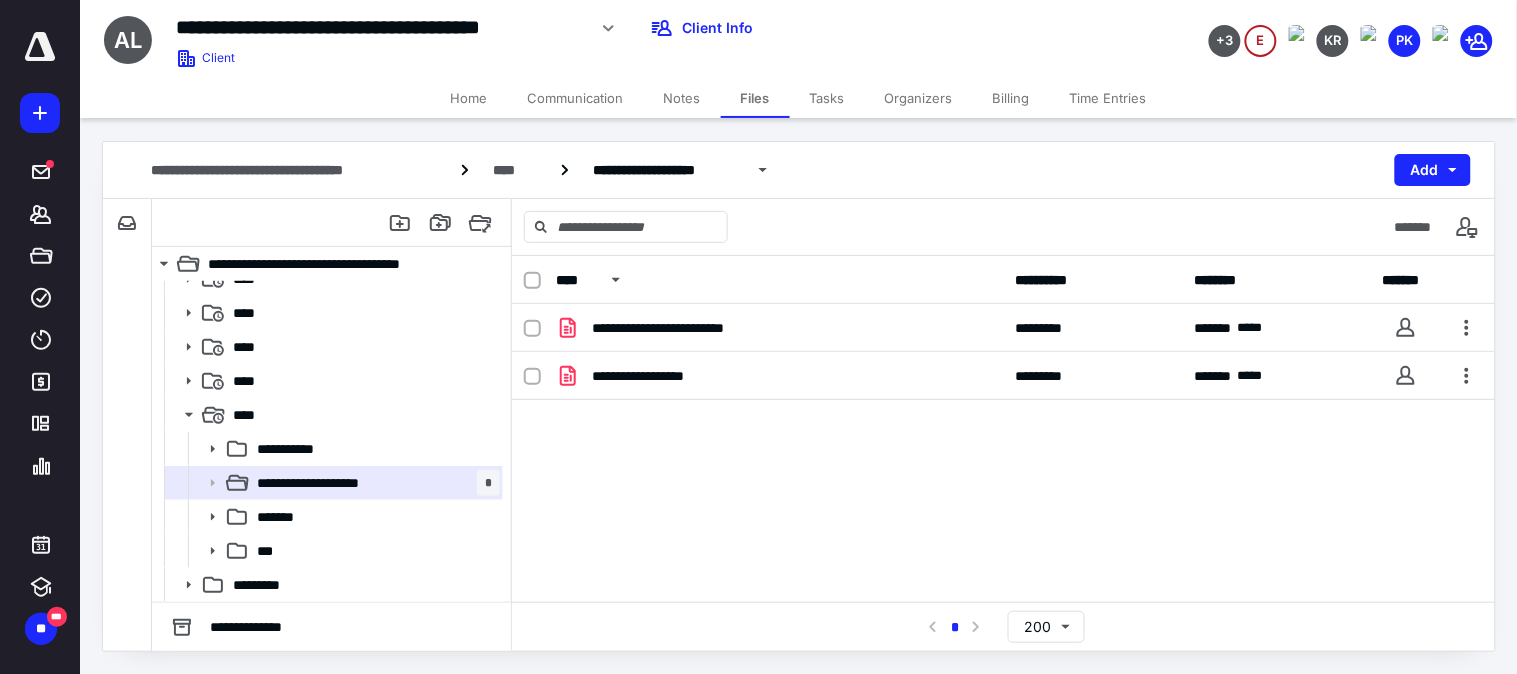 click on "Tasks" at bounding box center (827, 98) 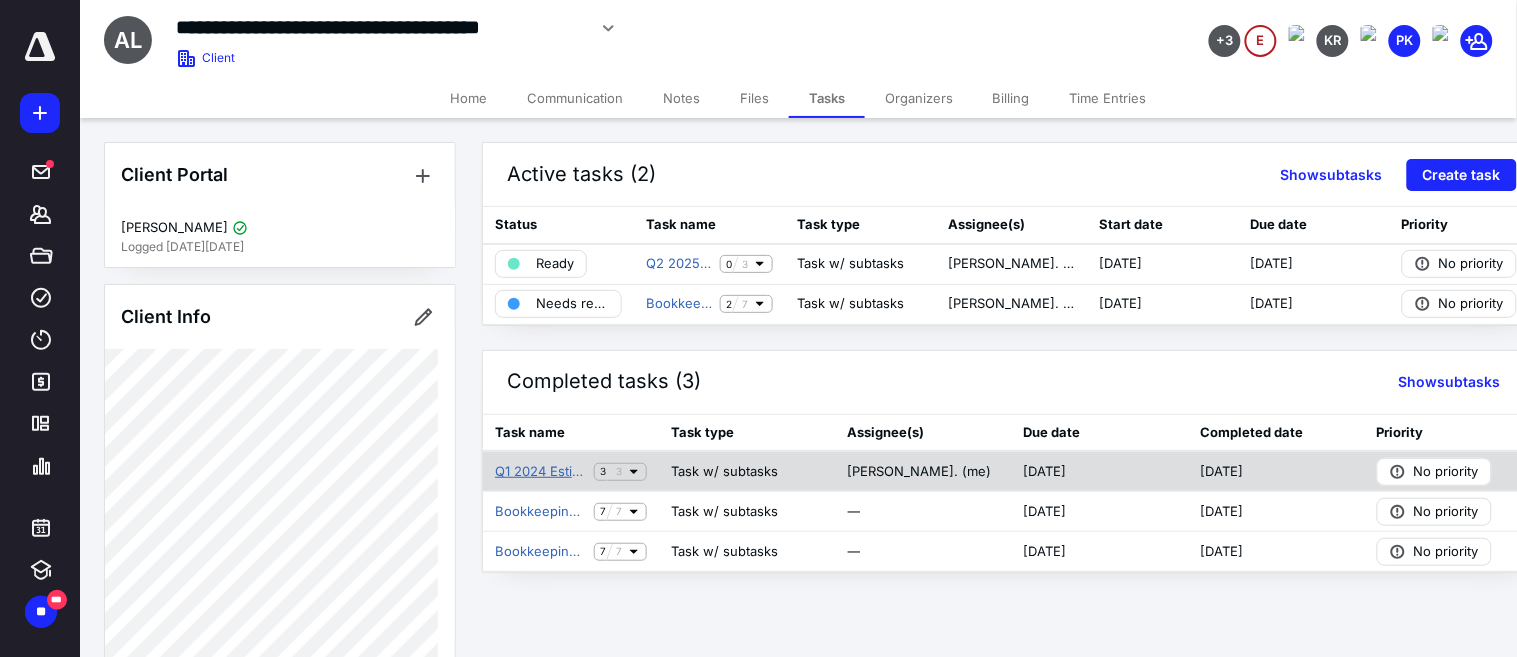 click on "Q1 2024 Estimated Tax Payments (Draft" at bounding box center (540, 472) 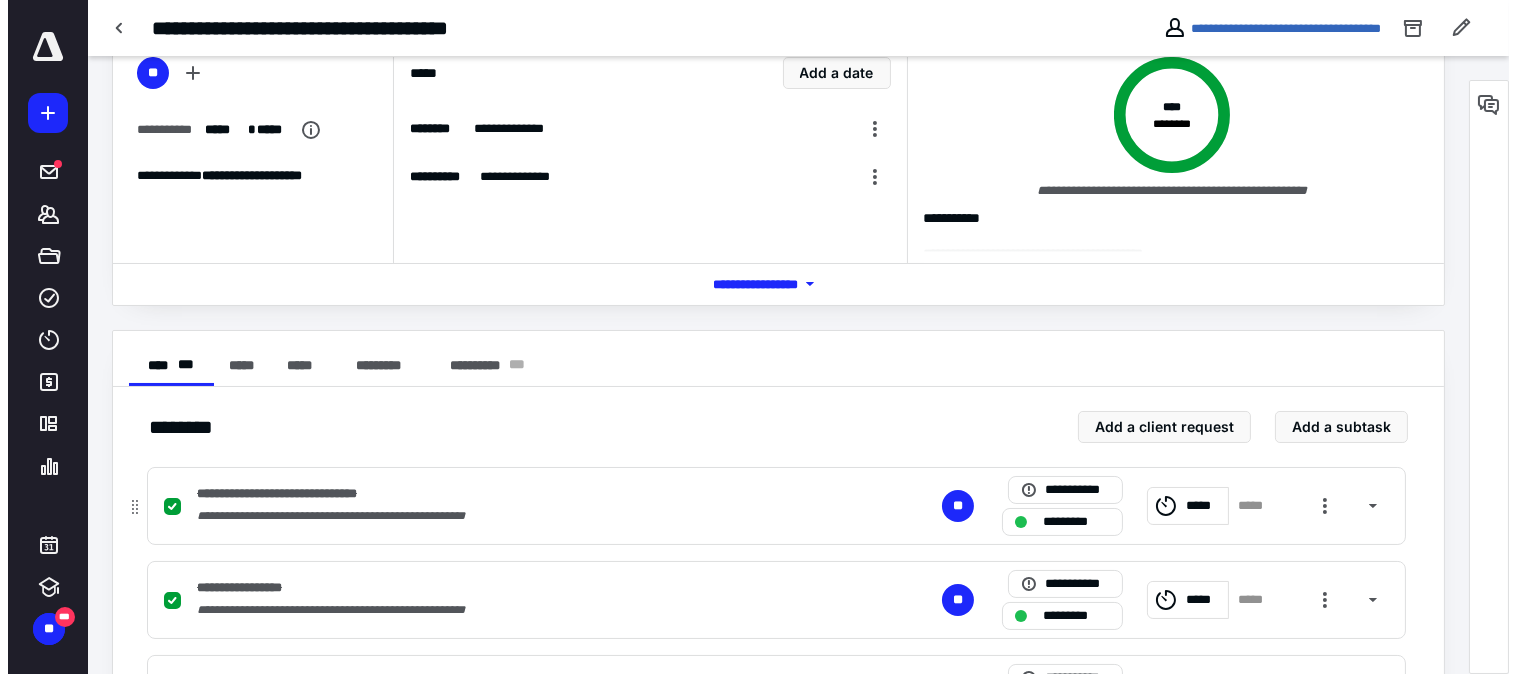 scroll, scrollTop: 0, scrollLeft: 0, axis: both 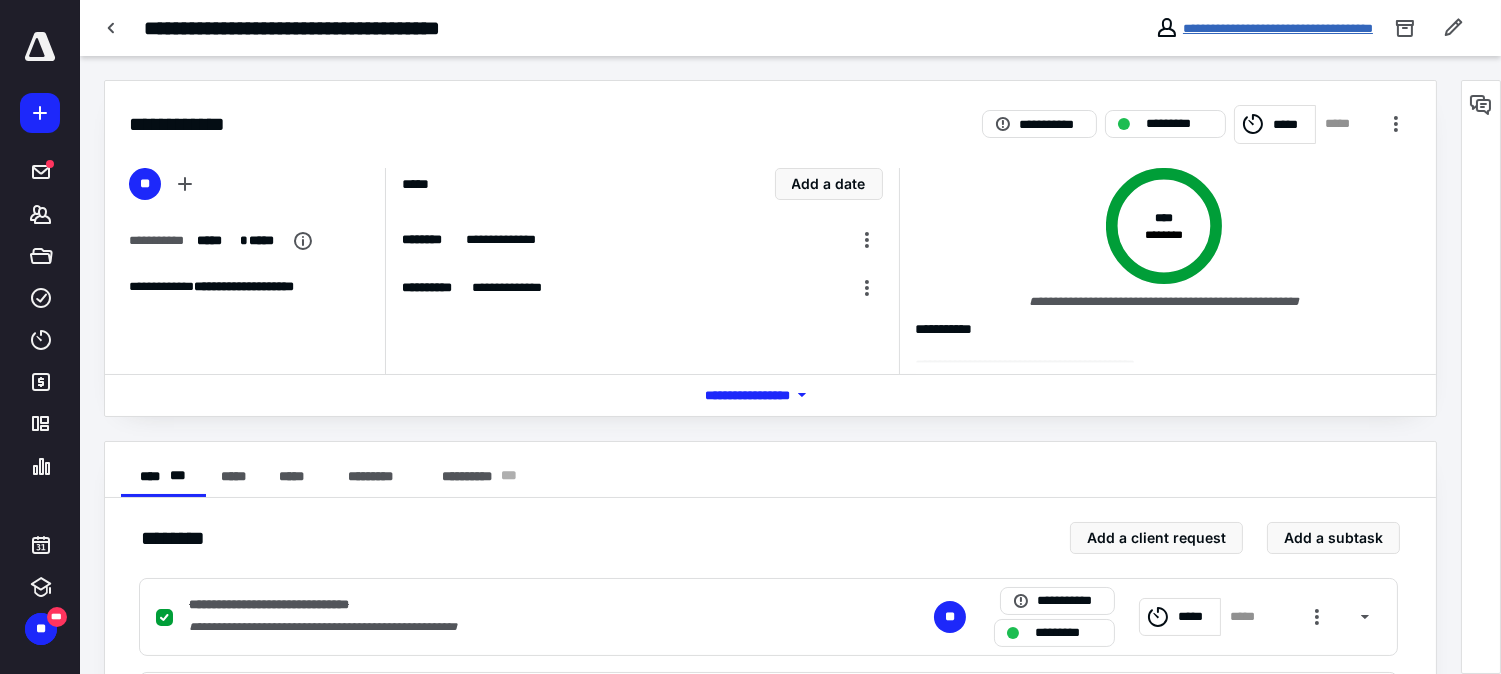 click on "**********" at bounding box center (1278, 28) 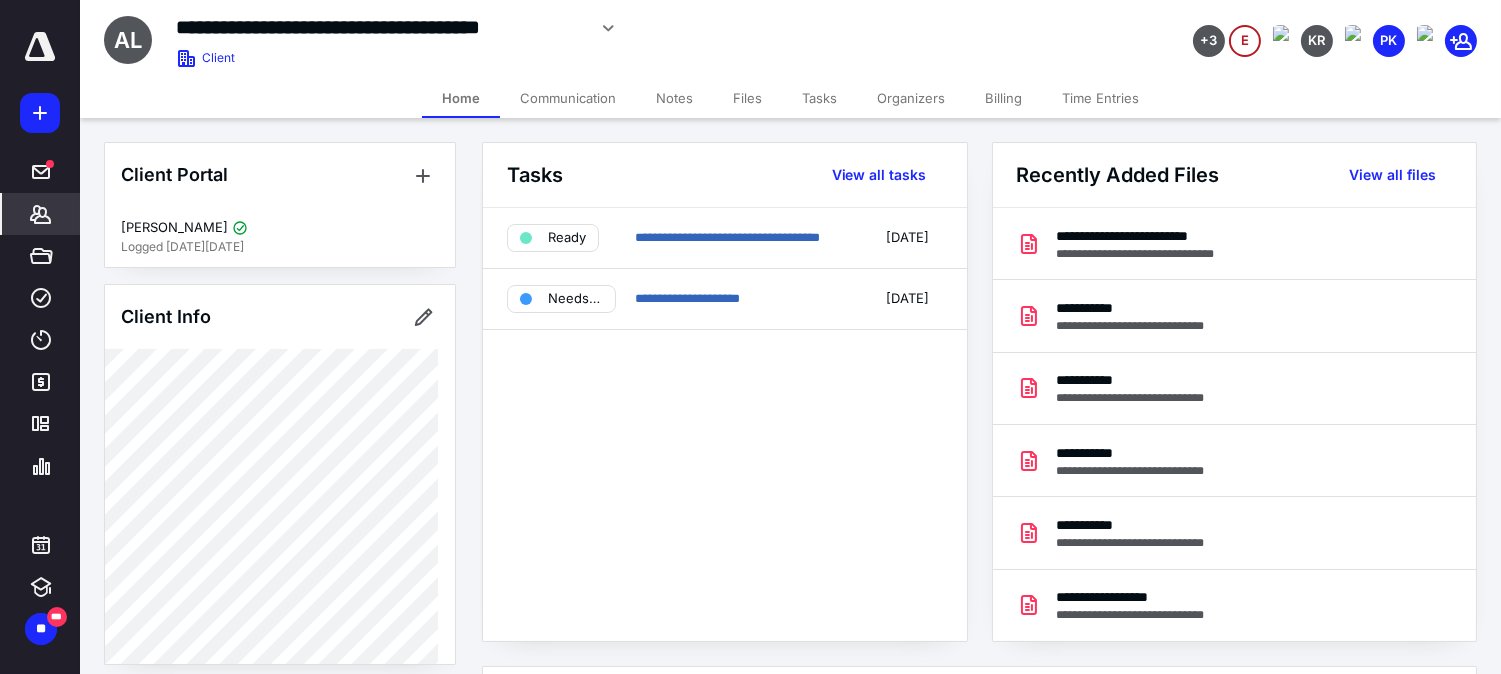 click on "Files" at bounding box center [747, 98] 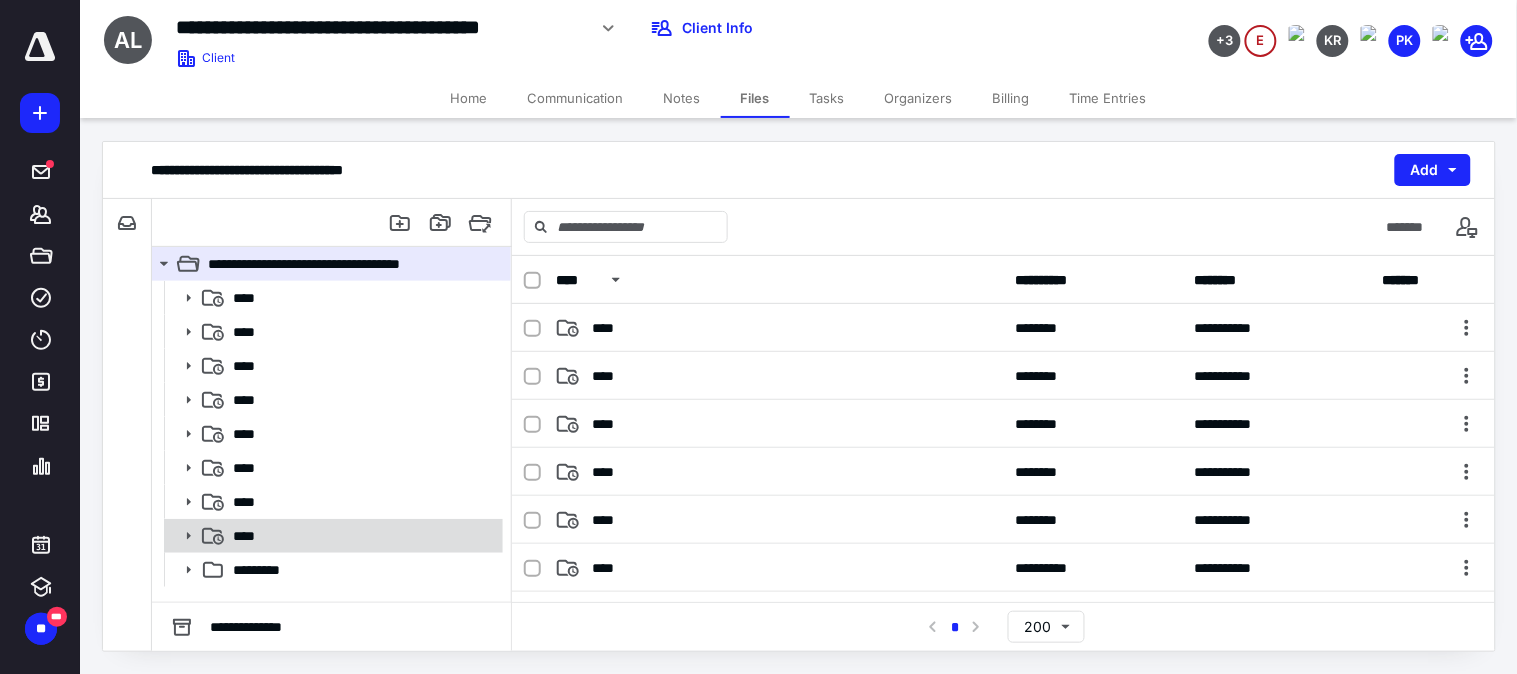 click on "****" at bounding box center (362, 536) 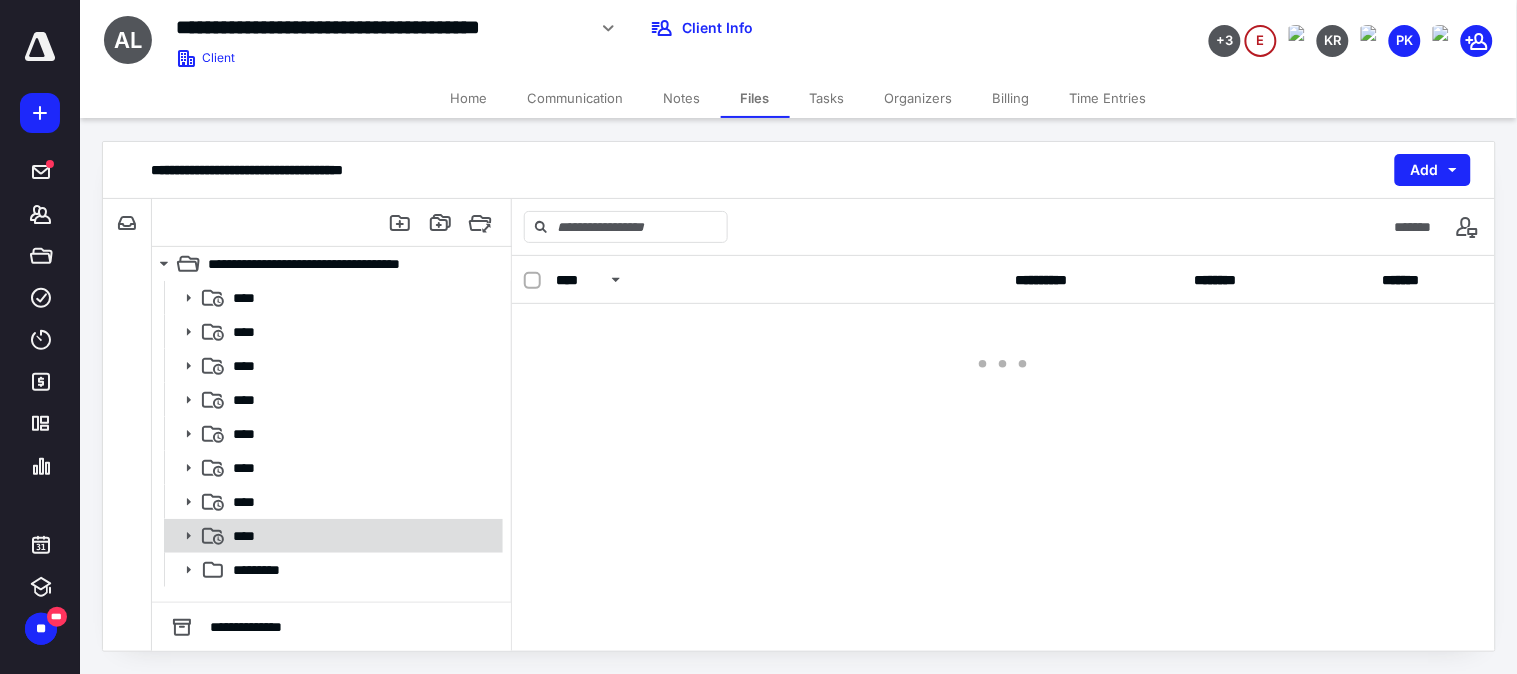 click on "****" at bounding box center [362, 536] 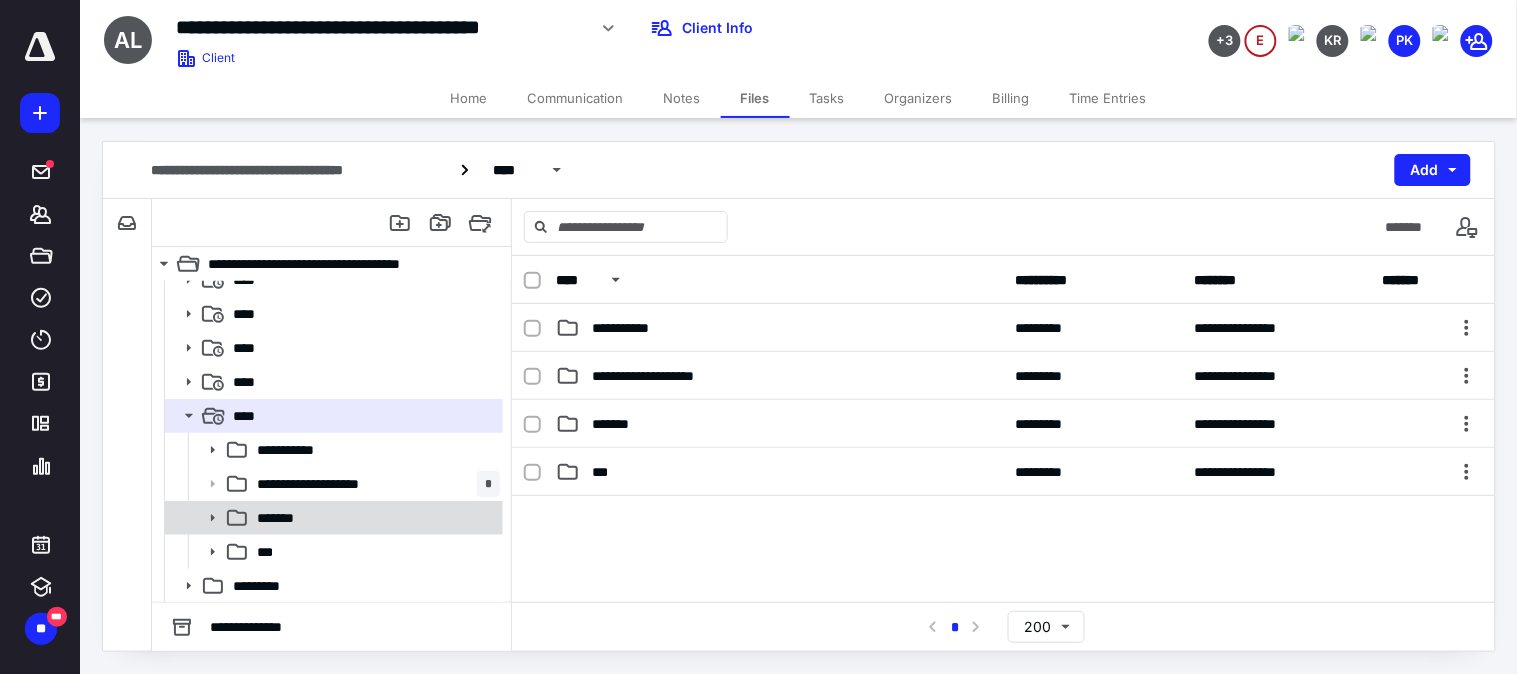 scroll, scrollTop: 121, scrollLeft: 0, axis: vertical 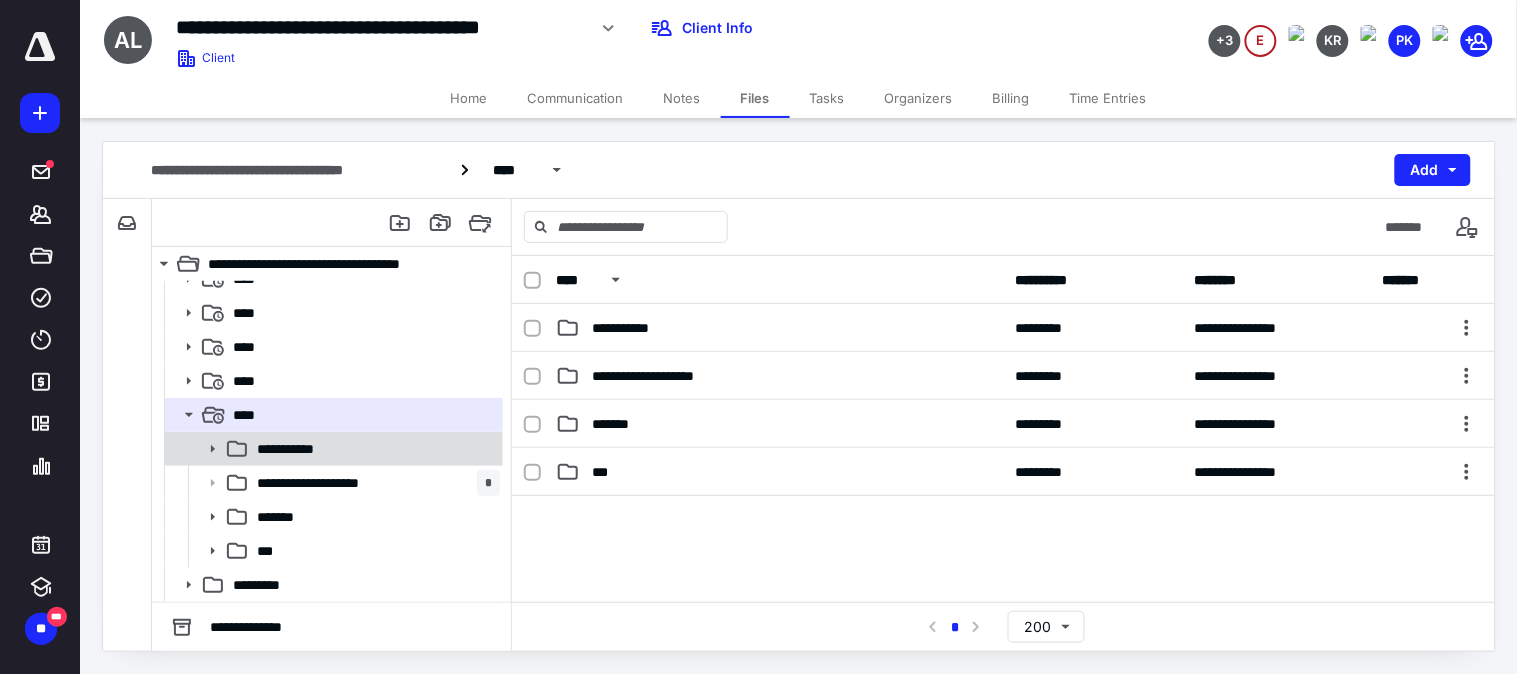 click on "**********" at bounding box center (374, 449) 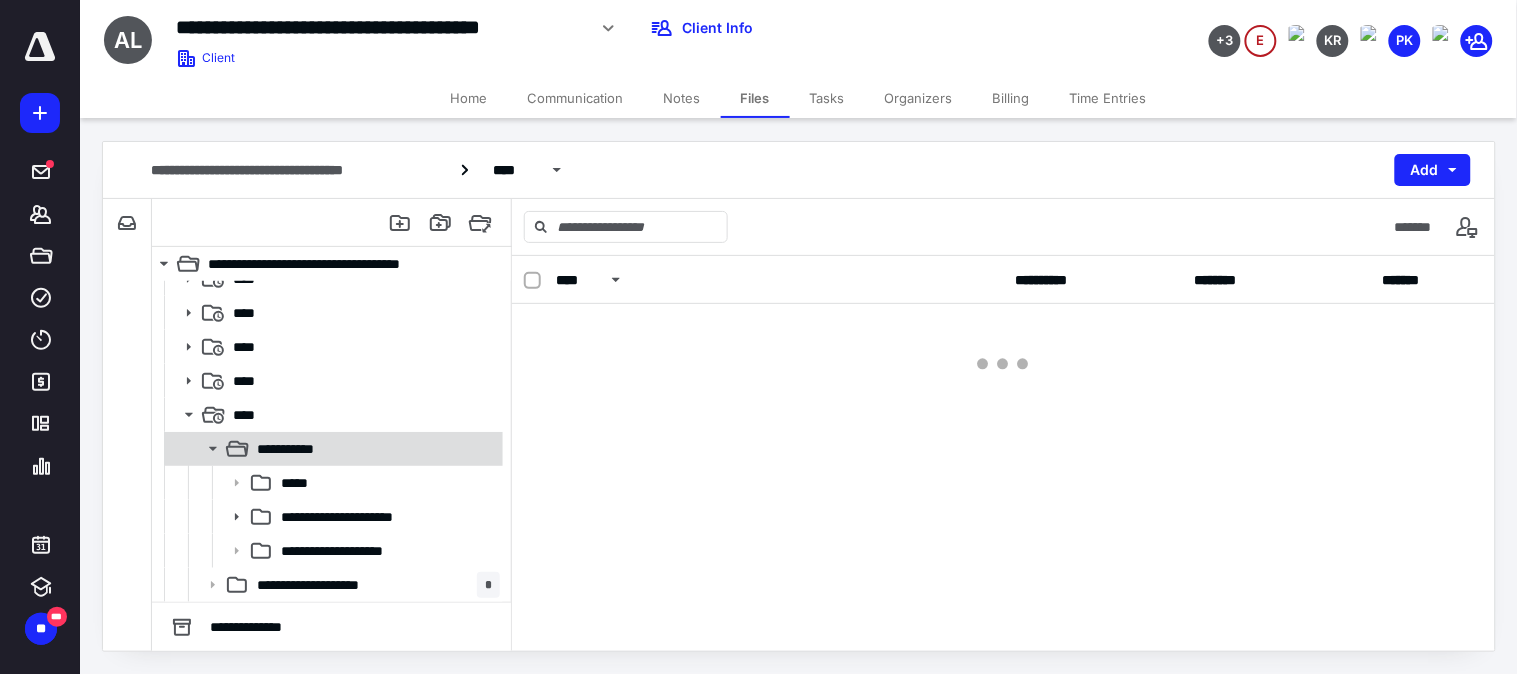 click on "**********" at bounding box center (374, 449) 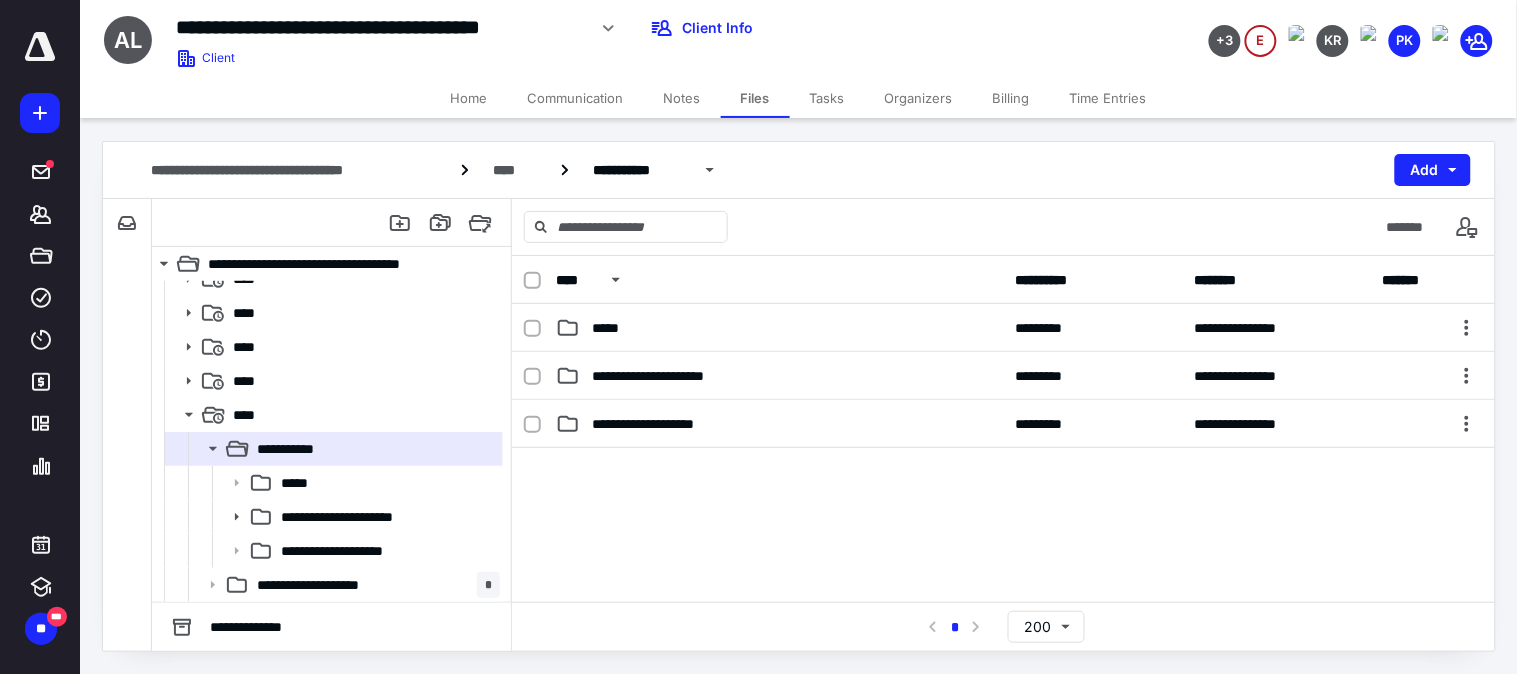 click on "**********" at bounding box center (332, 551) 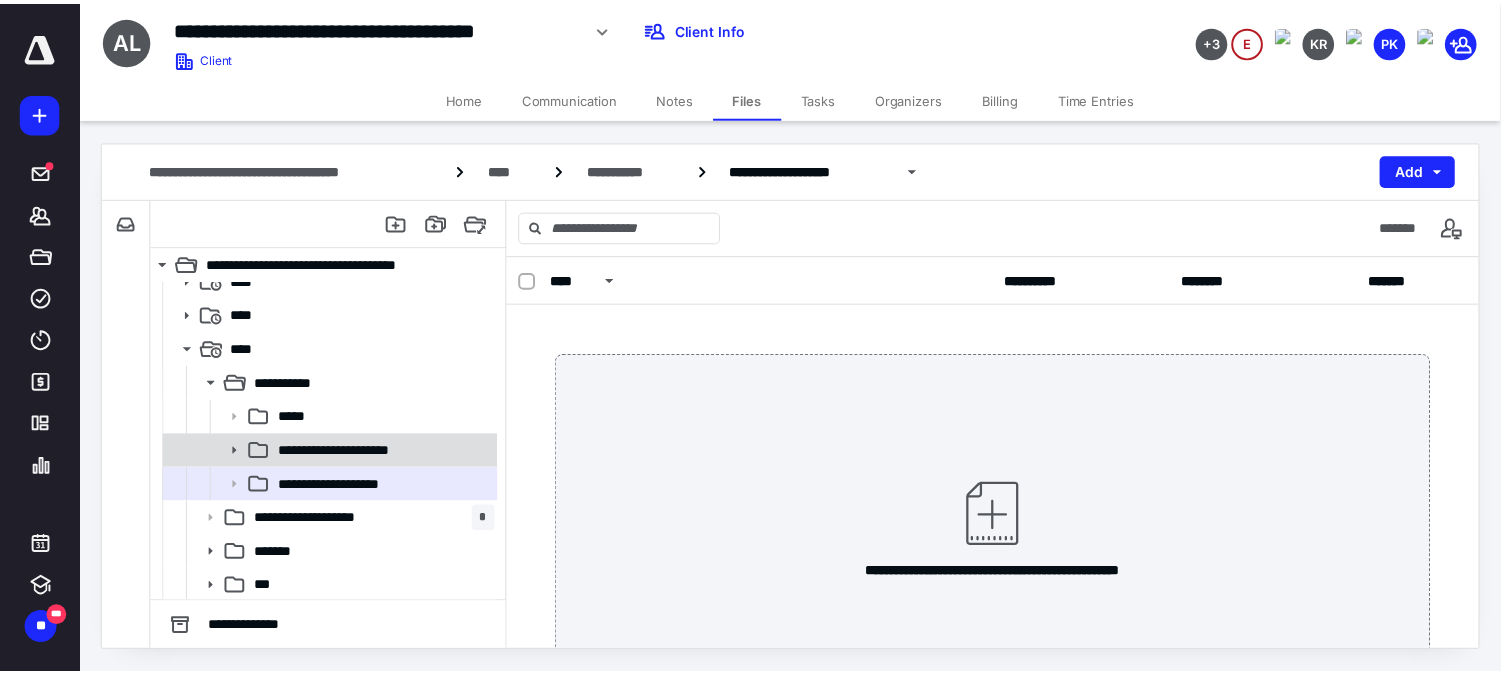 scroll, scrollTop: 223, scrollLeft: 0, axis: vertical 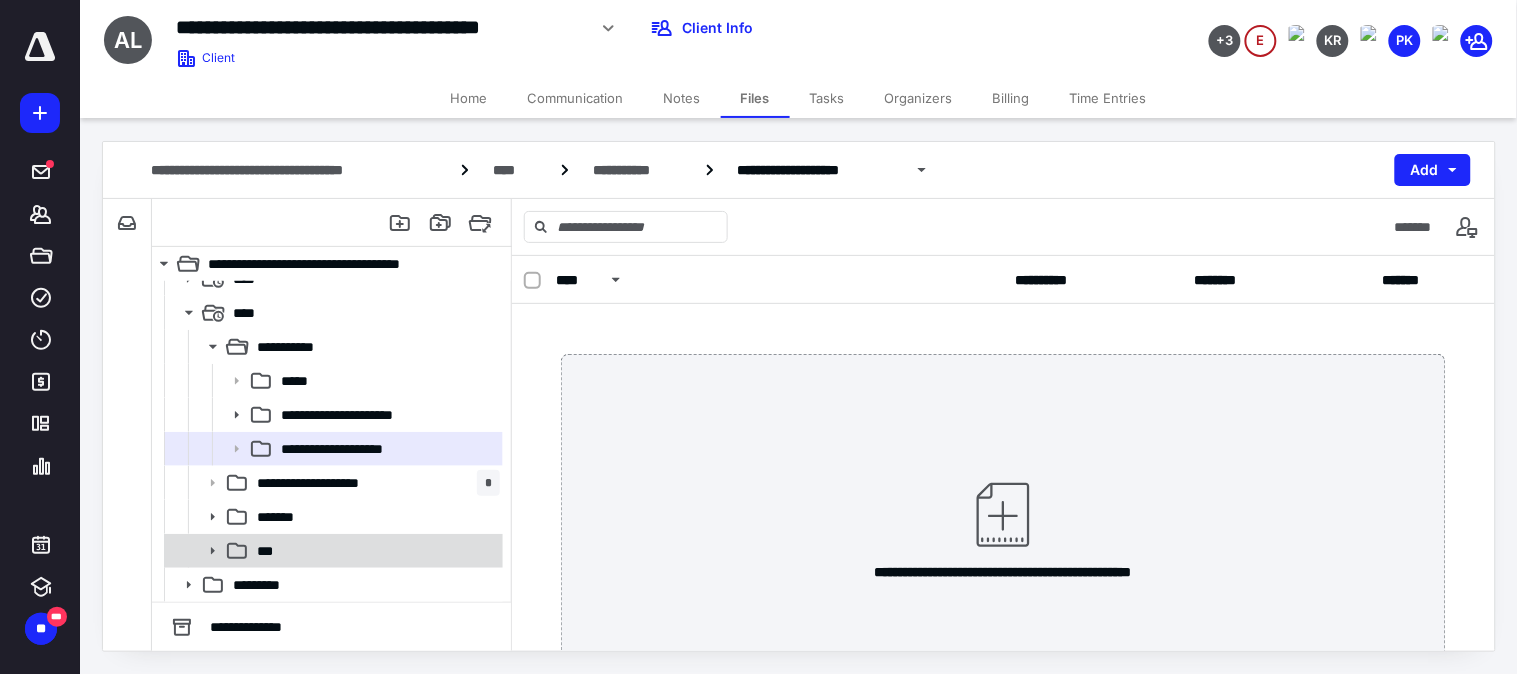 click on "***" at bounding box center [374, 551] 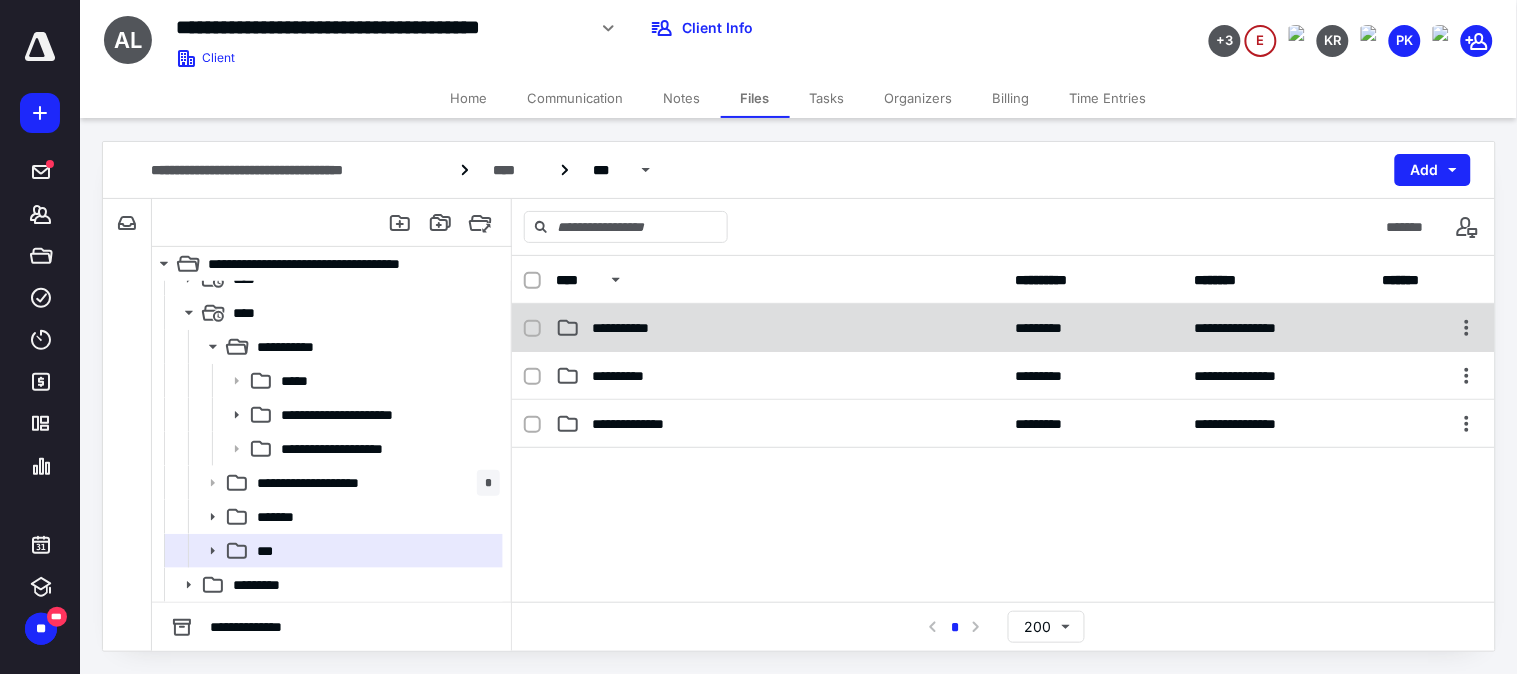 click on "**********" at bounding box center [779, 328] 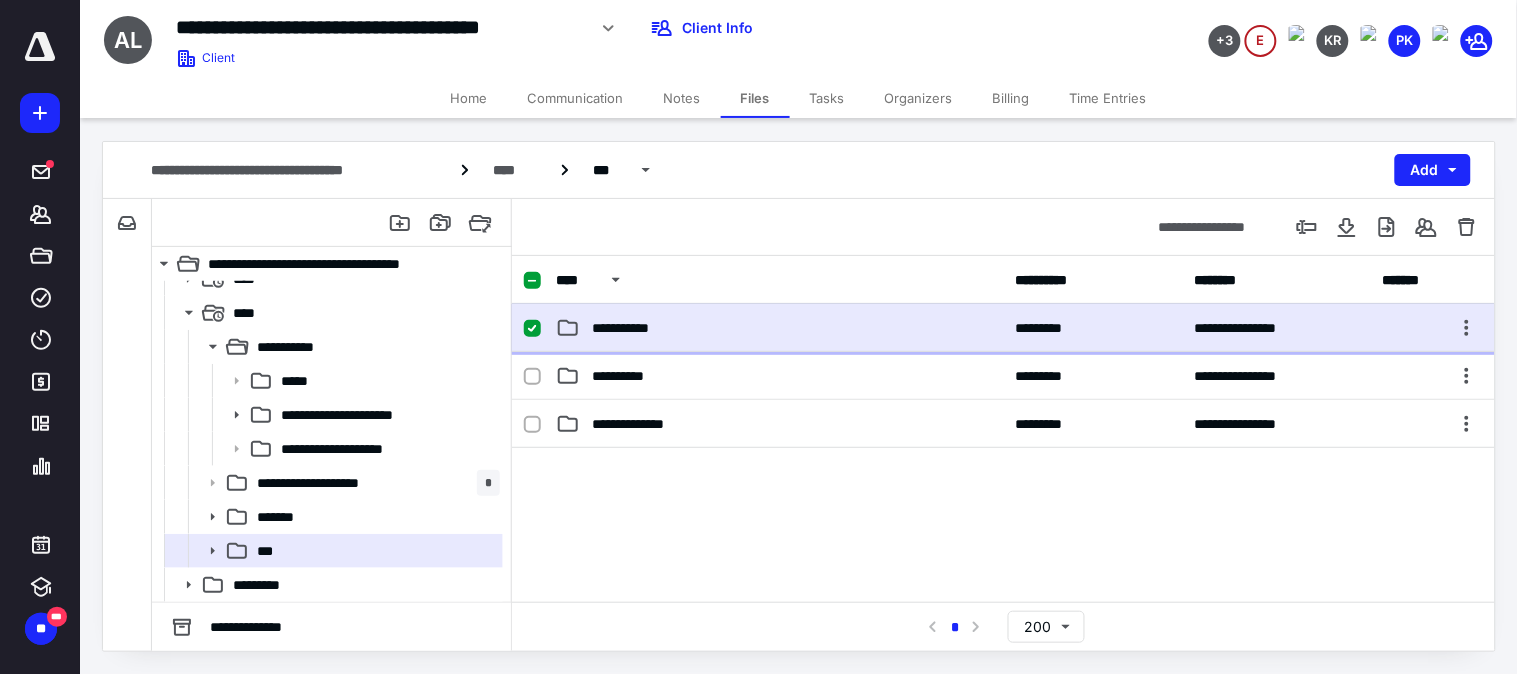 click 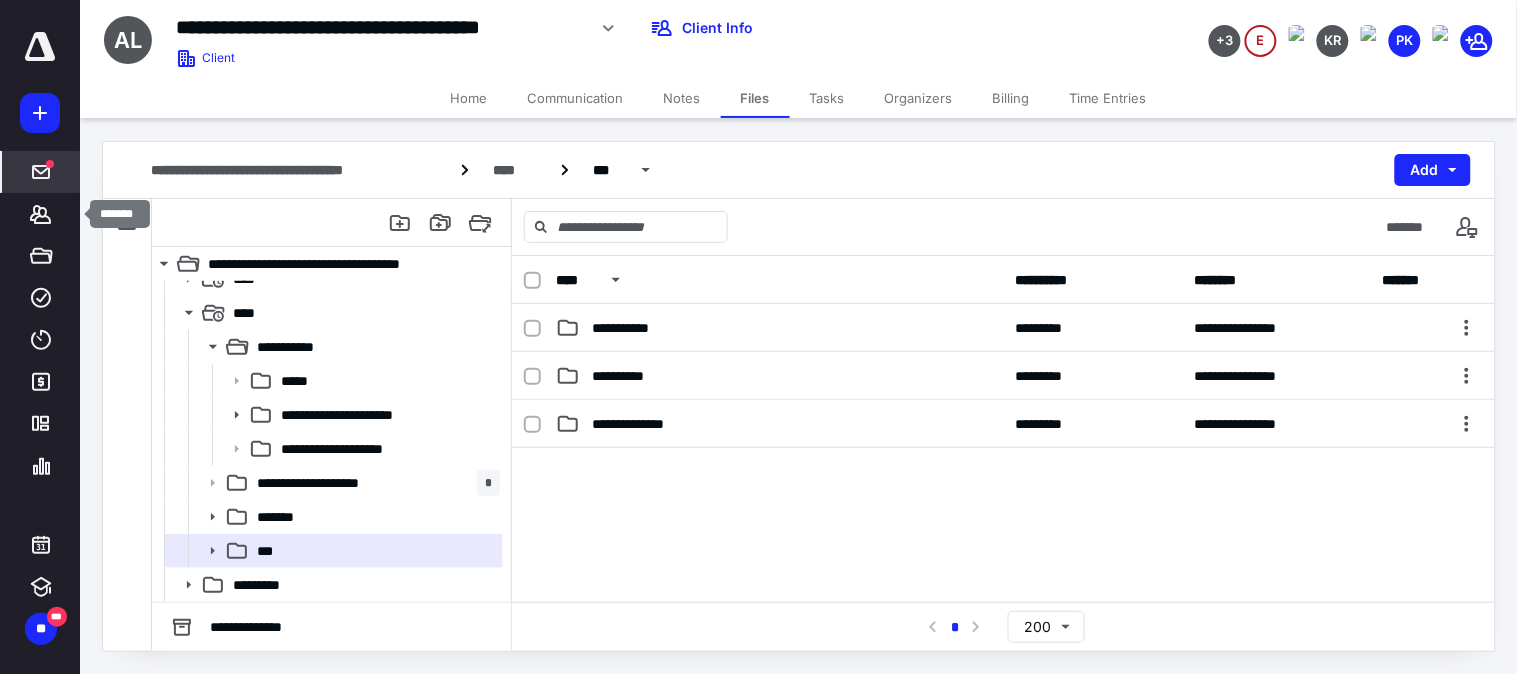 click 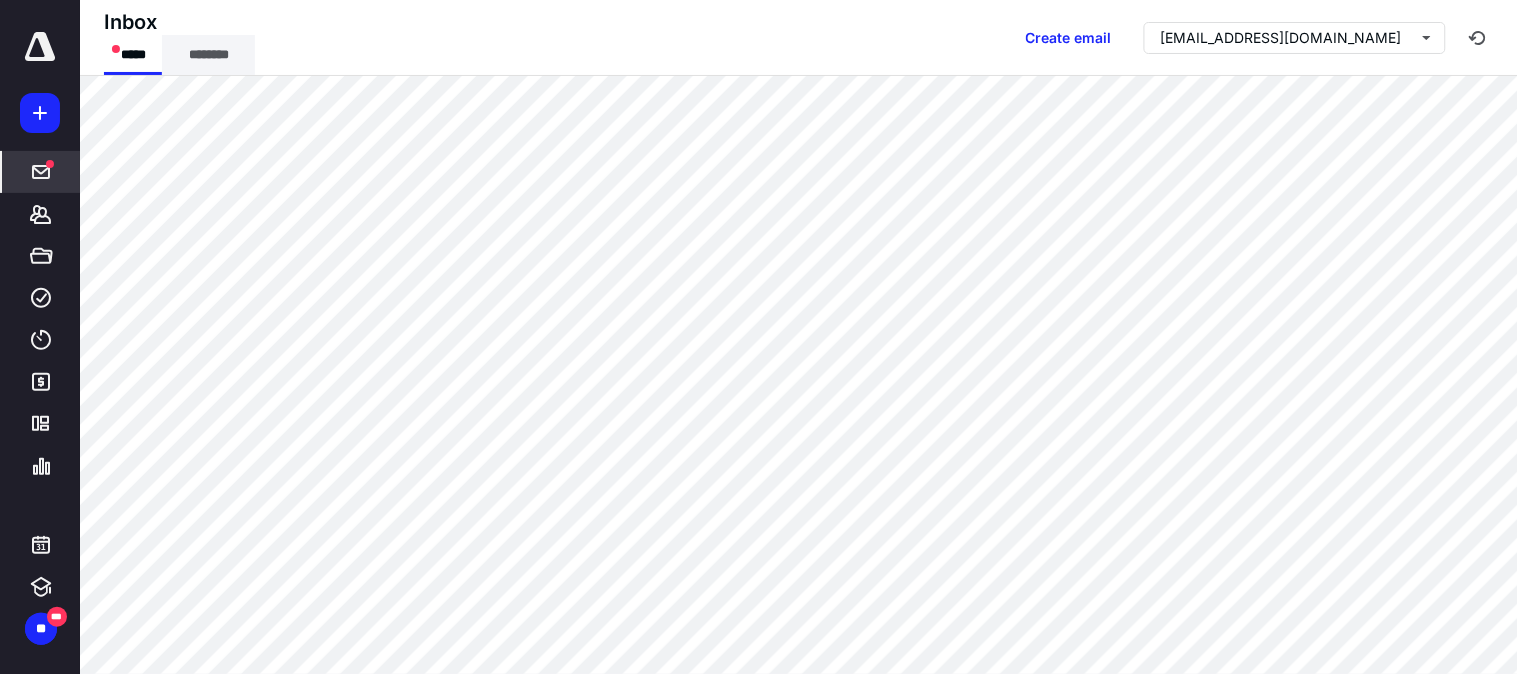 click on "********" at bounding box center [208, 55] 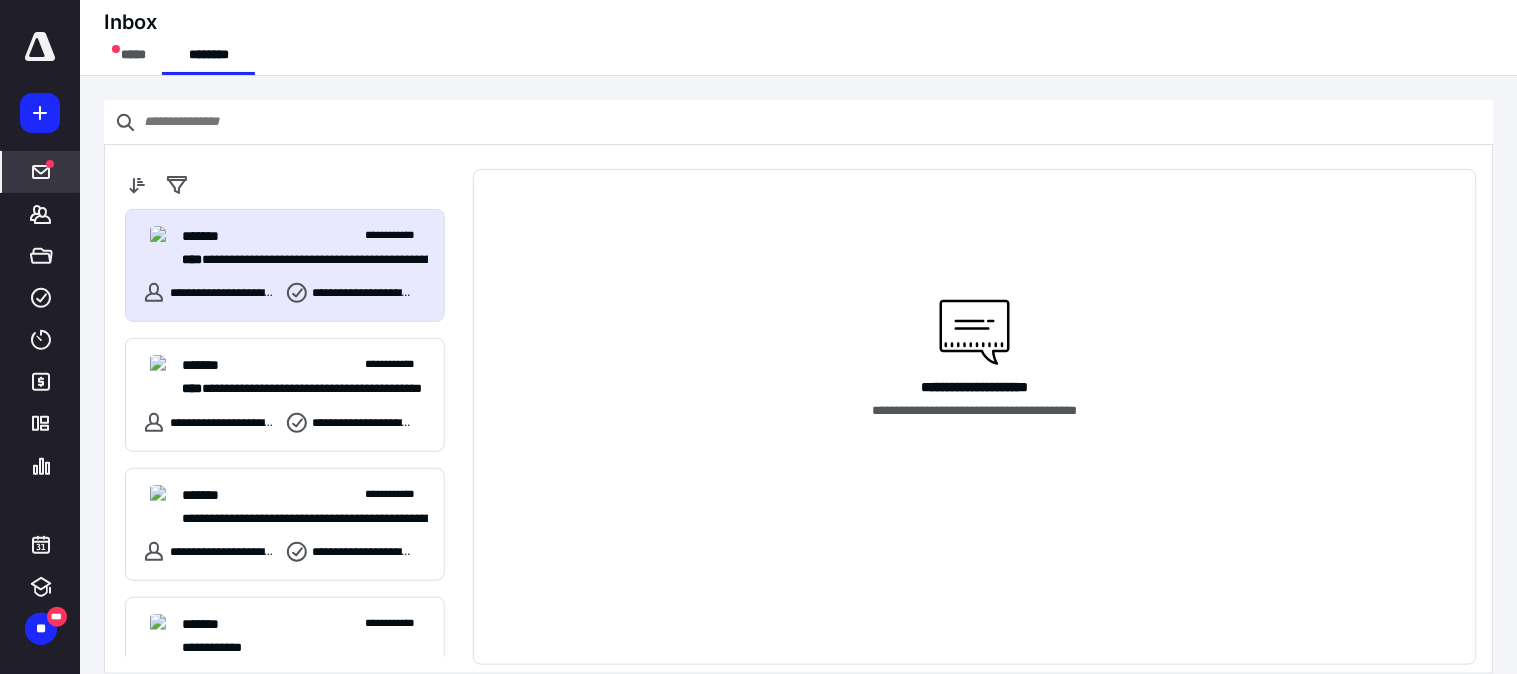 click on "**********" at bounding box center (296, 259) 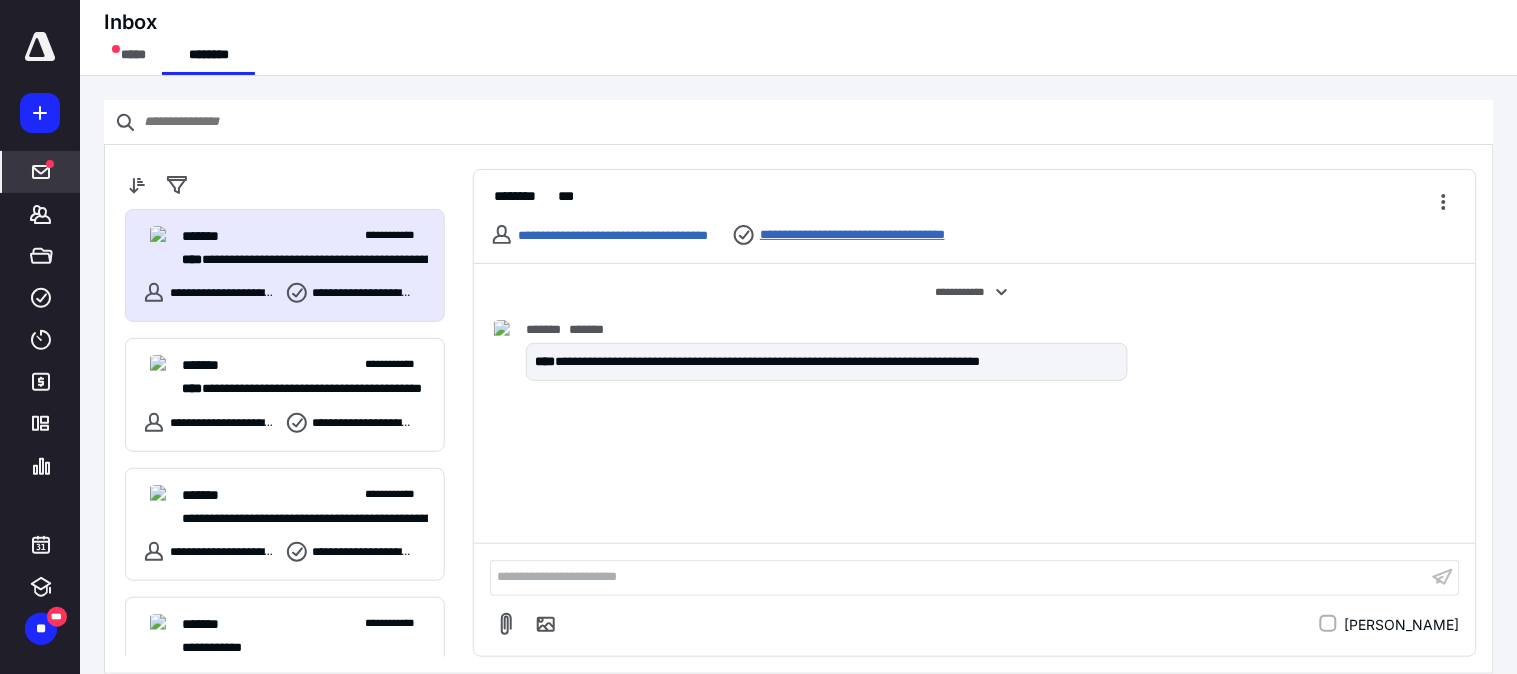 click on "**********" at bounding box center (882, 234) 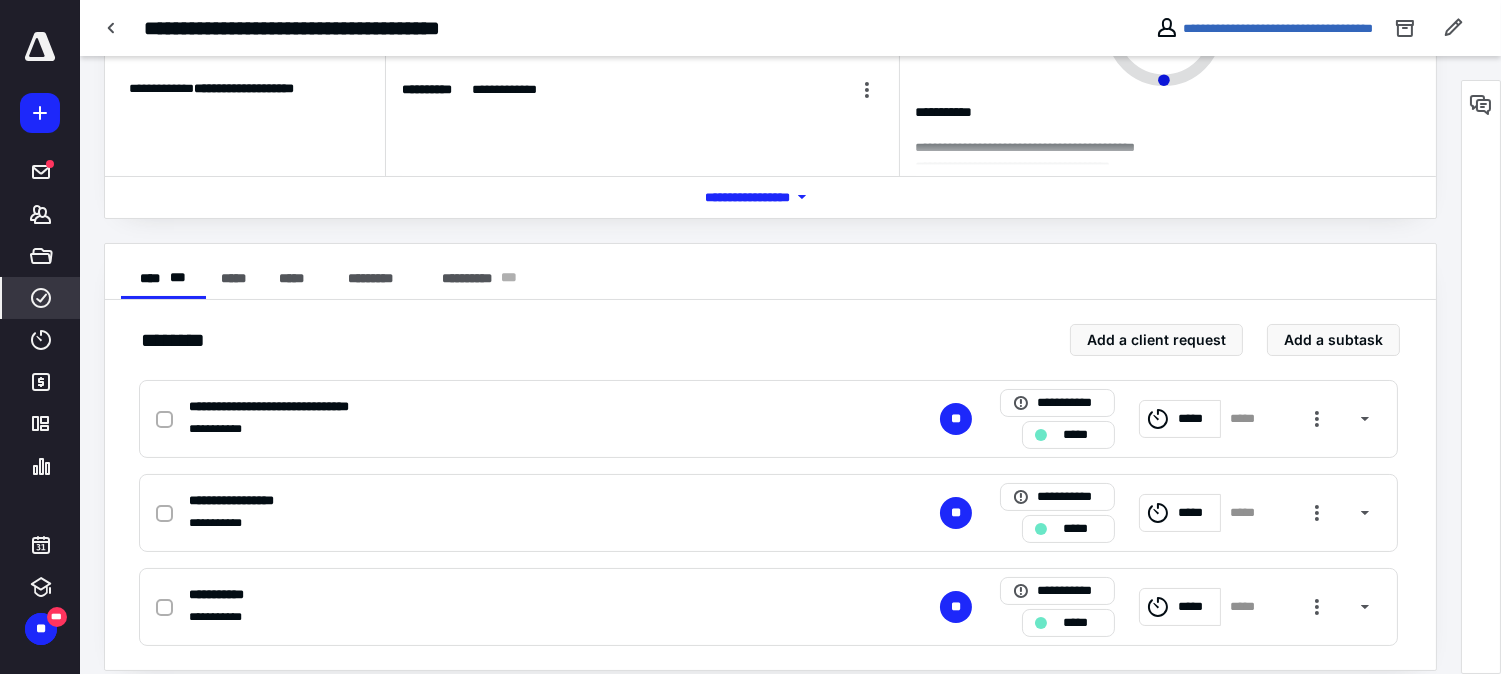 scroll, scrollTop: 218, scrollLeft: 0, axis: vertical 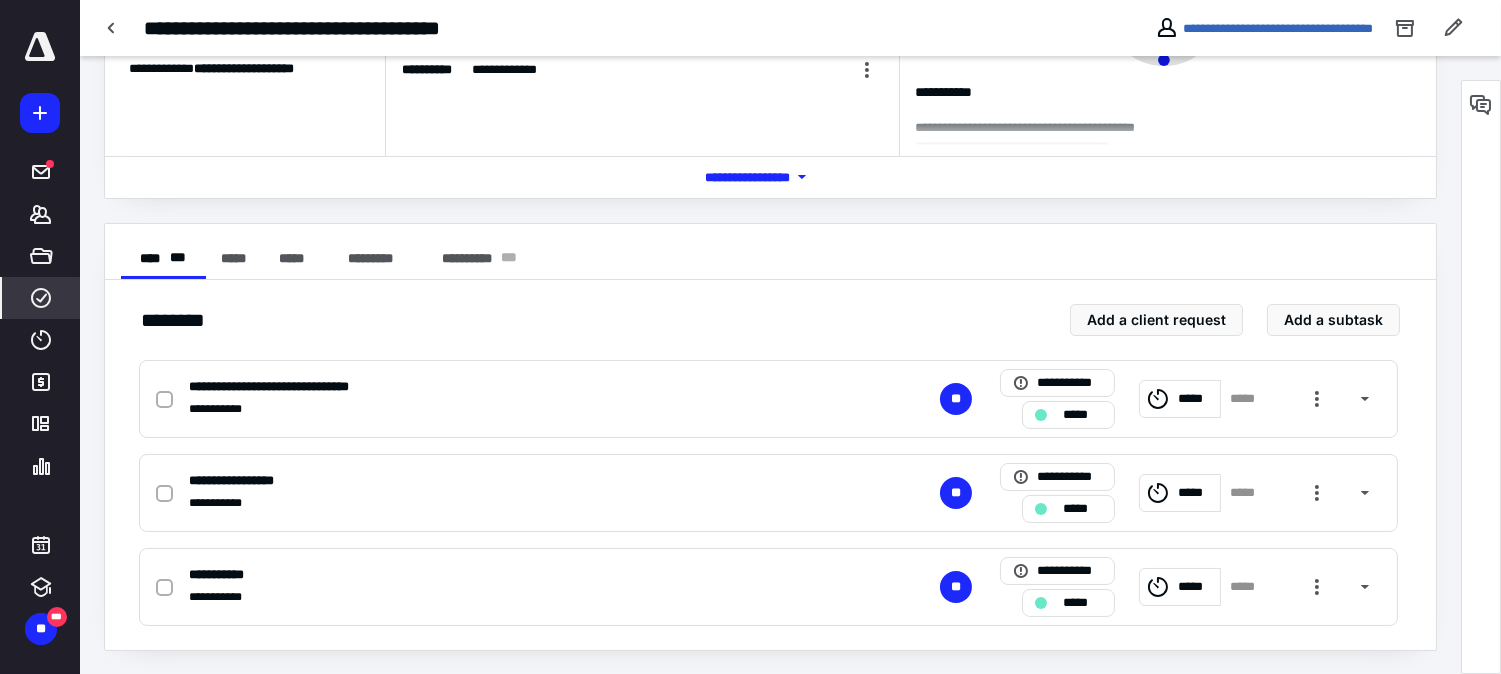 click on "**********" at bounding box center [1264, 28] 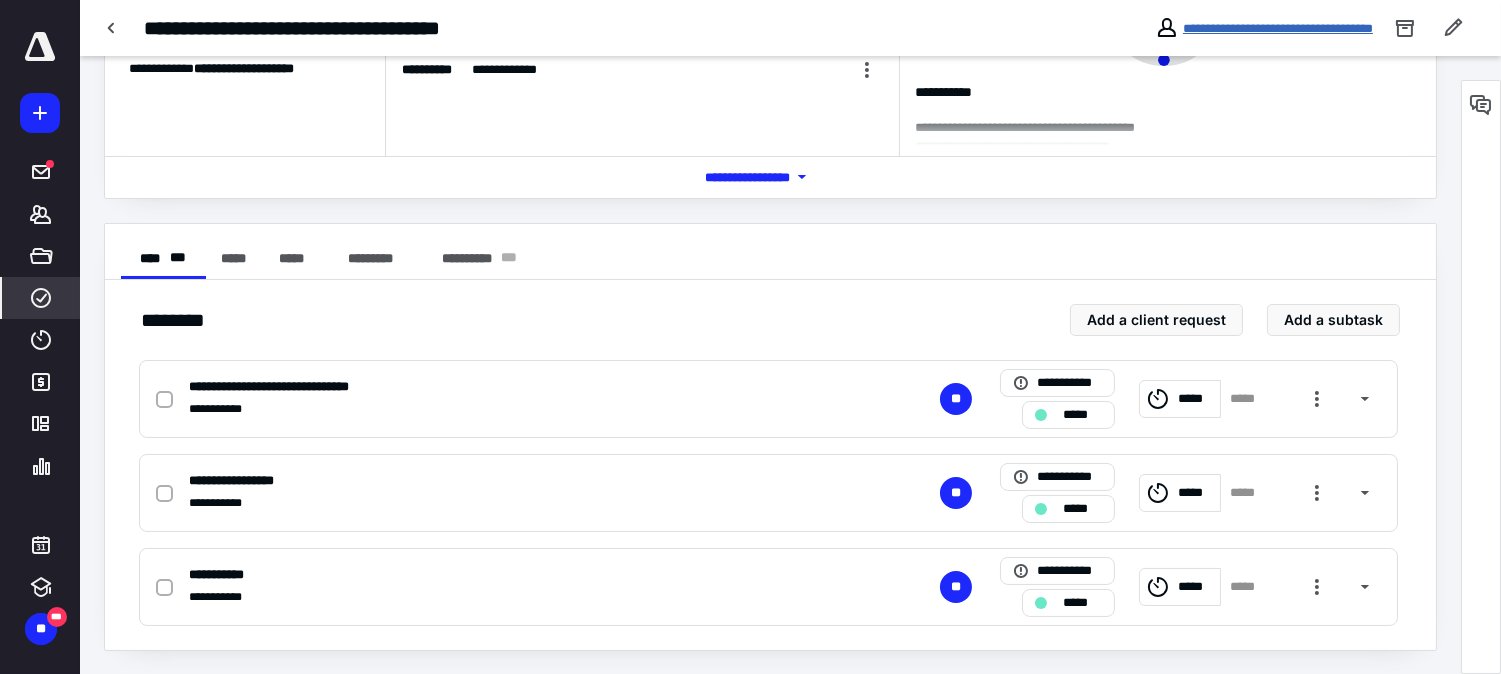 click on "**********" at bounding box center [1278, 28] 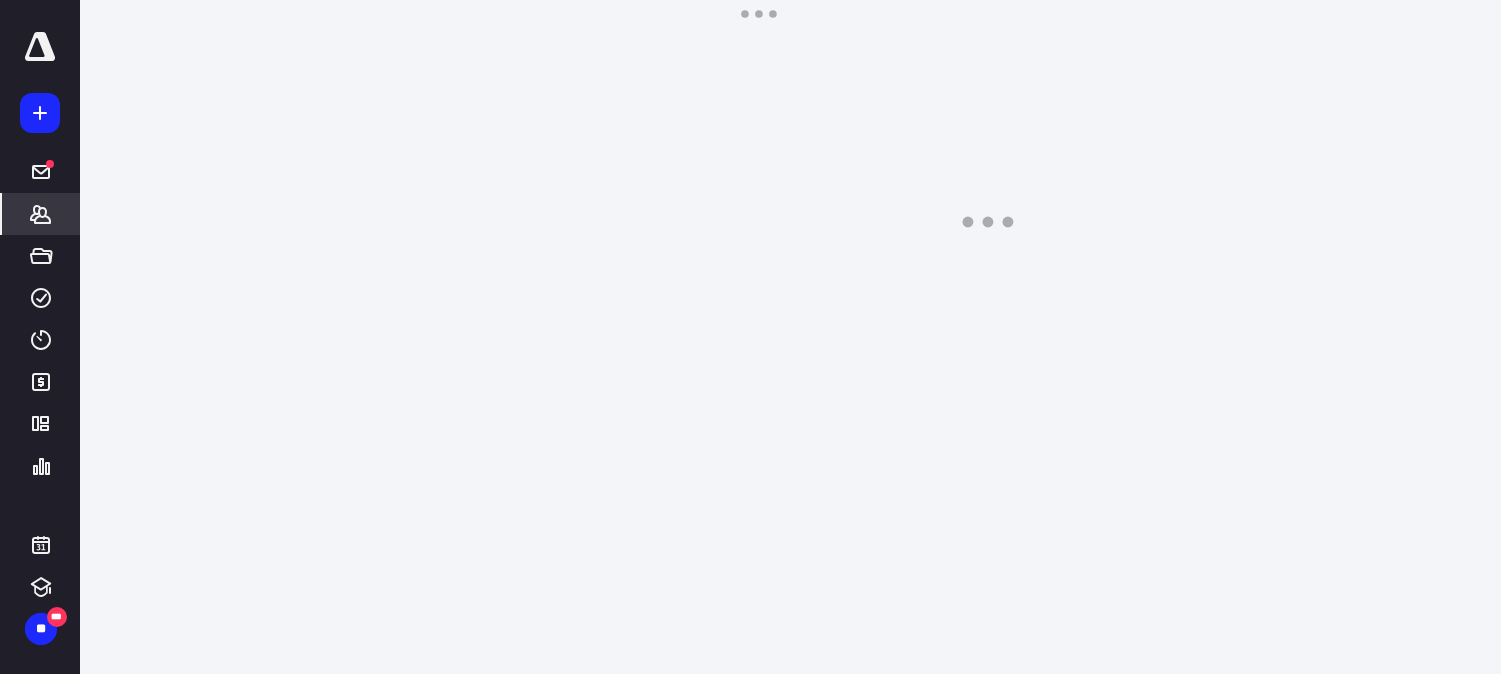 scroll, scrollTop: 0, scrollLeft: 0, axis: both 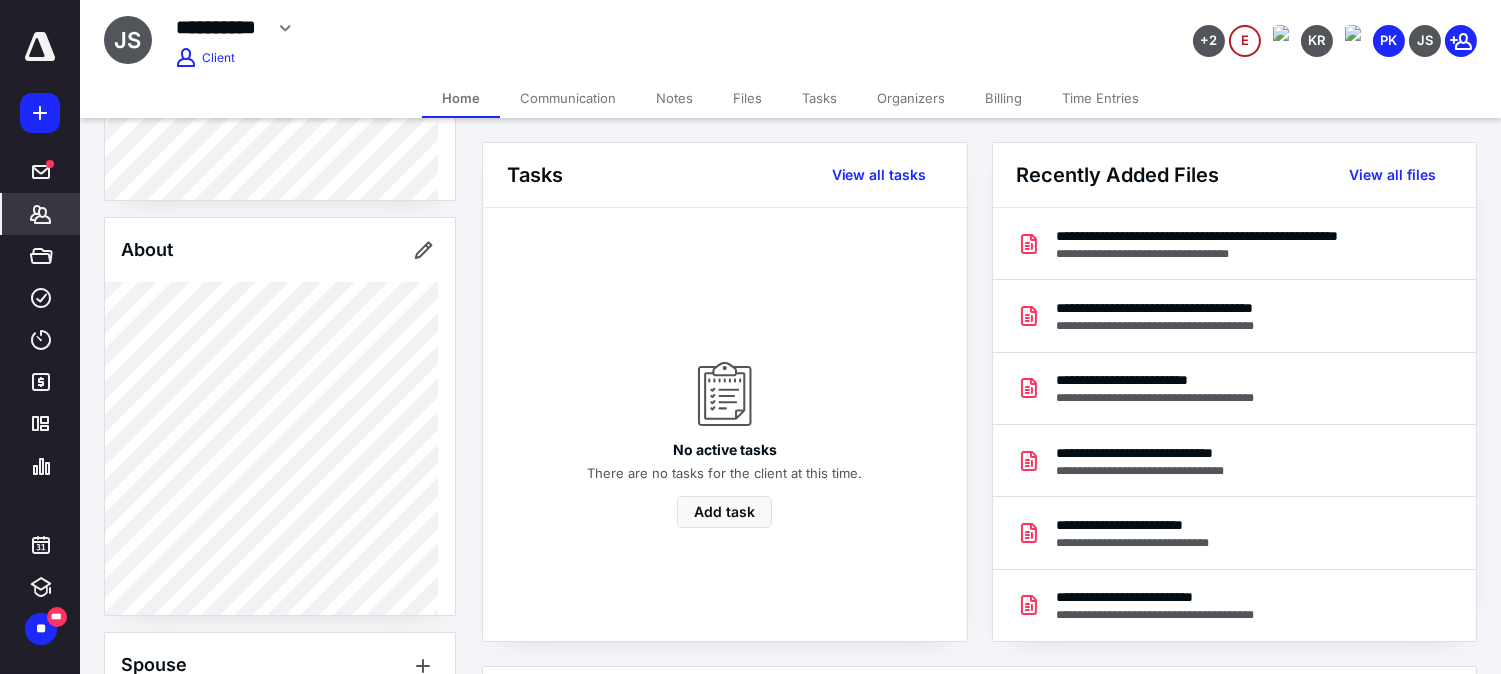 click on "Client Portal [PERSON_NAME] Logged [DATE][DATE] Client Info About Spouse Dependents Important clients Linked clients Tags Manage all tags" at bounding box center [280, 367] 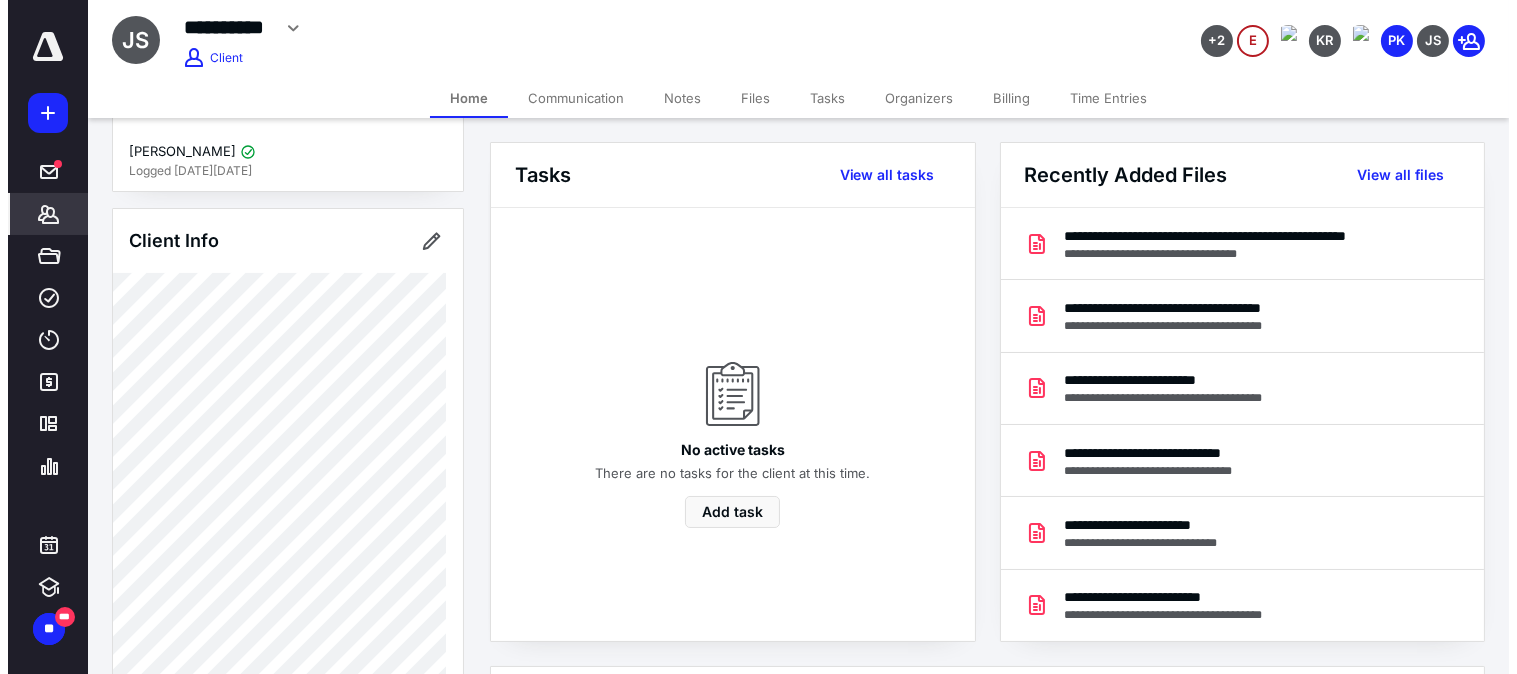 scroll, scrollTop: 111, scrollLeft: 0, axis: vertical 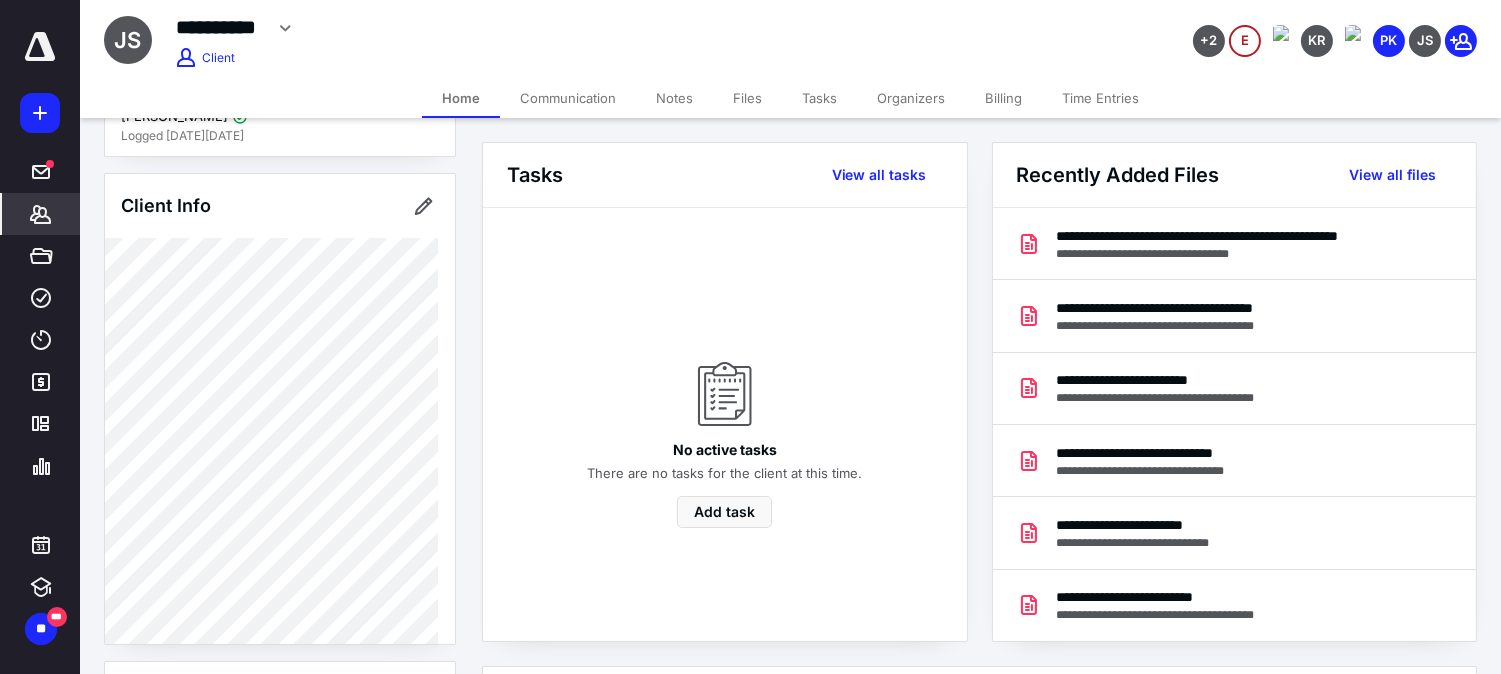 click on "Files" at bounding box center [747, 98] 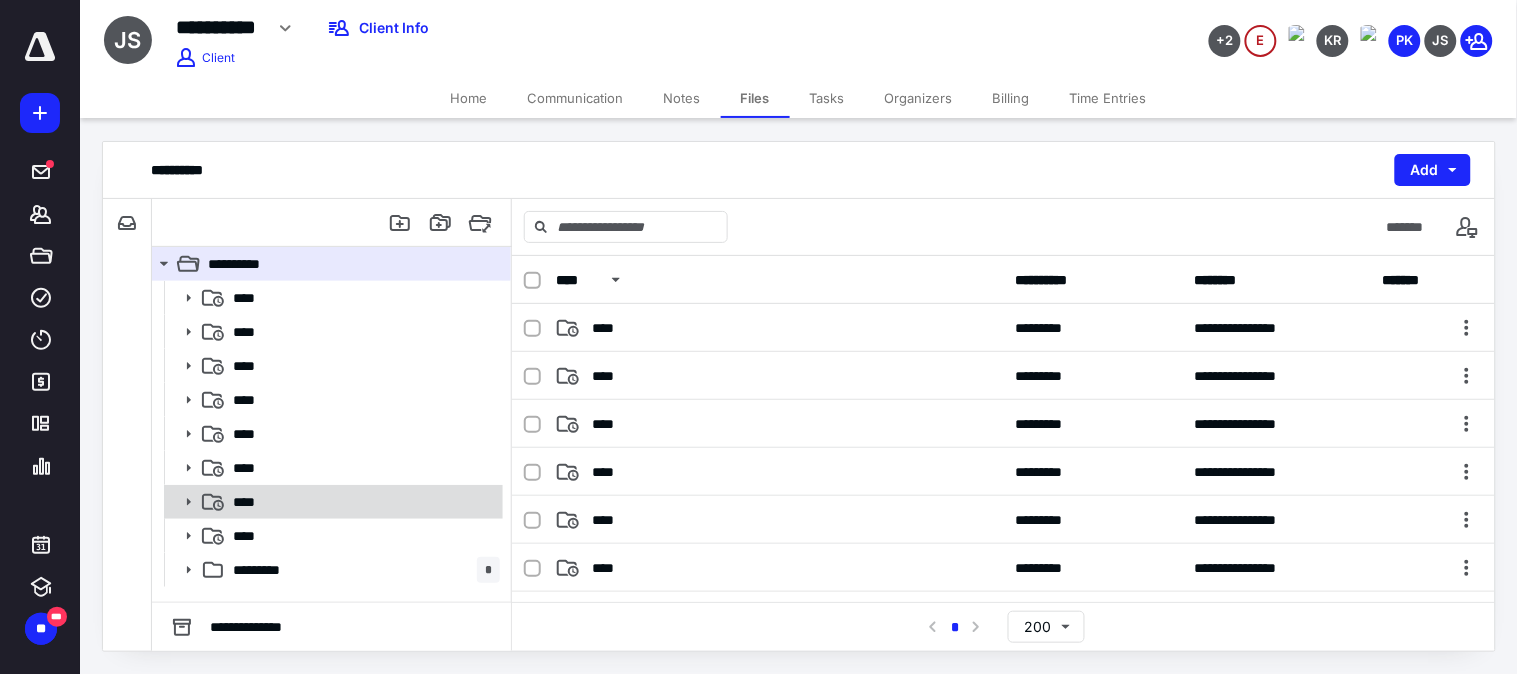 click on "****" at bounding box center (362, 502) 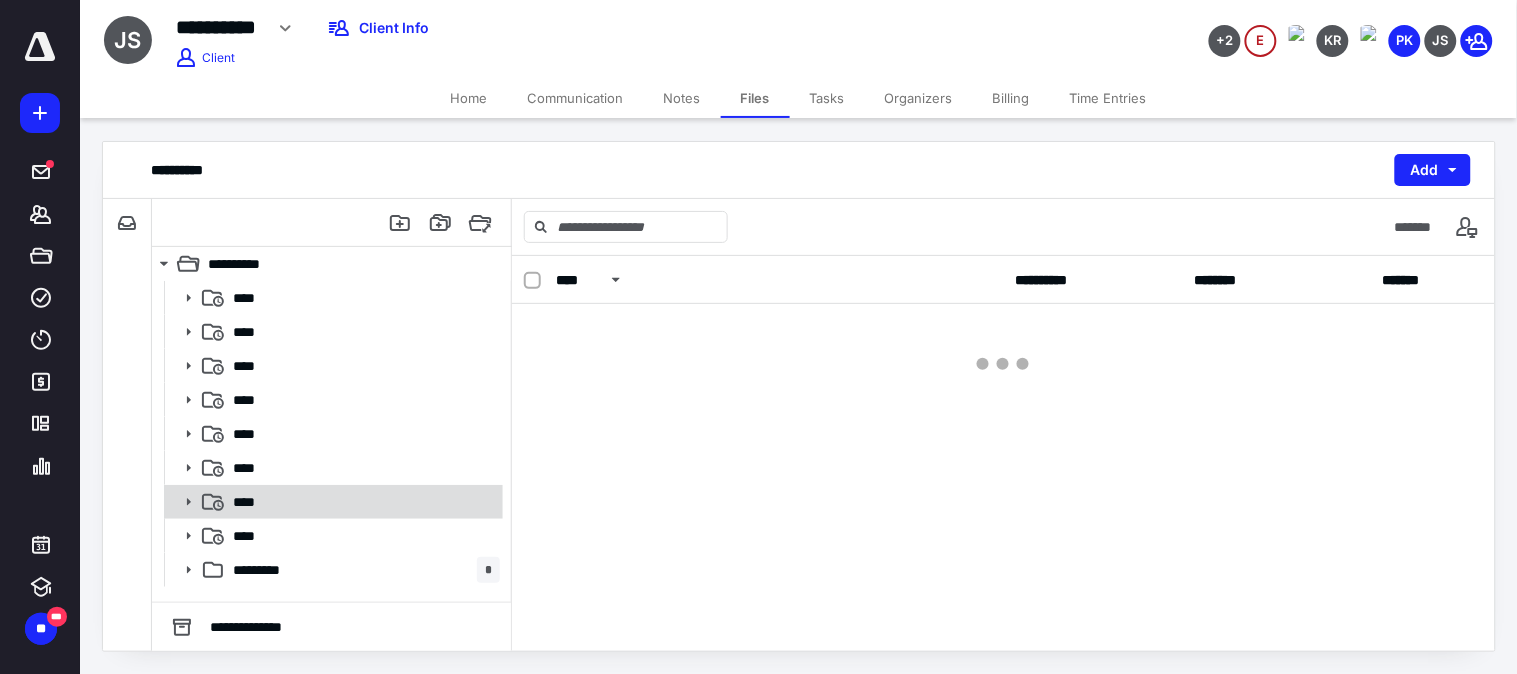 click on "****" at bounding box center (362, 502) 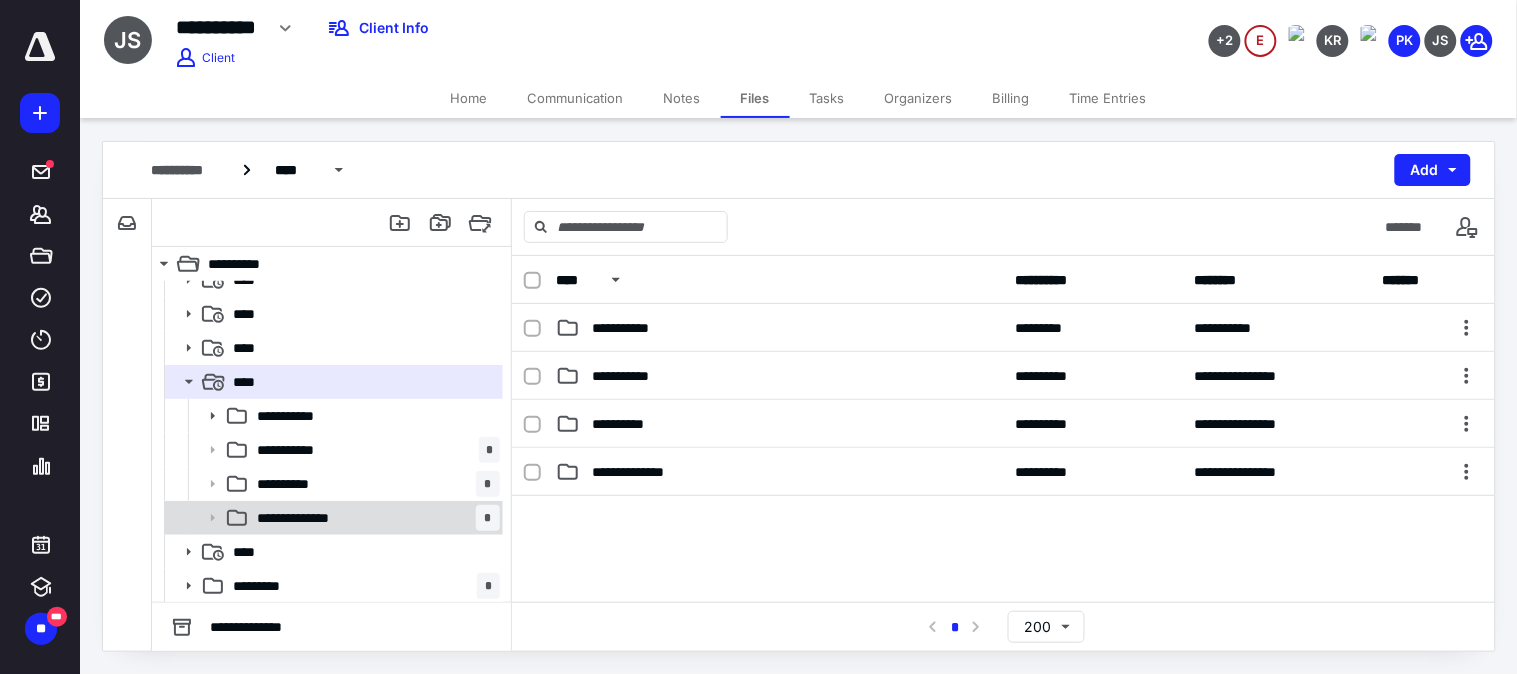 scroll, scrollTop: 121, scrollLeft: 0, axis: vertical 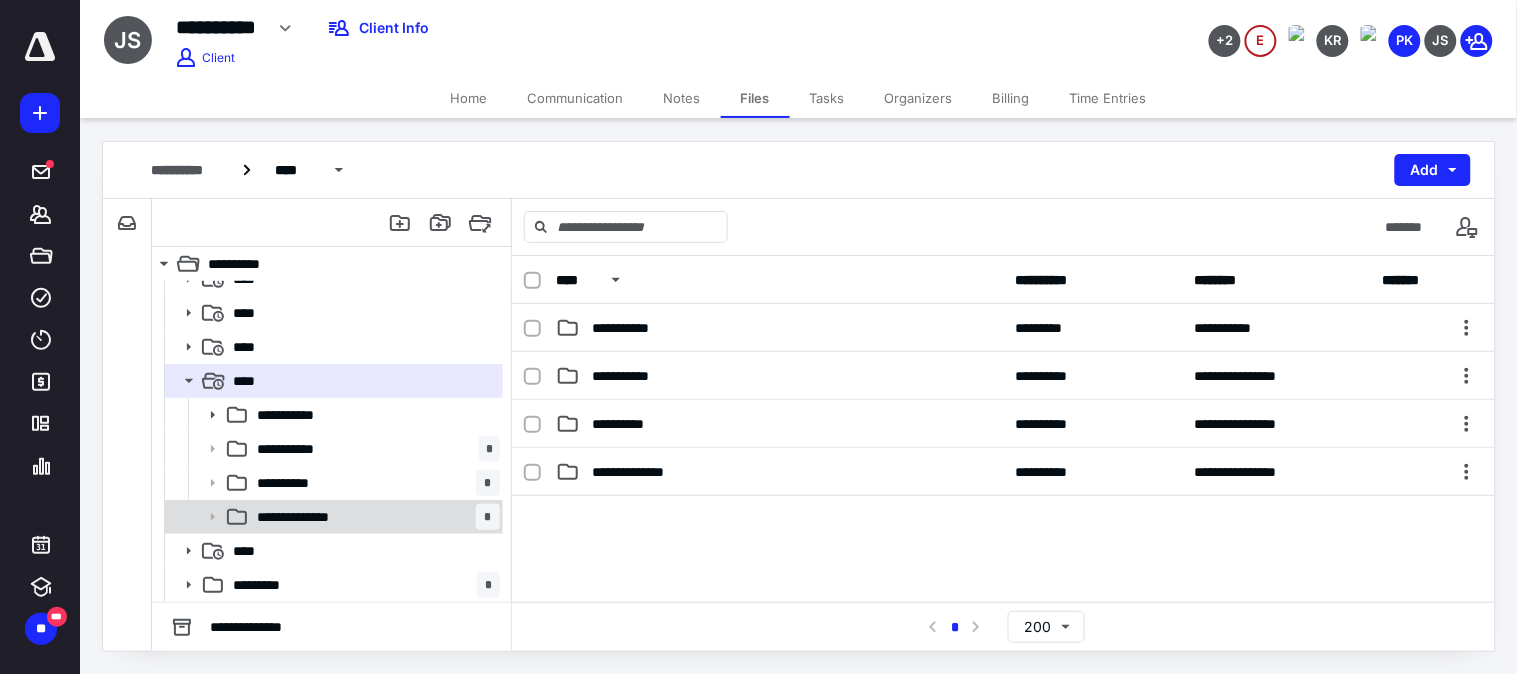 click on "**********" at bounding box center (374, 517) 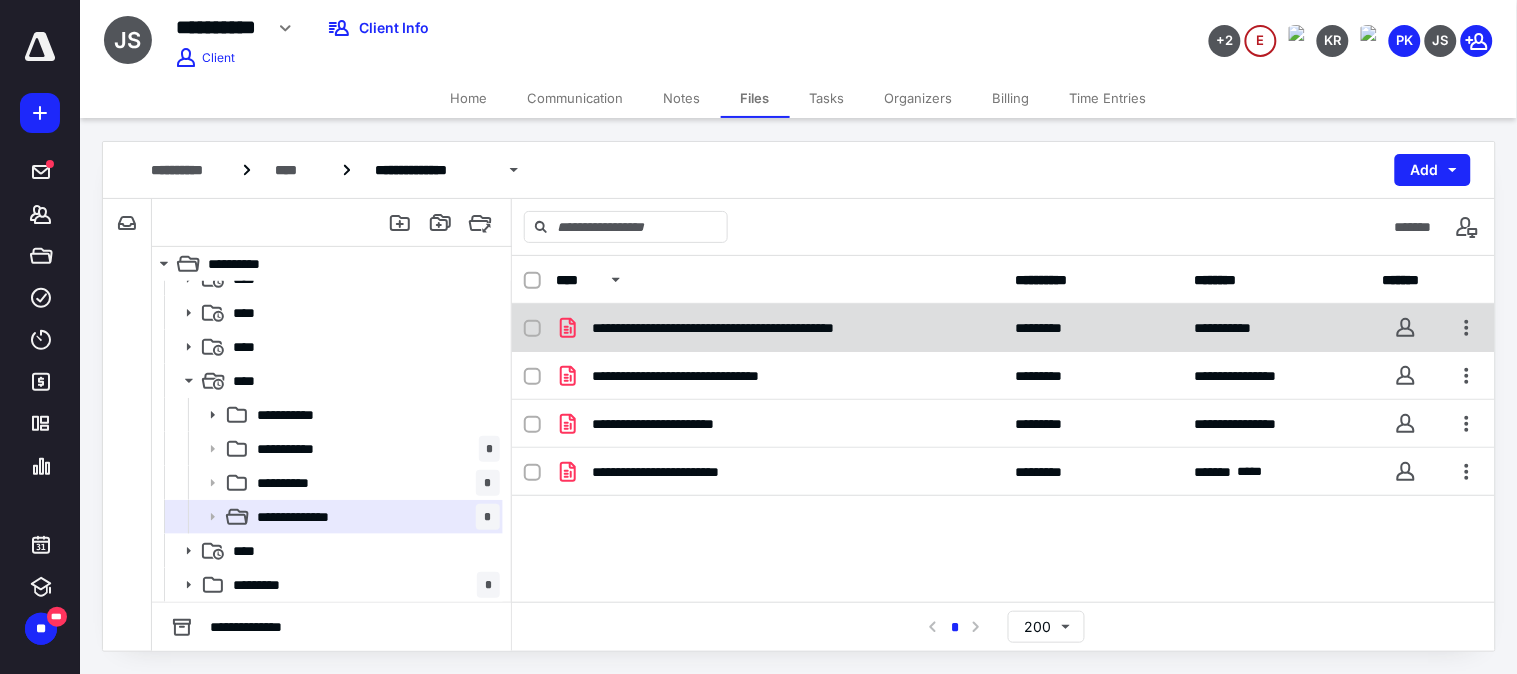click on "**********" at bounding box center [779, 328] 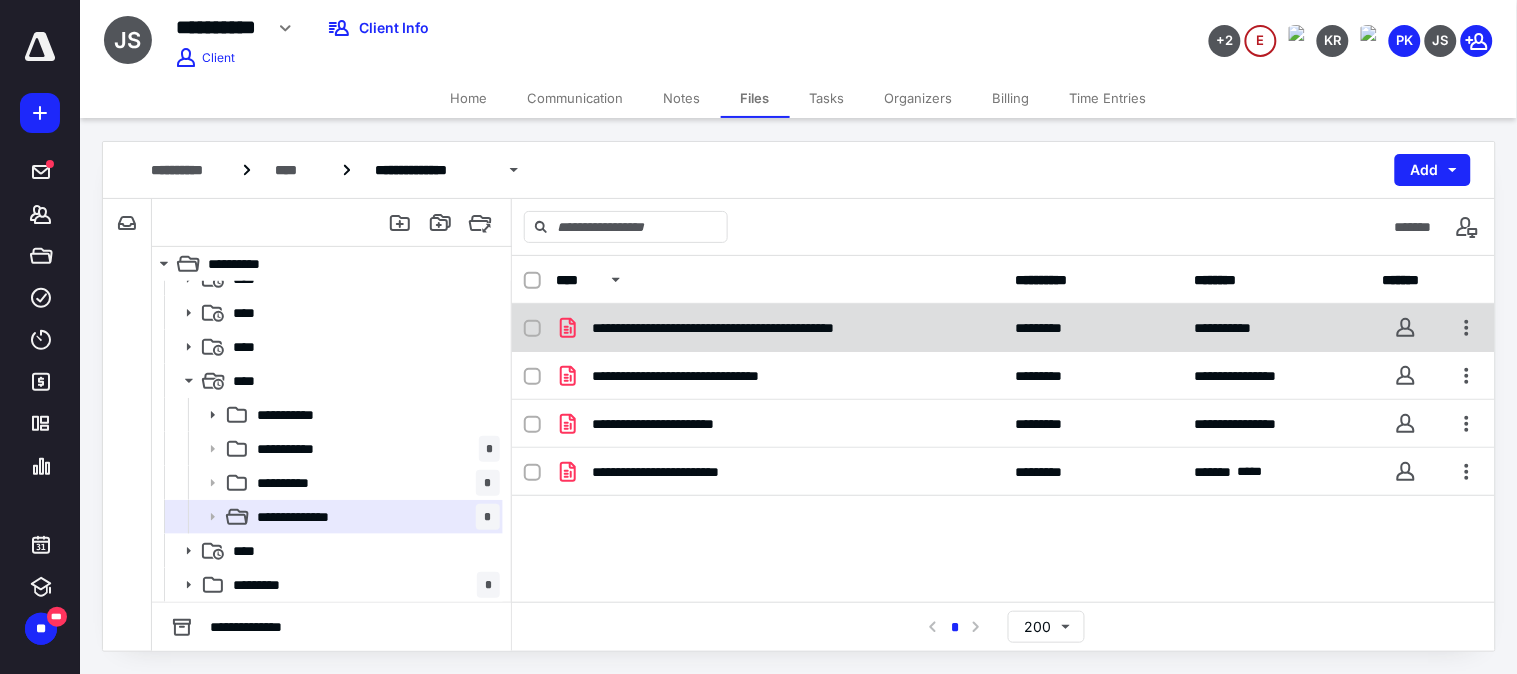 checkbox on "true" 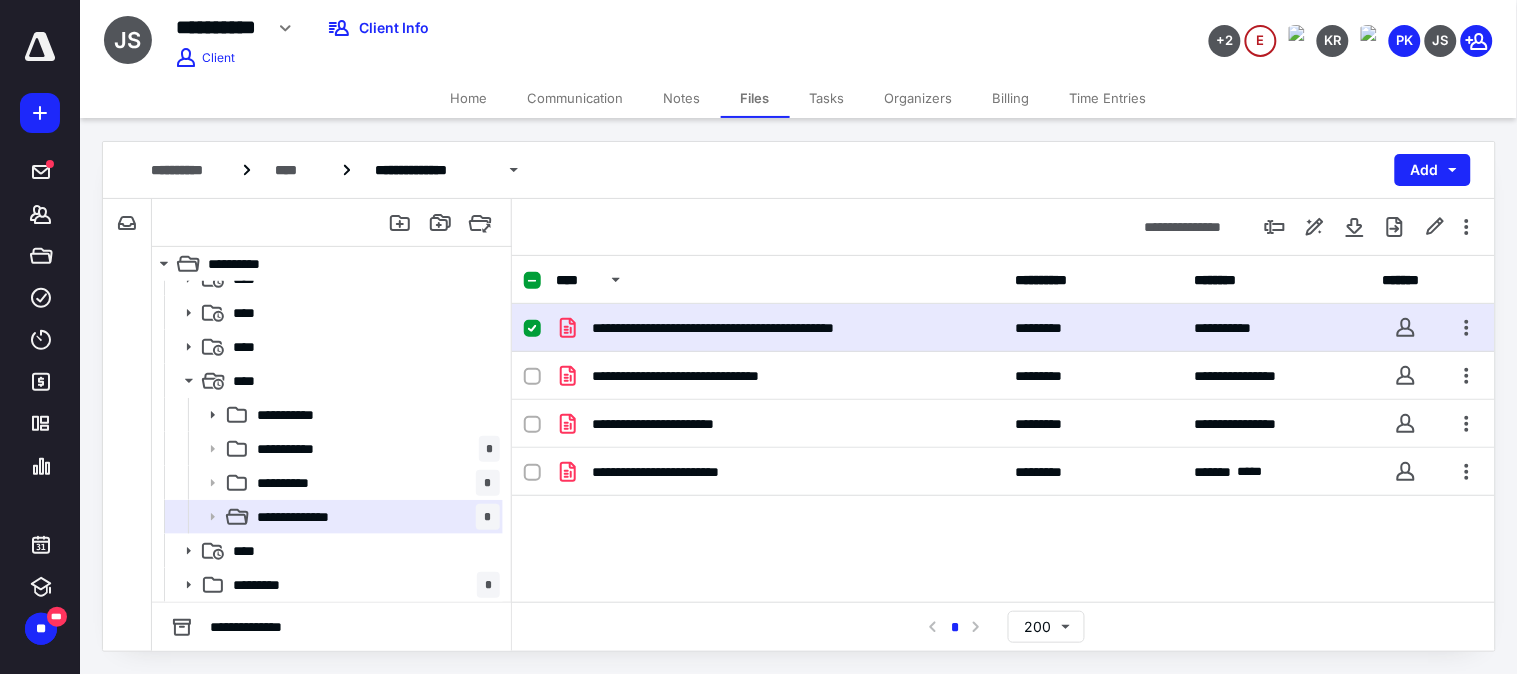 click on "**********" at bounding box center (768, 328) 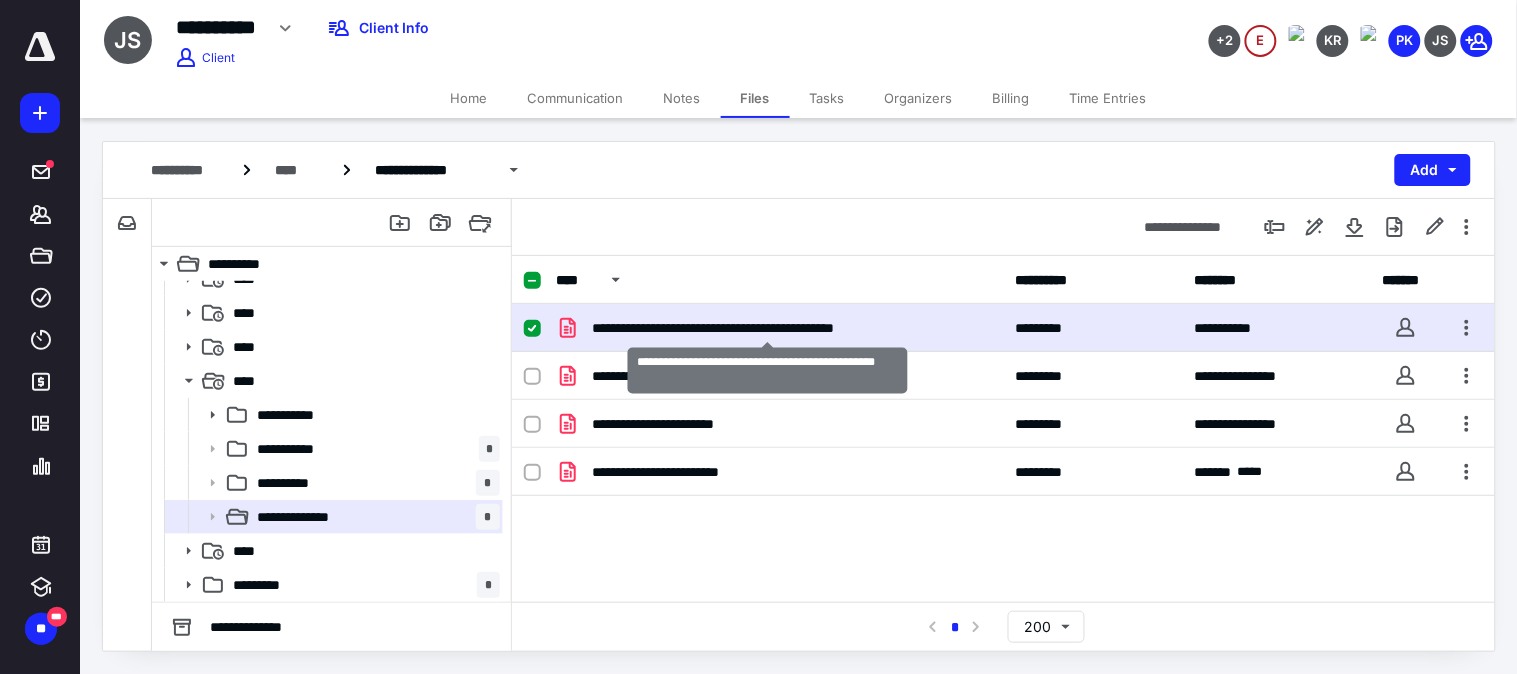 click on "**********" at bounding box center (768, 328) 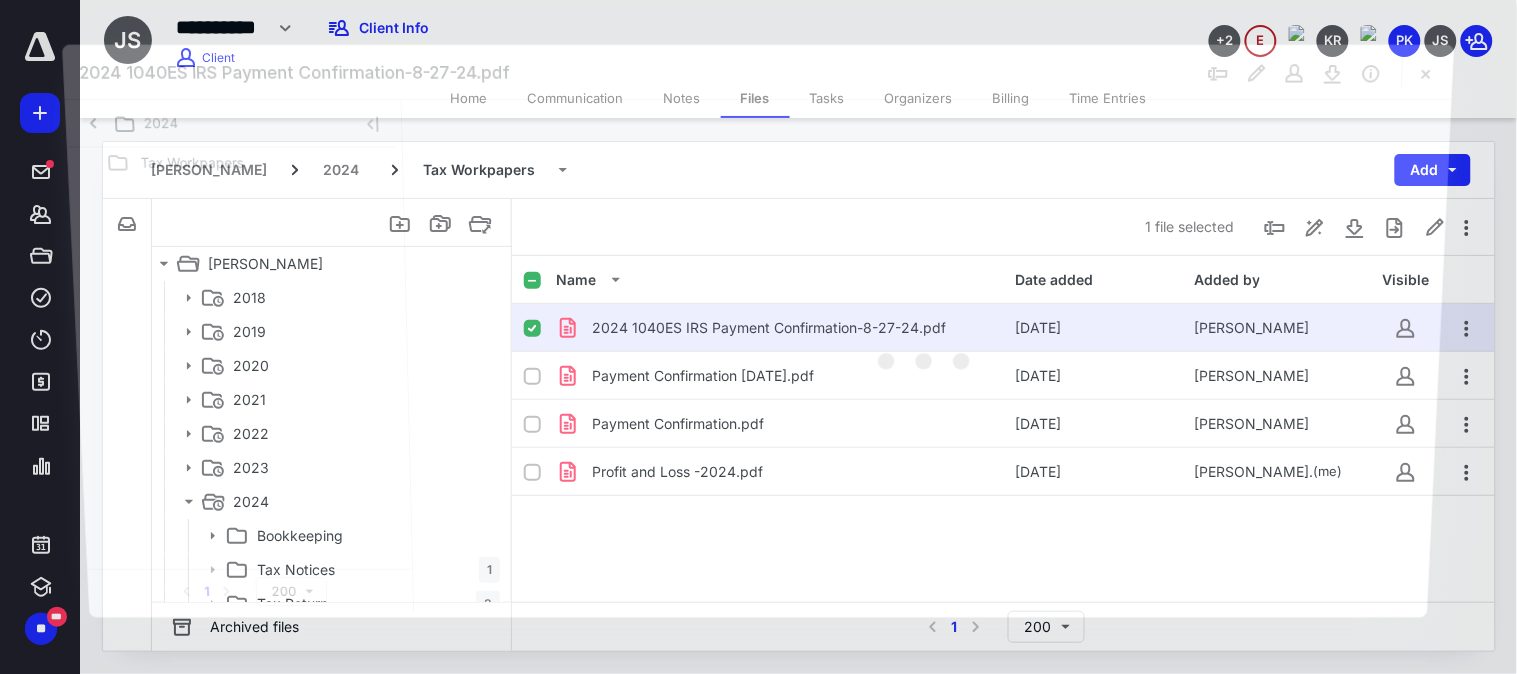 scroll, scrollTop: 121, scrollLeft: 0, axis: vertical 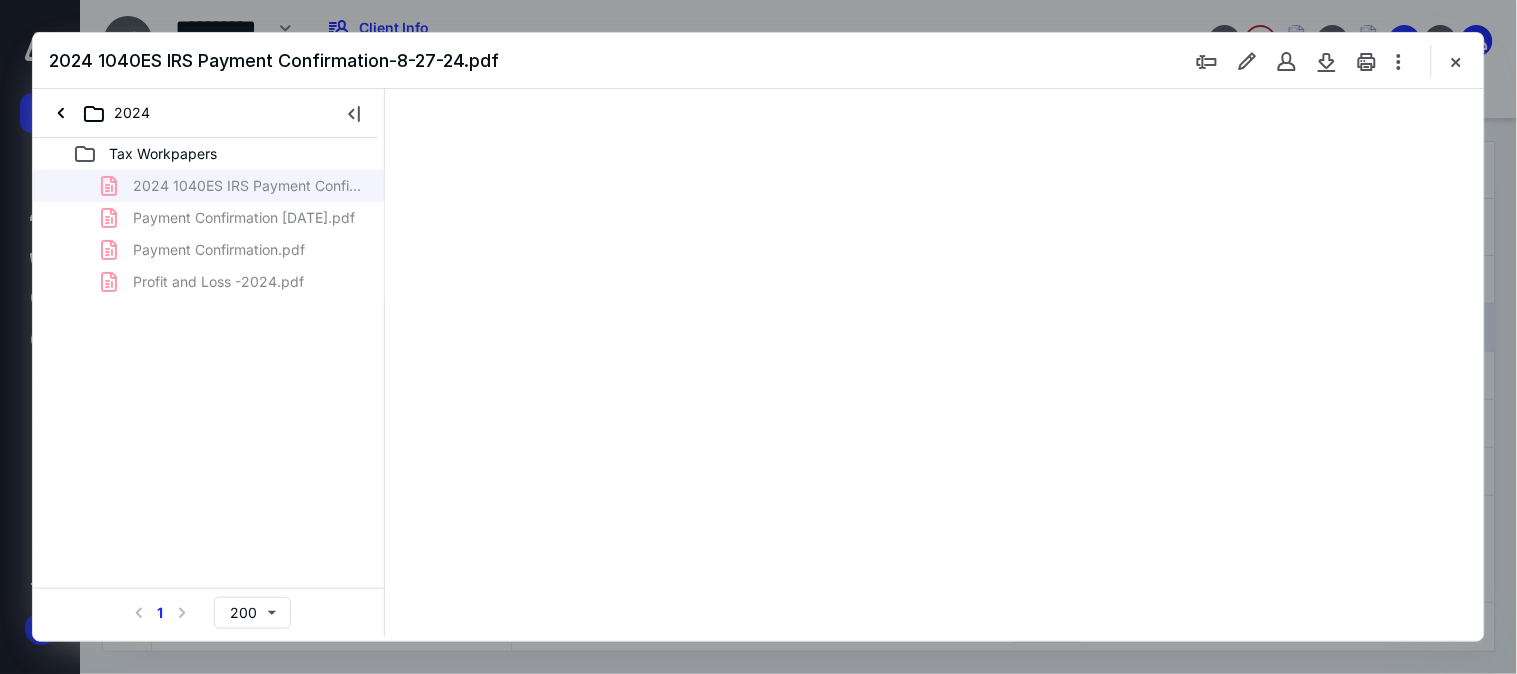 type on "176" 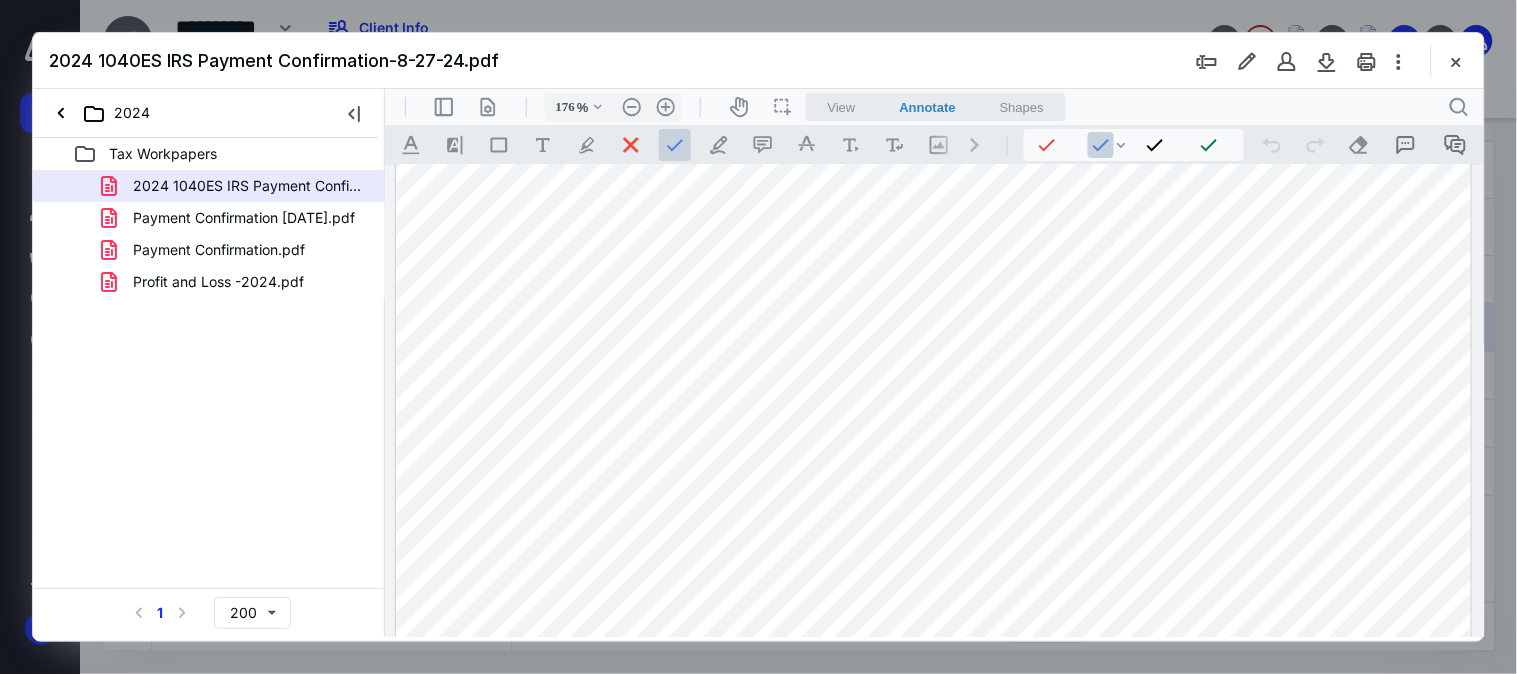 scroll, scrollTop: 111, scrollLeft: 0, axis: vertical 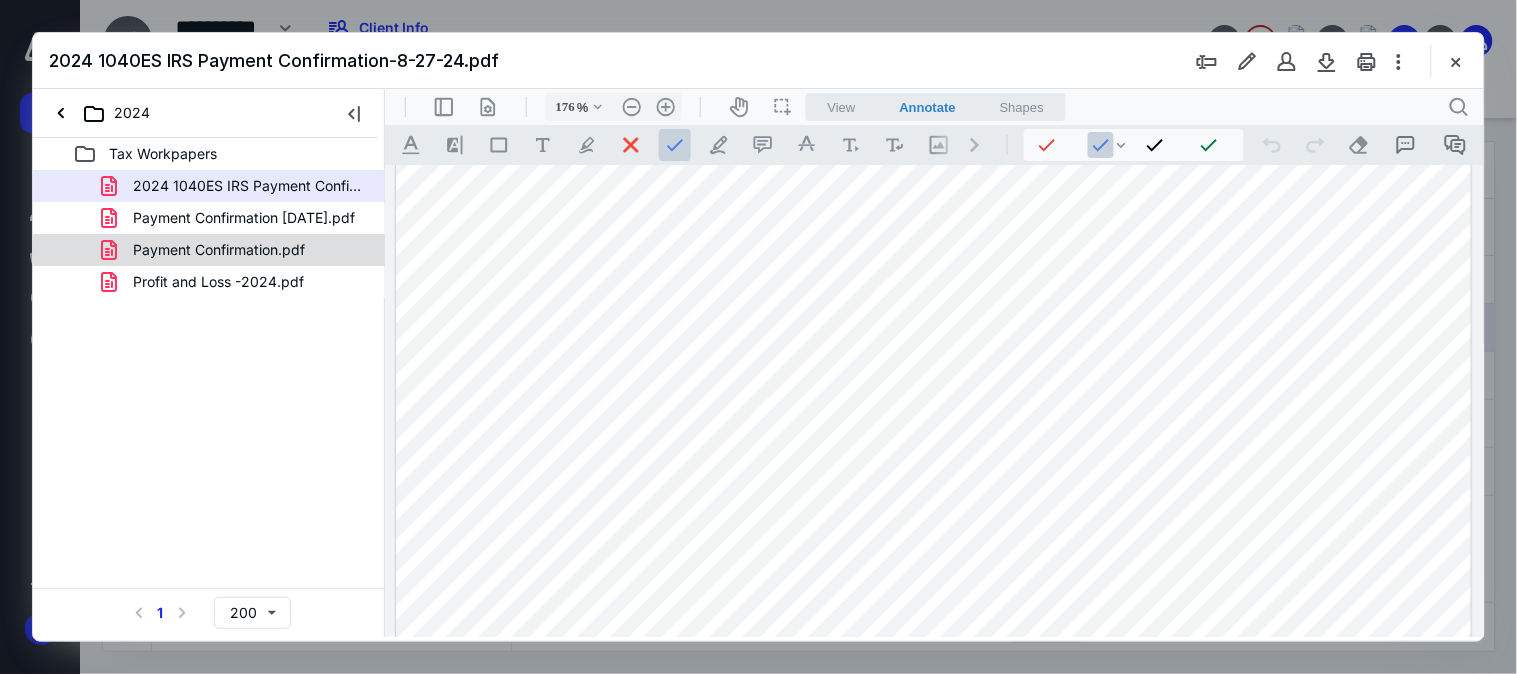click on "Payment Confirmation.pdf" at bounding box center (219, 250) 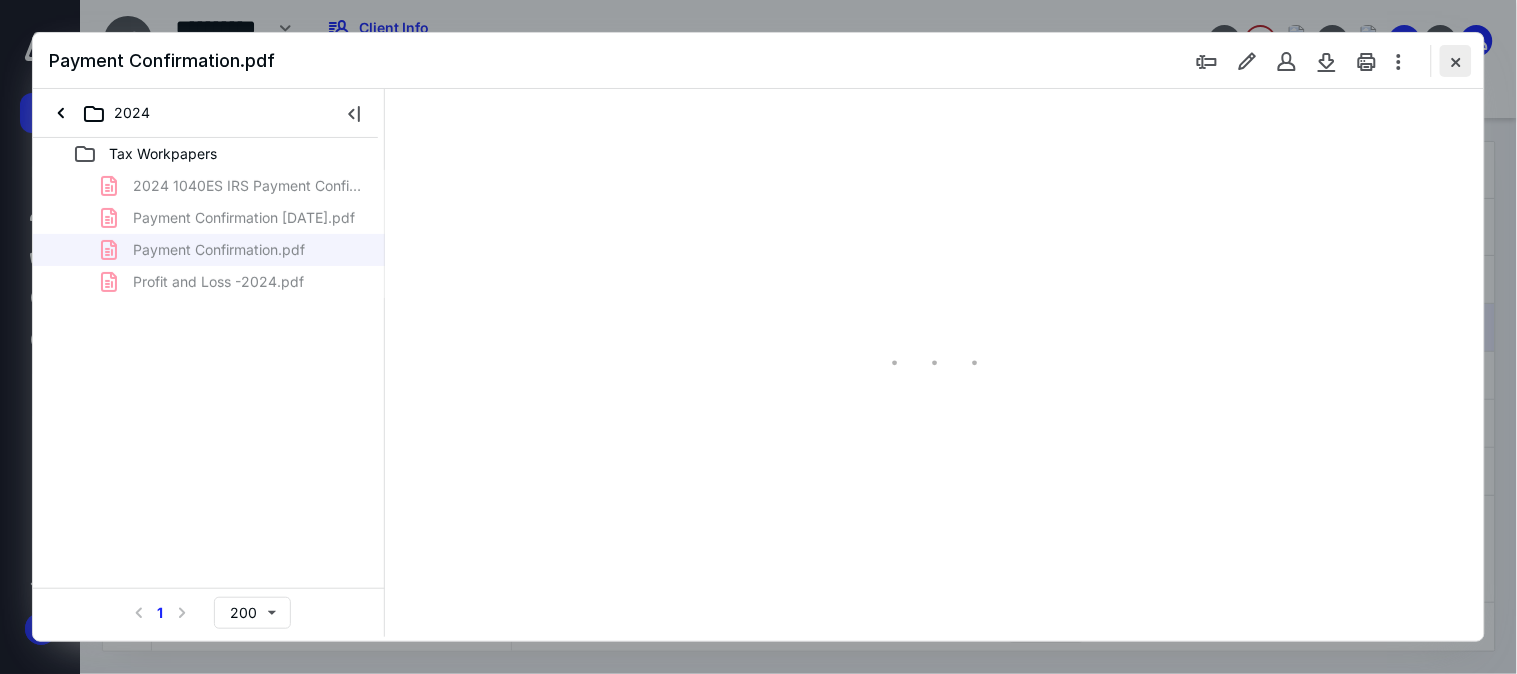 click at bounding box center (1456, 61) 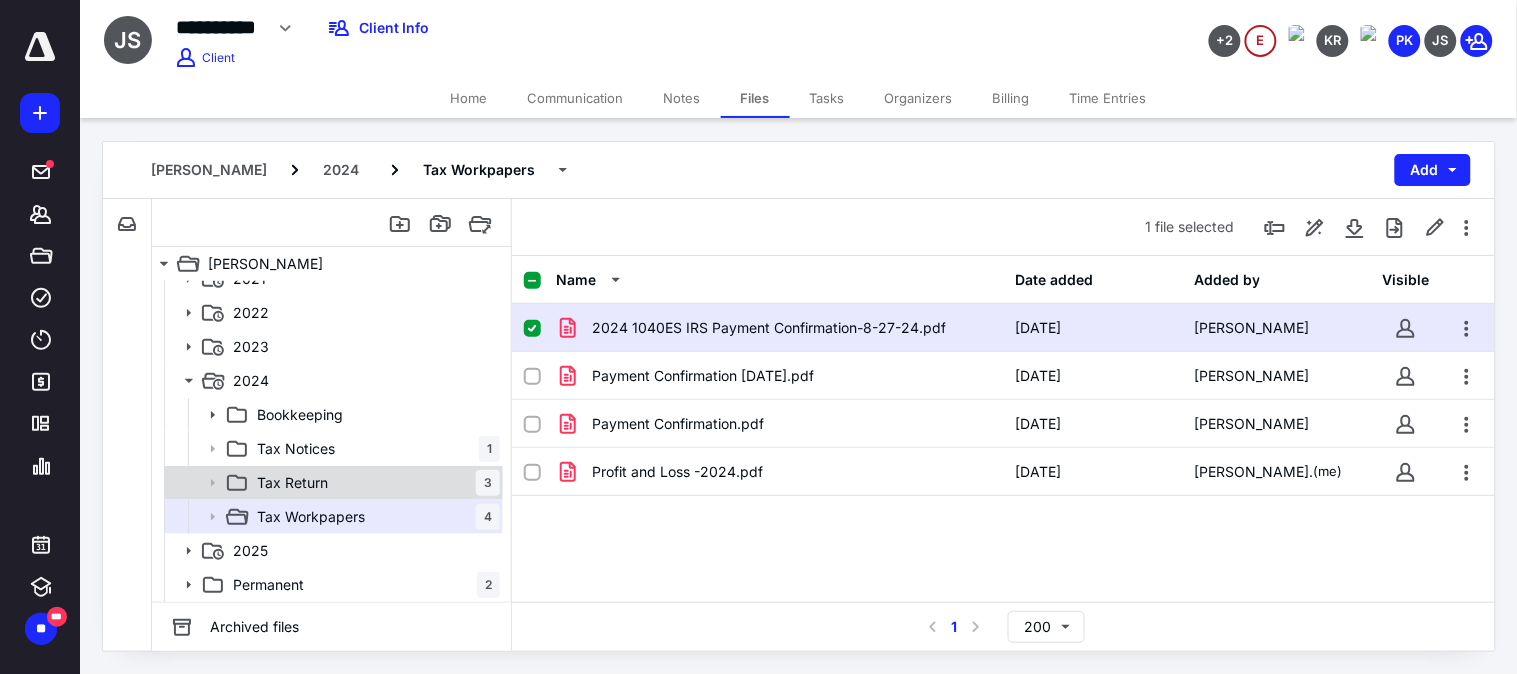 click on "Tax Return 3" at bounding box center (374, 483) 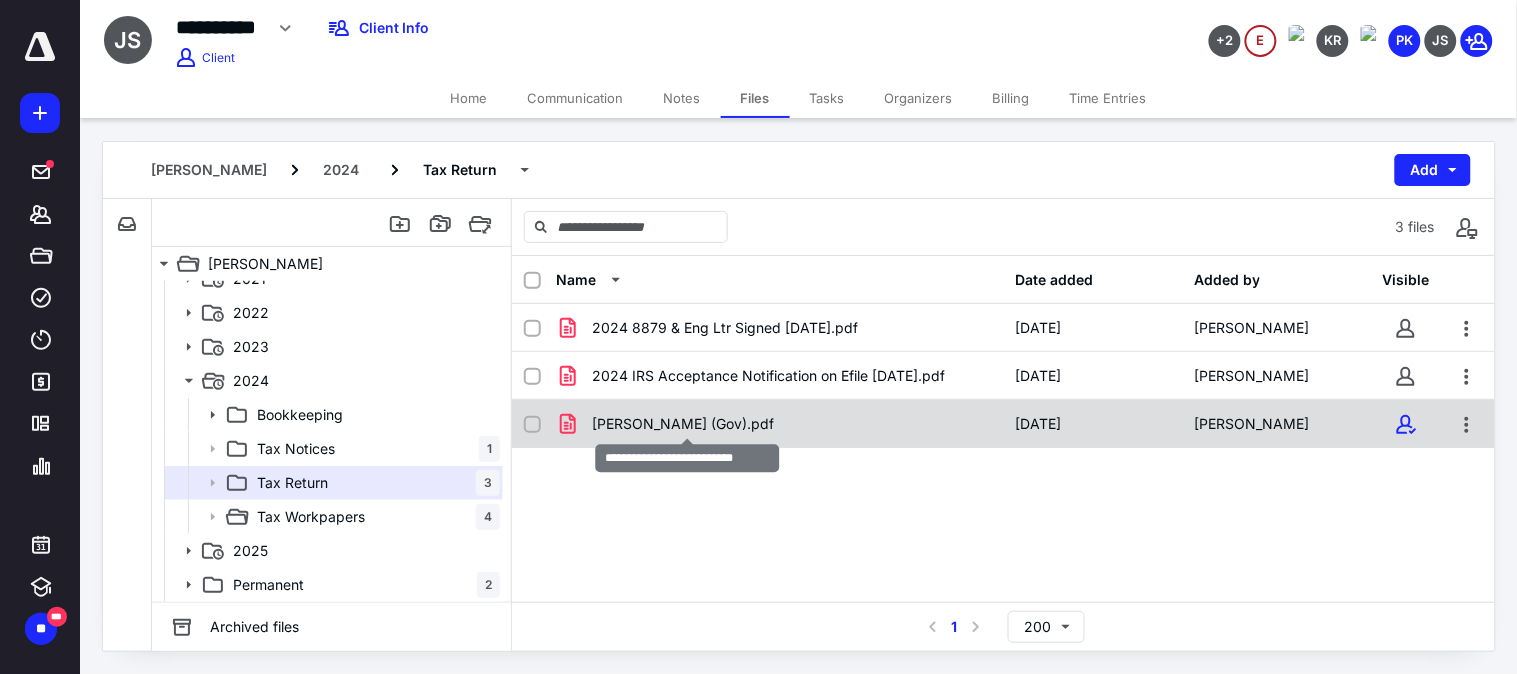 click on "[PERSON_NAME] (Gov).pdf" at bounding box center [683, 424] 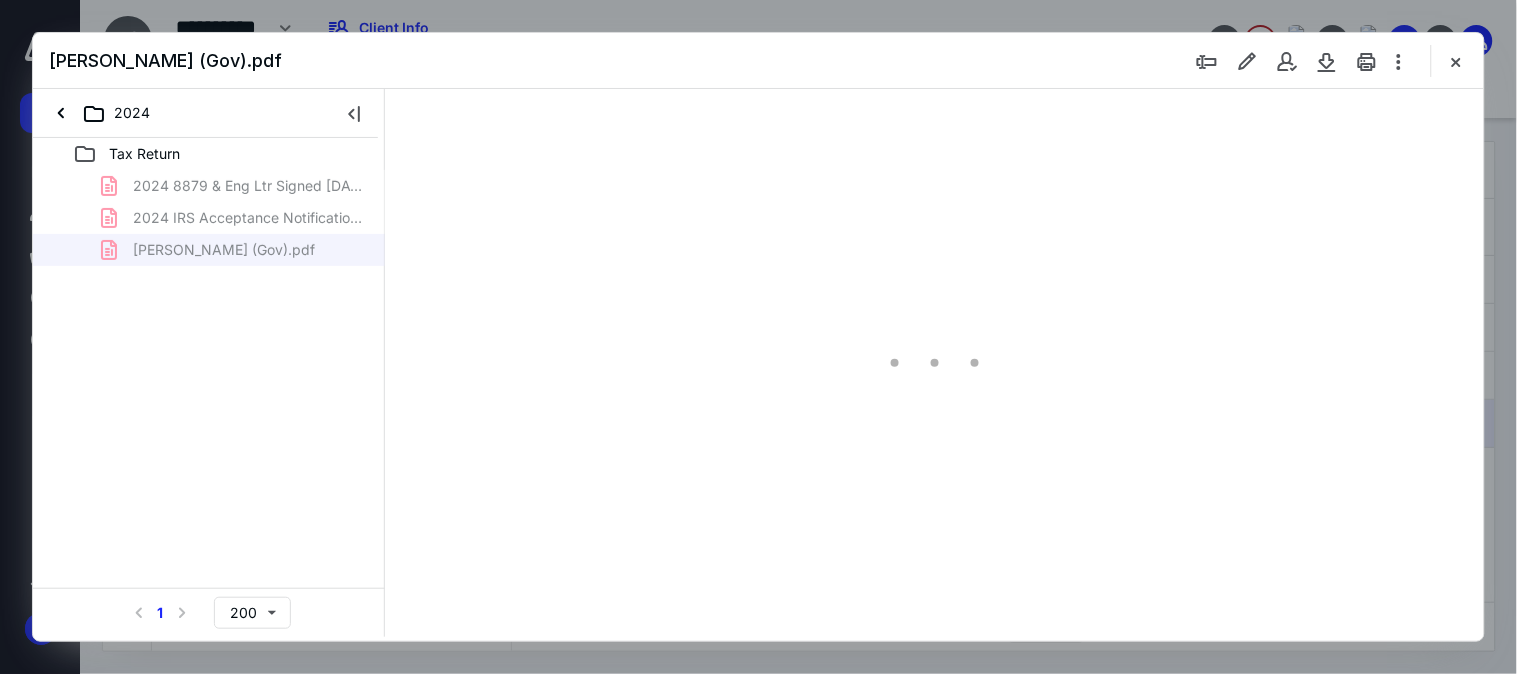 scroll, scrollTop: 0, scrollLeft: 0, axis: both 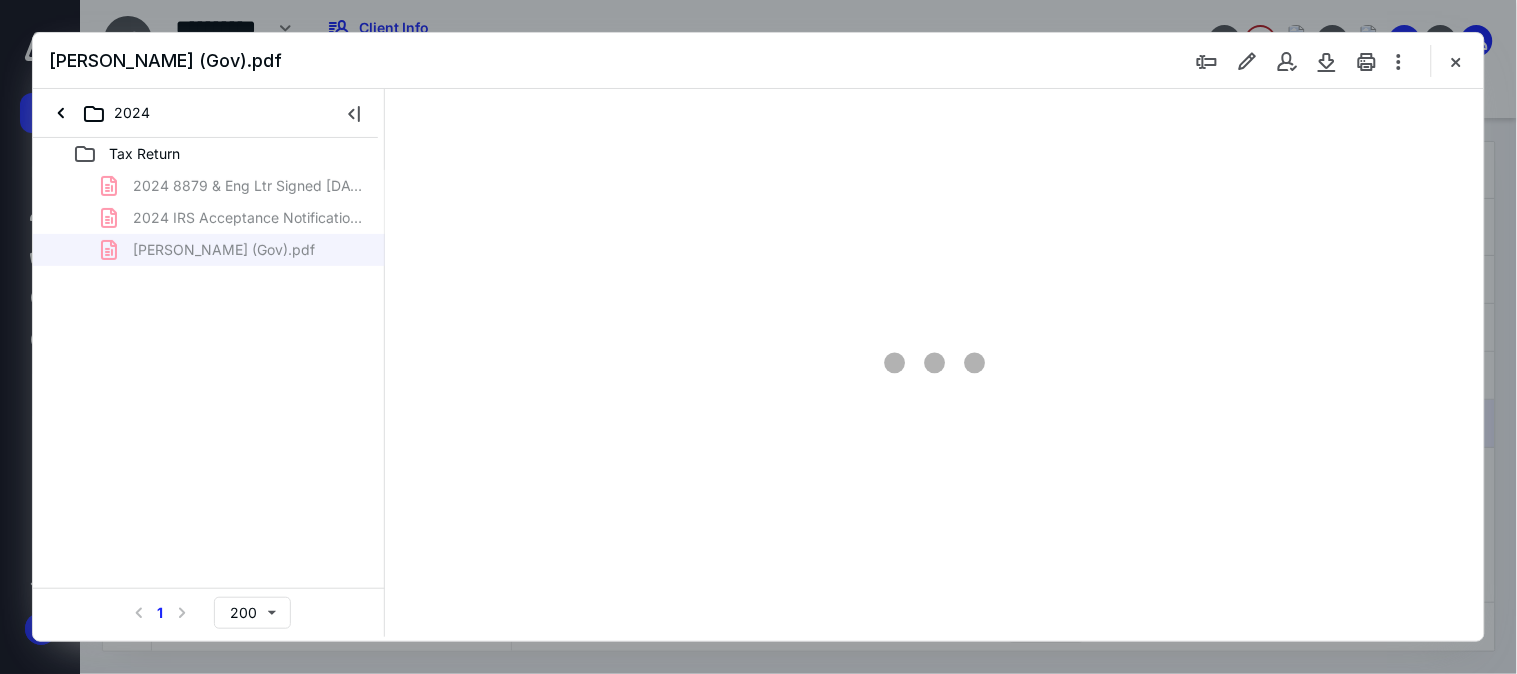 type on "176" 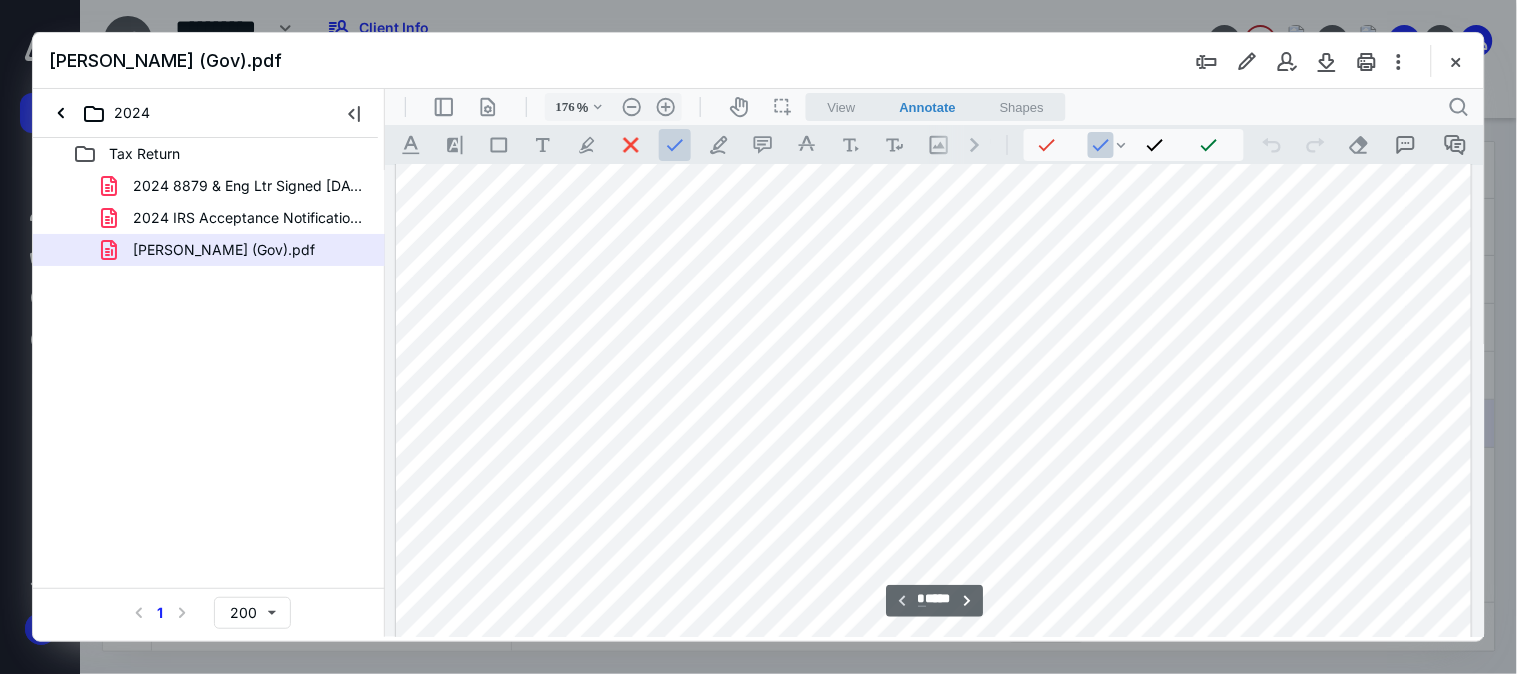 scroll, scrollTop: 194, scrollLeft: 0, axis: vertical 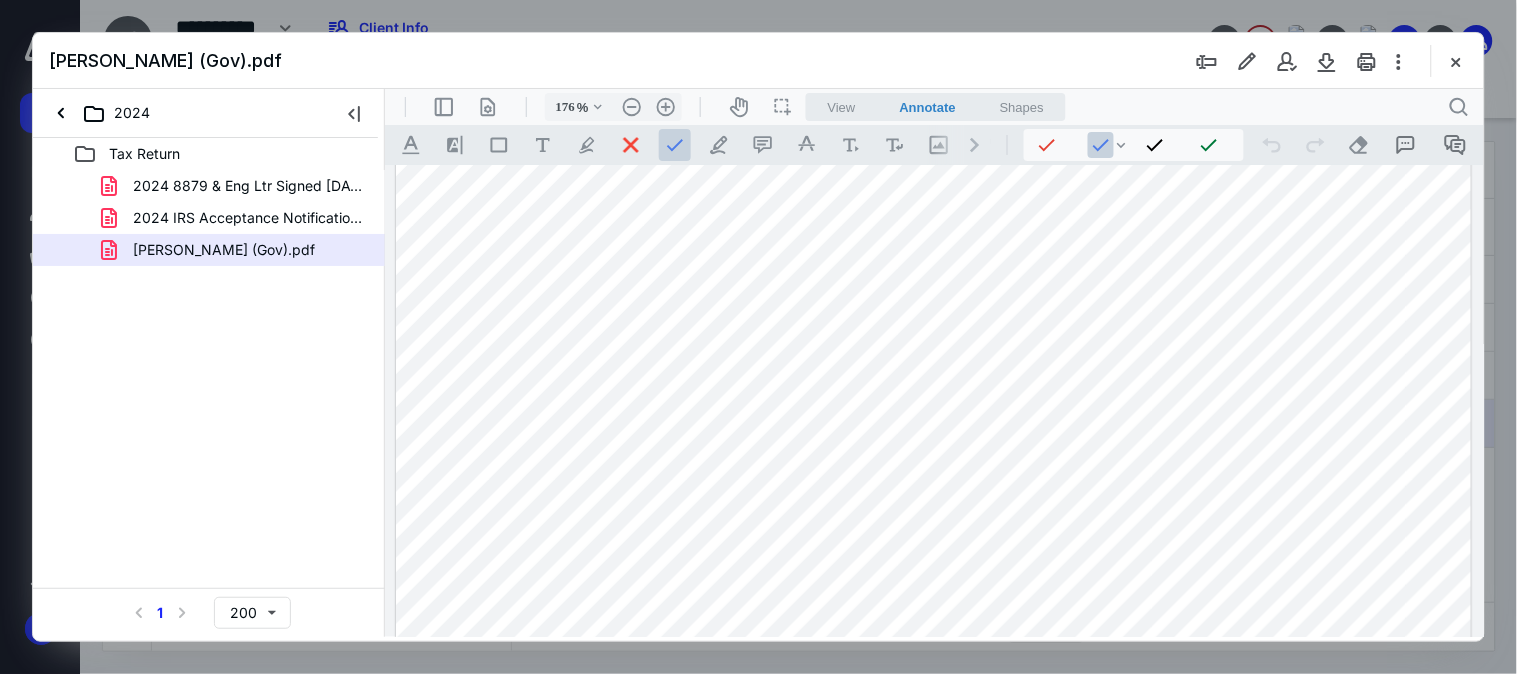 click at bounding box center (674, 144) 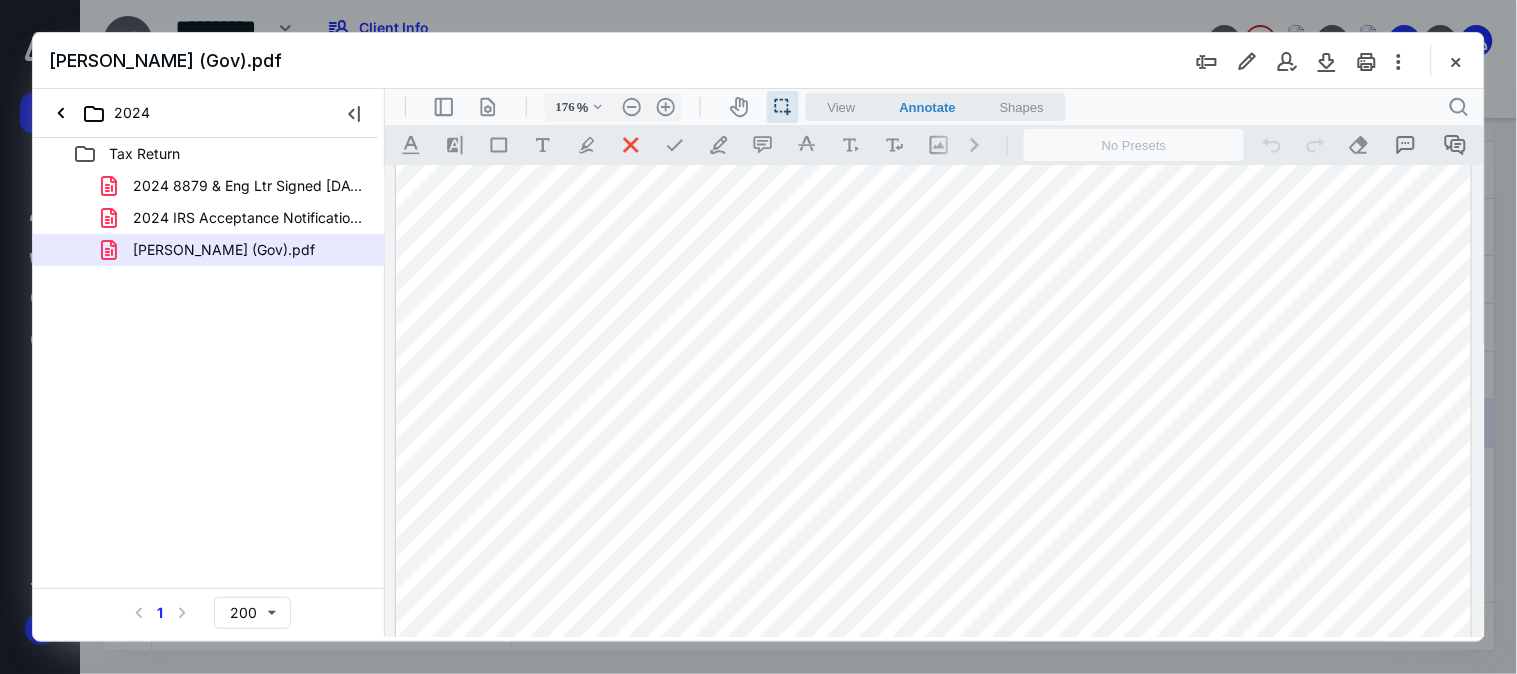 drag, startPoint x: 520, startPoint y: 257, endPoint x: 668, endPoint y: 248, distance: 148.27339 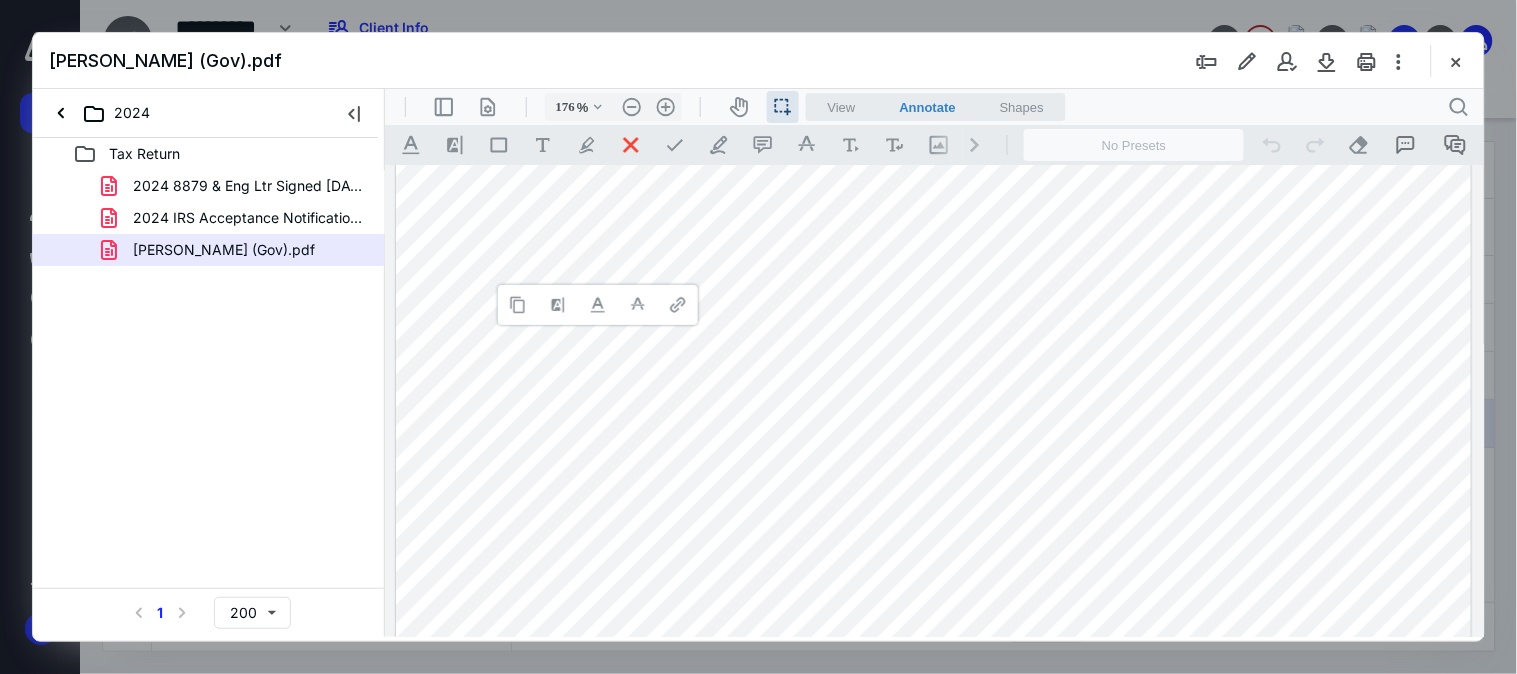 type 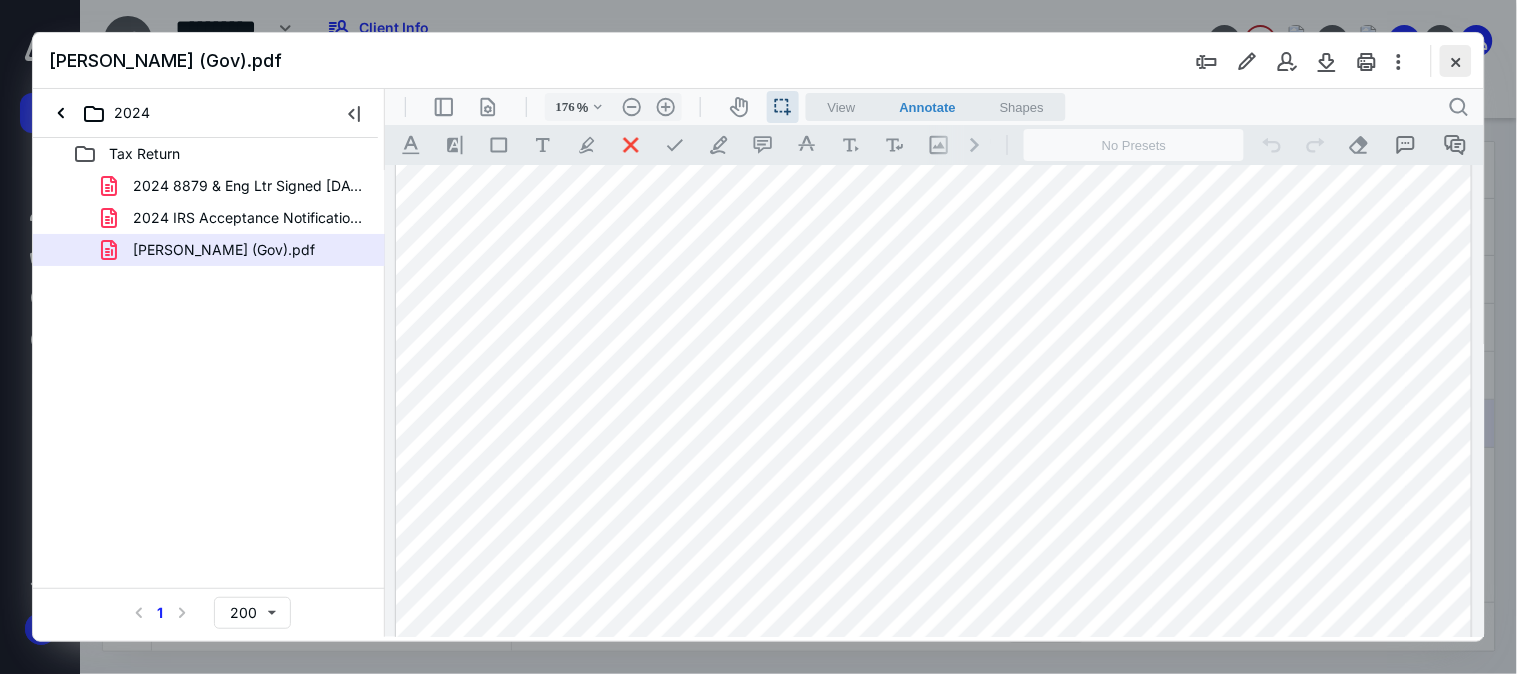 click at bounding box center [1456, 61] 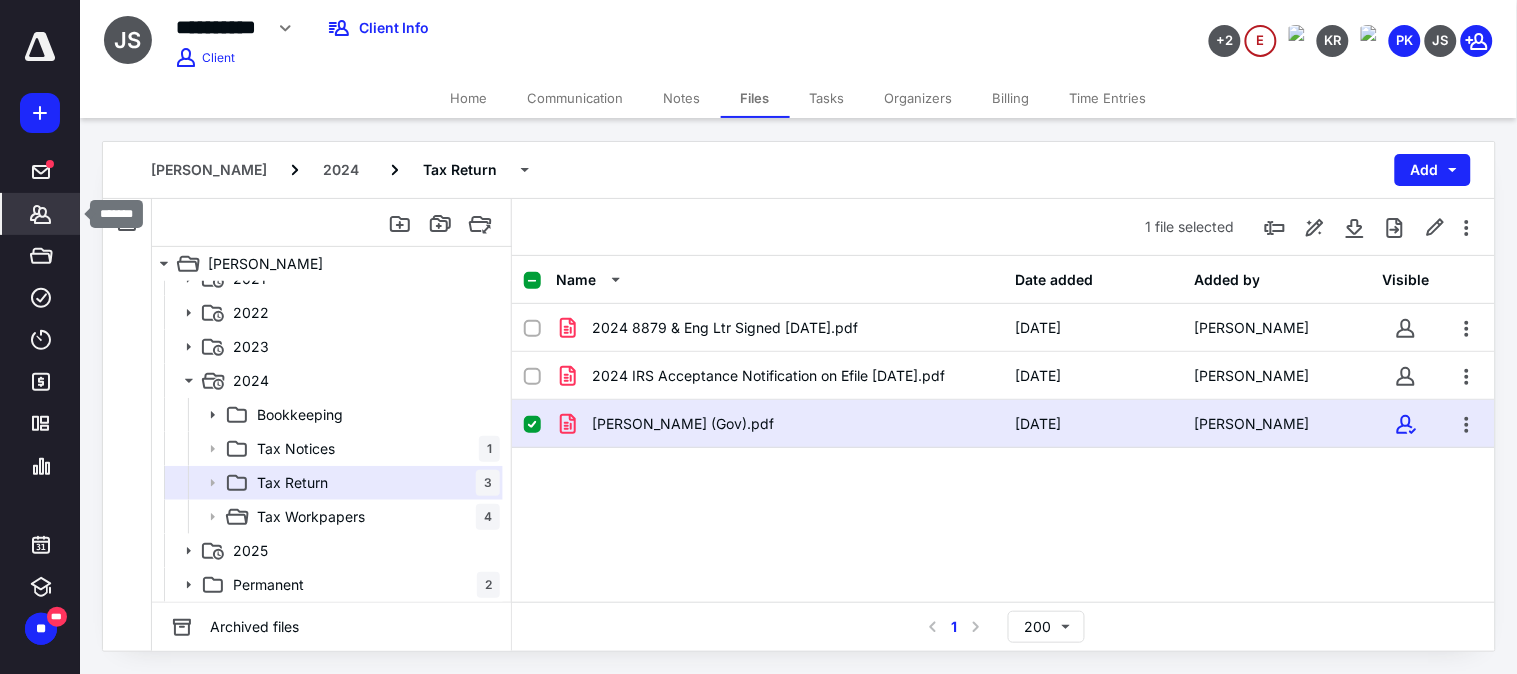 click 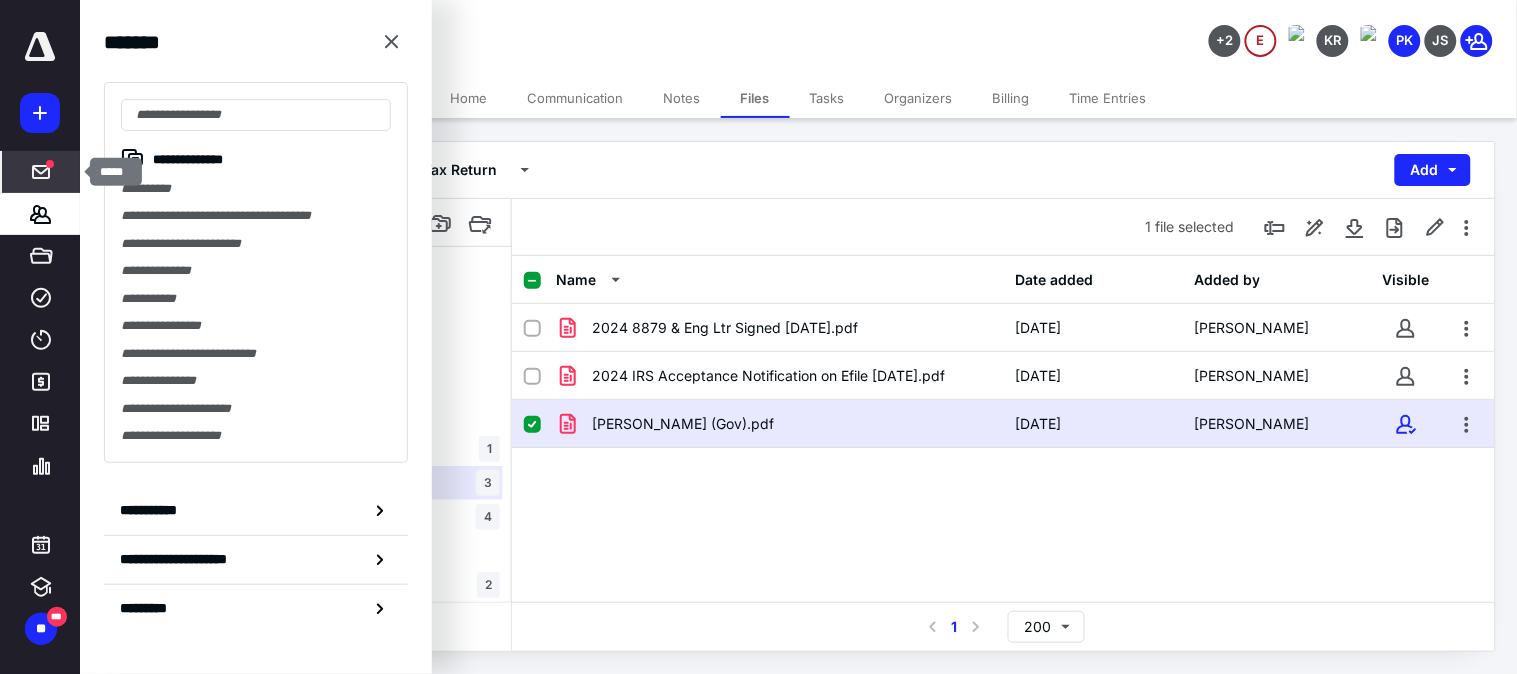 click at bounding box center (50, 164) 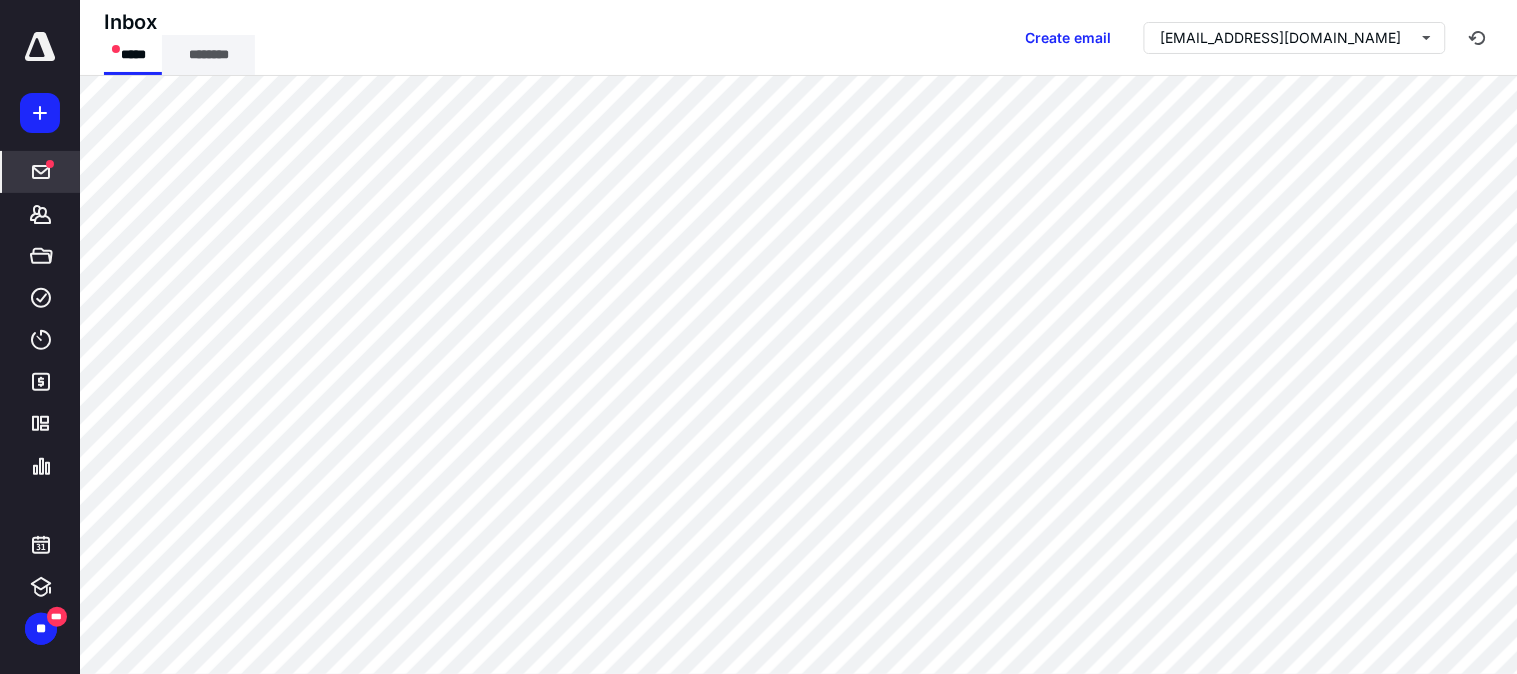 click on "********" at bounding box center [208, 55] 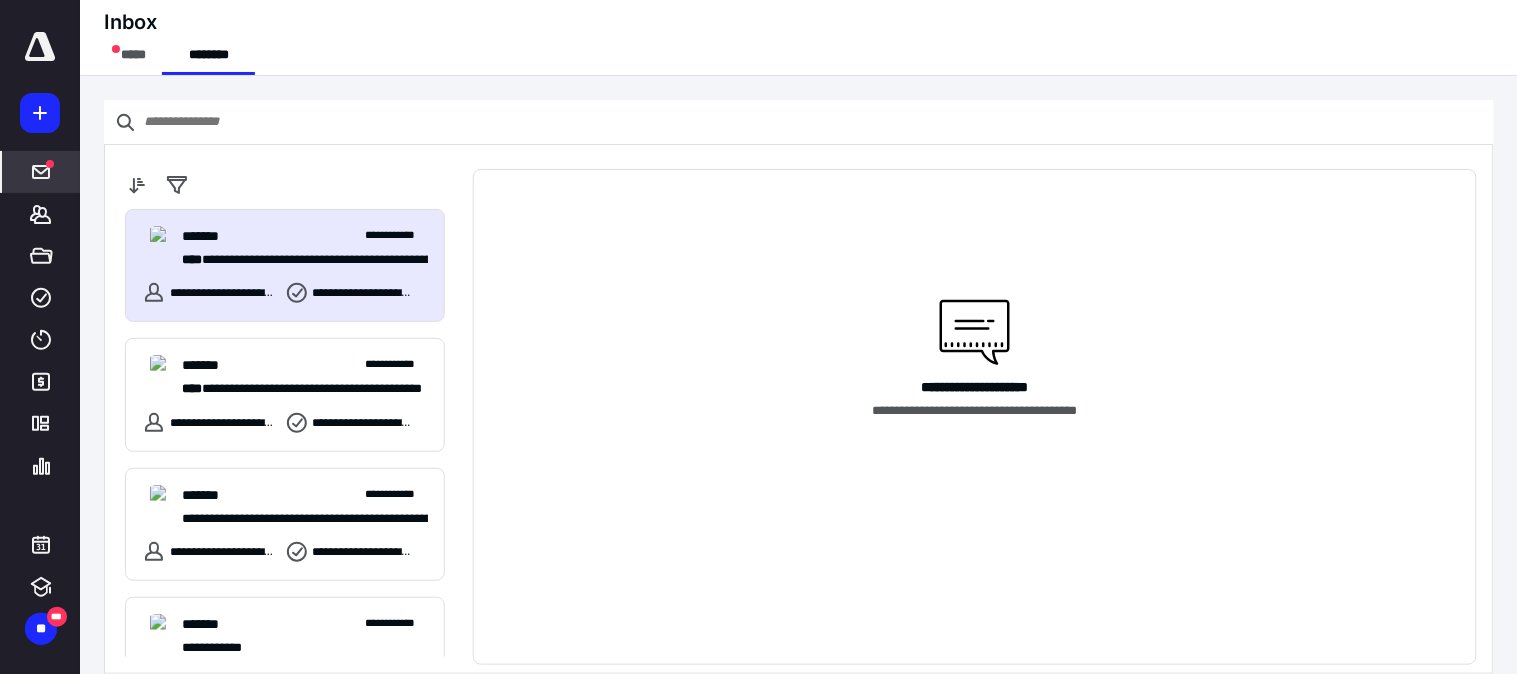 click on "**********" at bounding box center (285, 265) 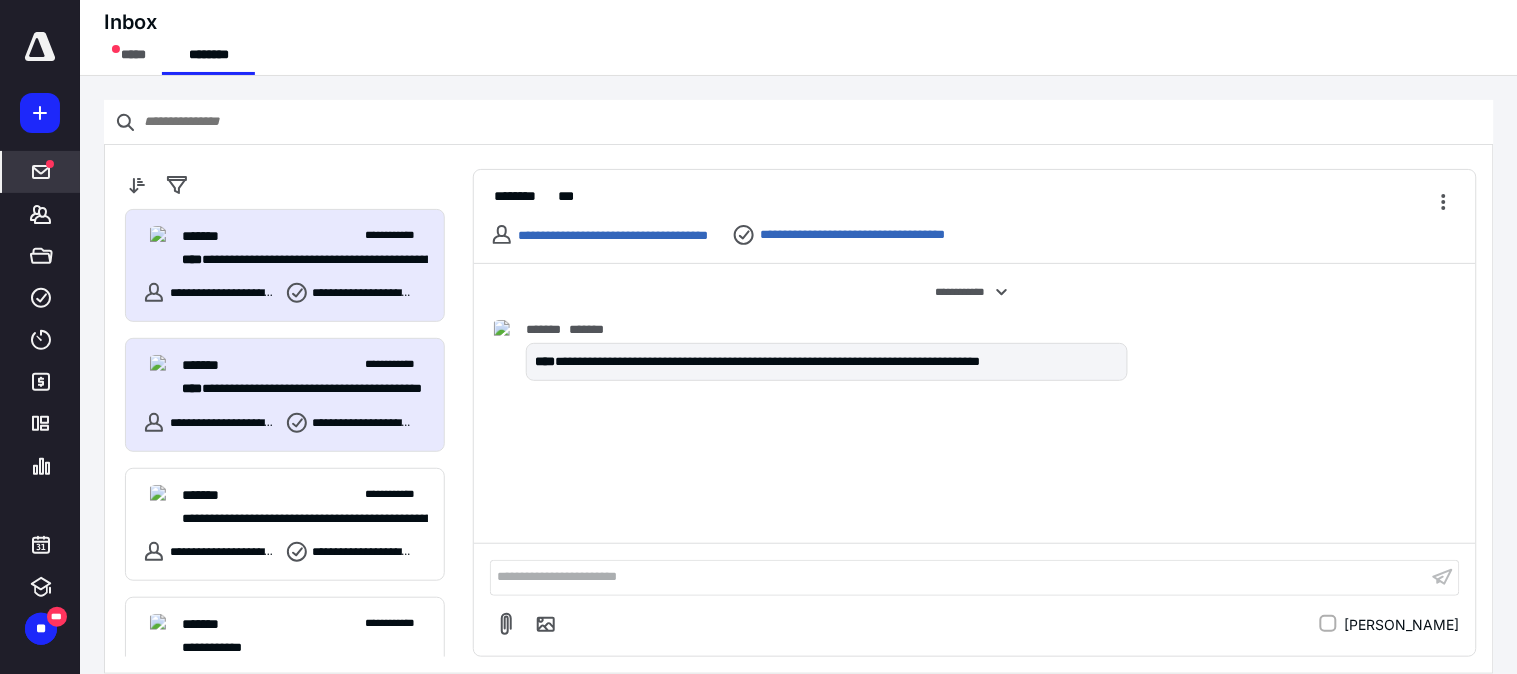 click on "**********" at bounding box center [285, 394] 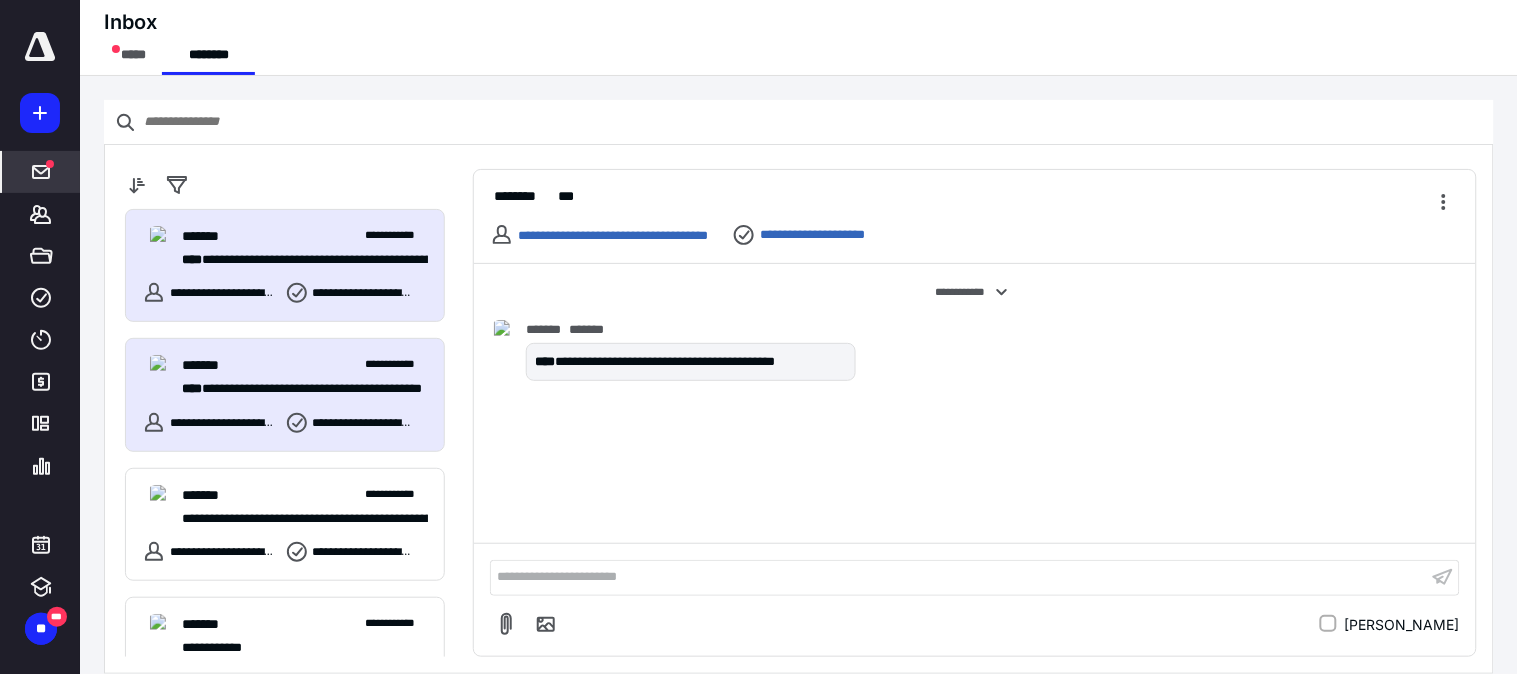 click on "**********" at bounding box center (296, 259) 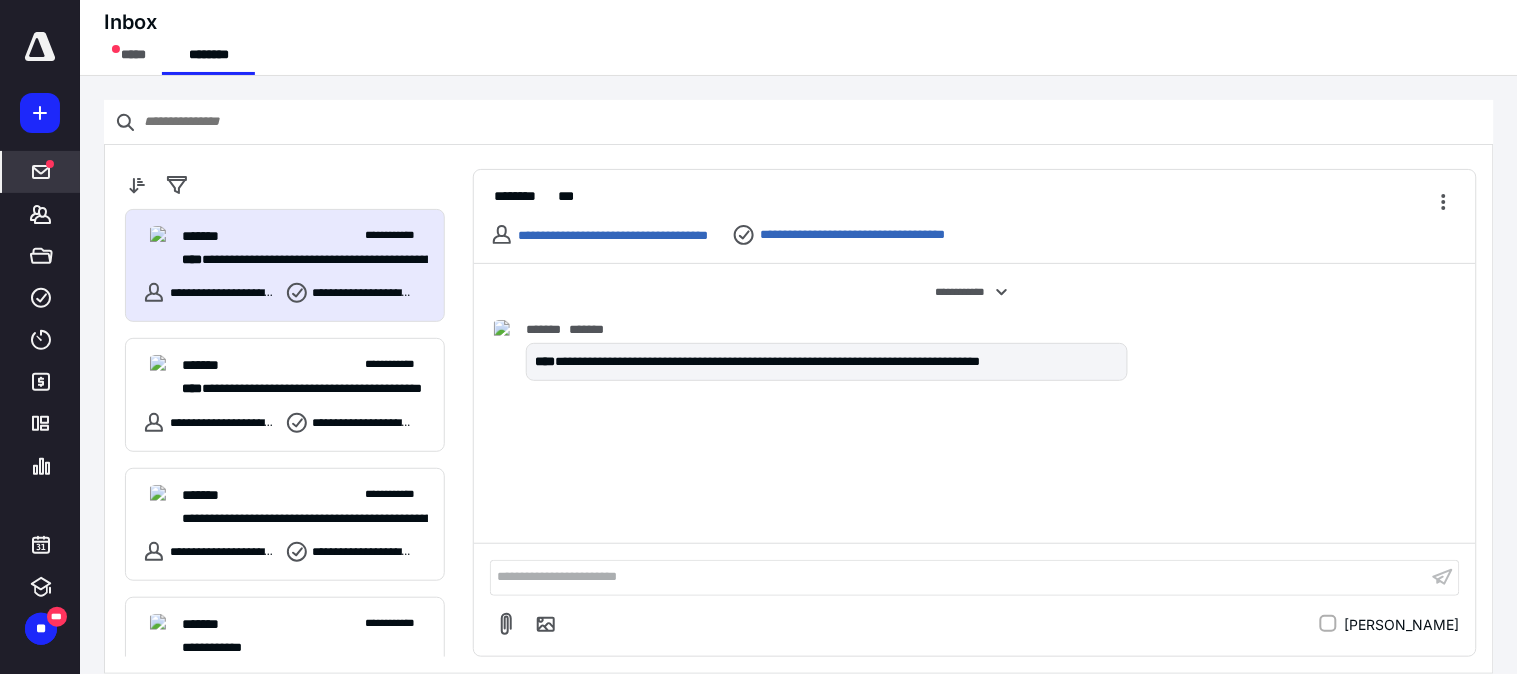 click on "**********" at bounding box center (959, 577) 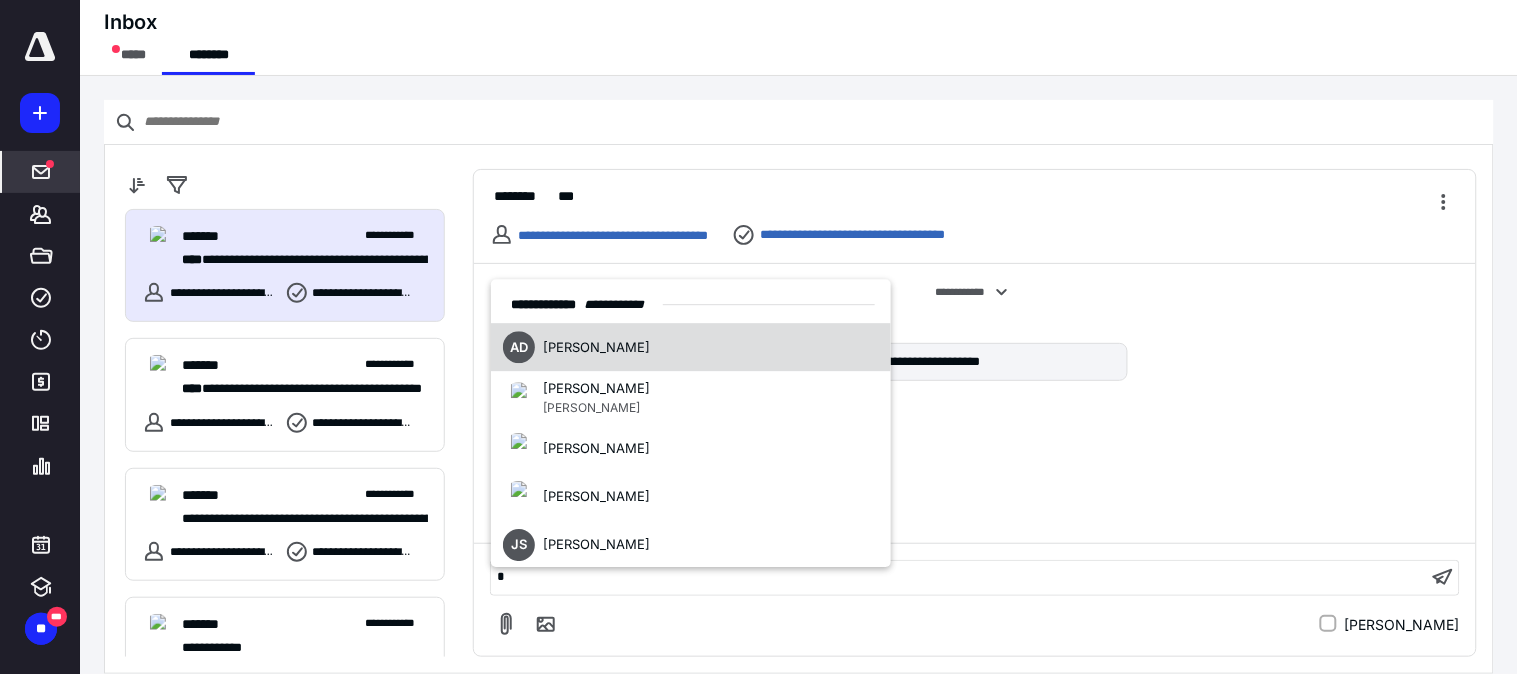 type 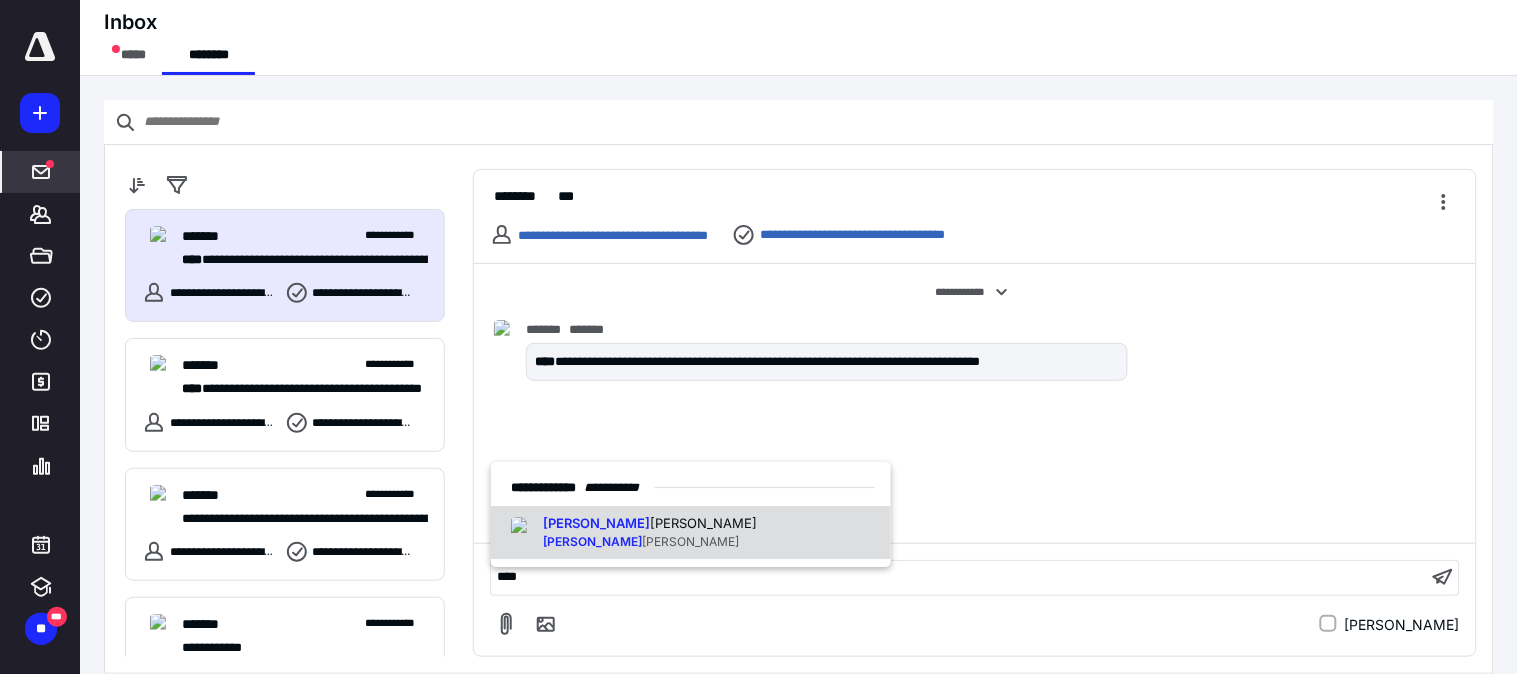 click on "[PERSON_NAME] [PERSON_NAME]" at bounding box center [691, 533] 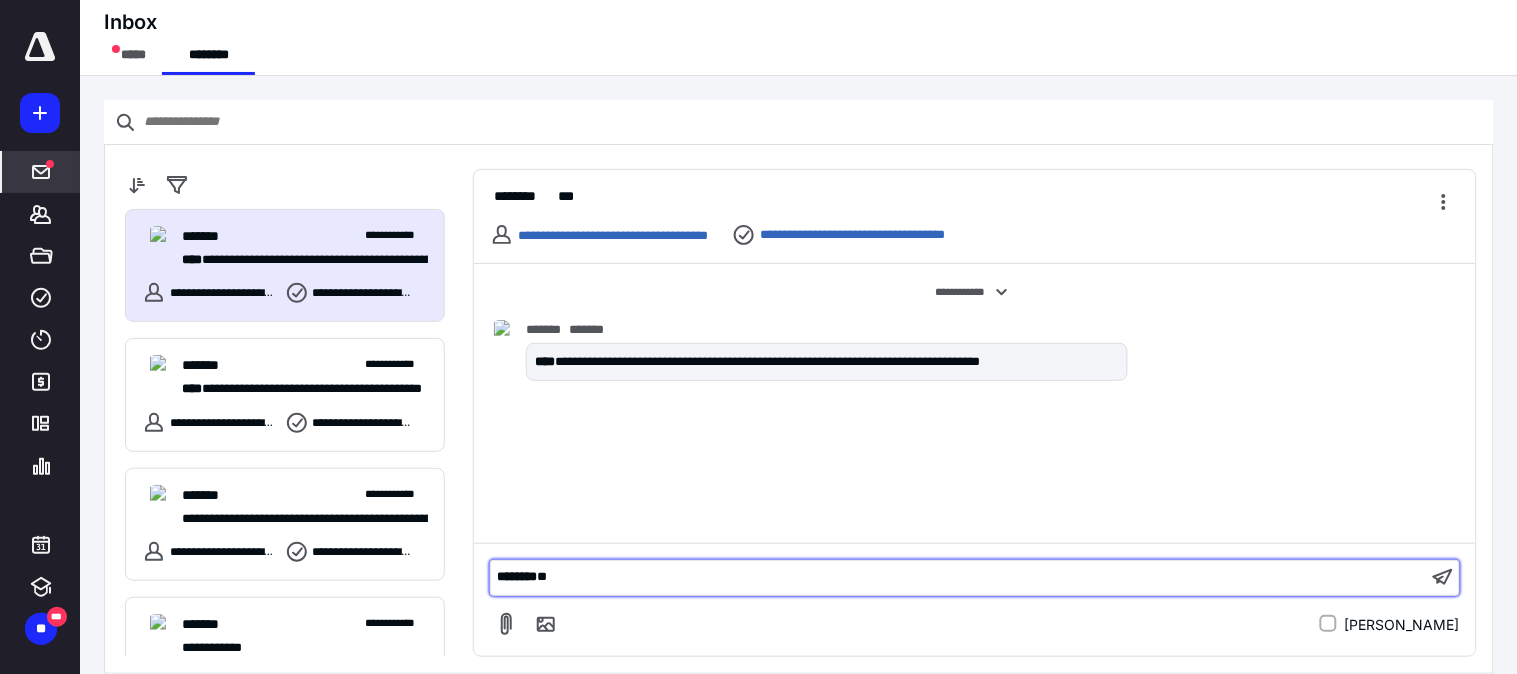 click on "﻿ * ******* ﻿" at bounding box center [959, 577] 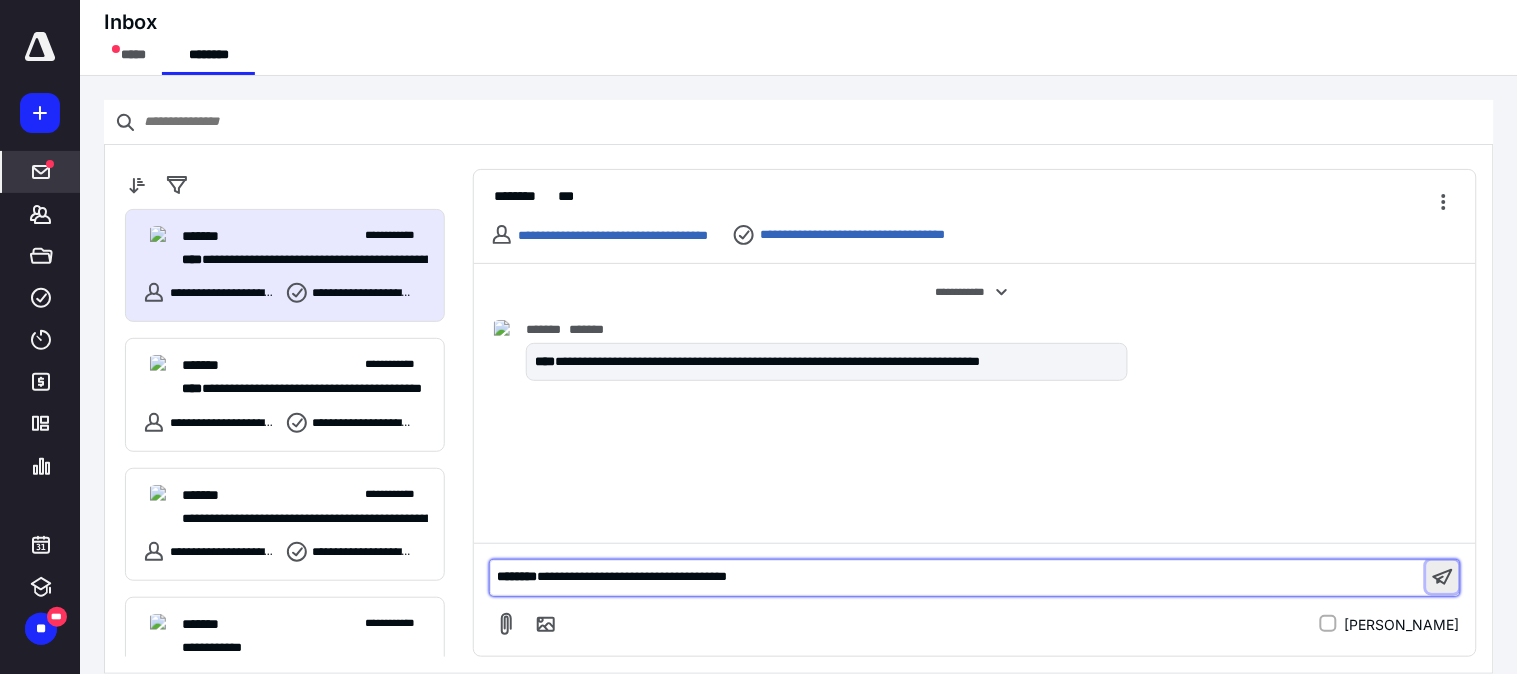 click at bounding box center [1443, 577] 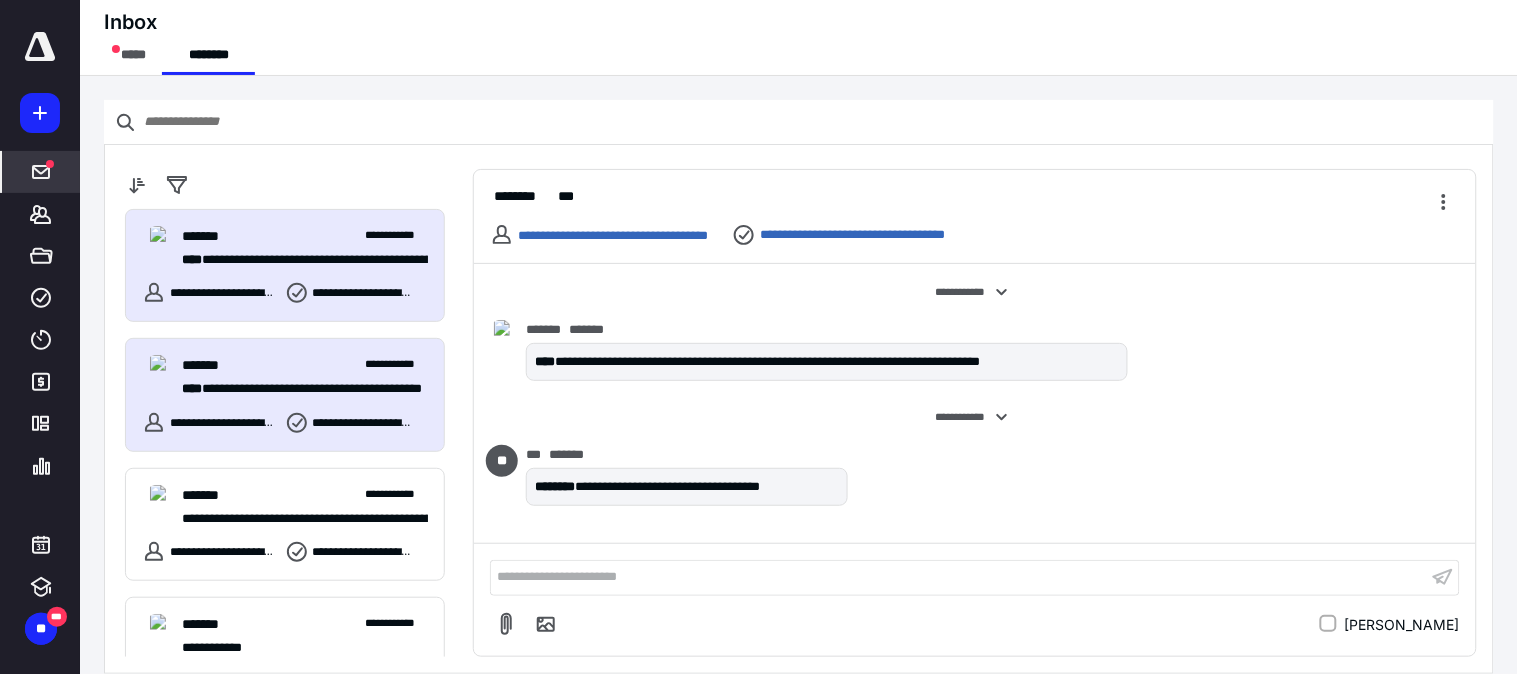 click on "**********" at bounding box center (296, 388) 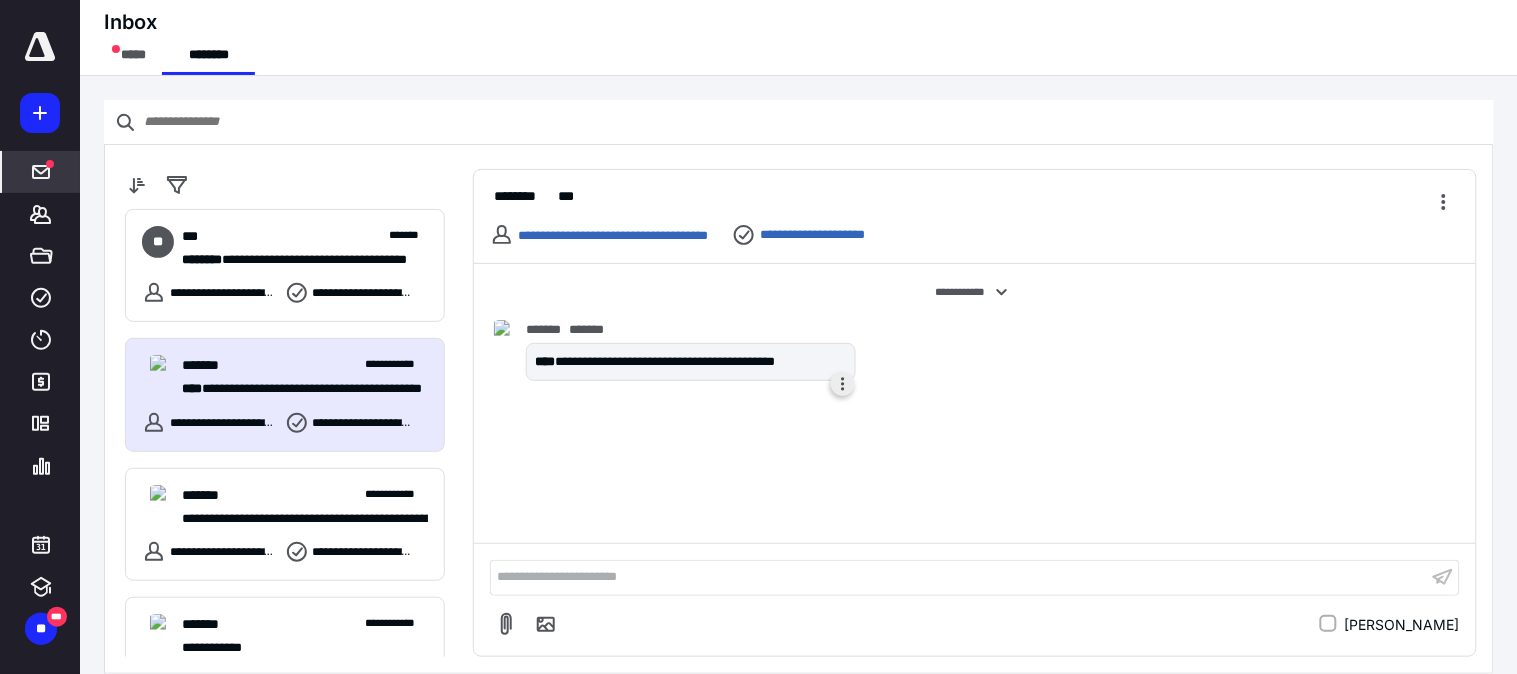 click at bounding box center [843, 384] 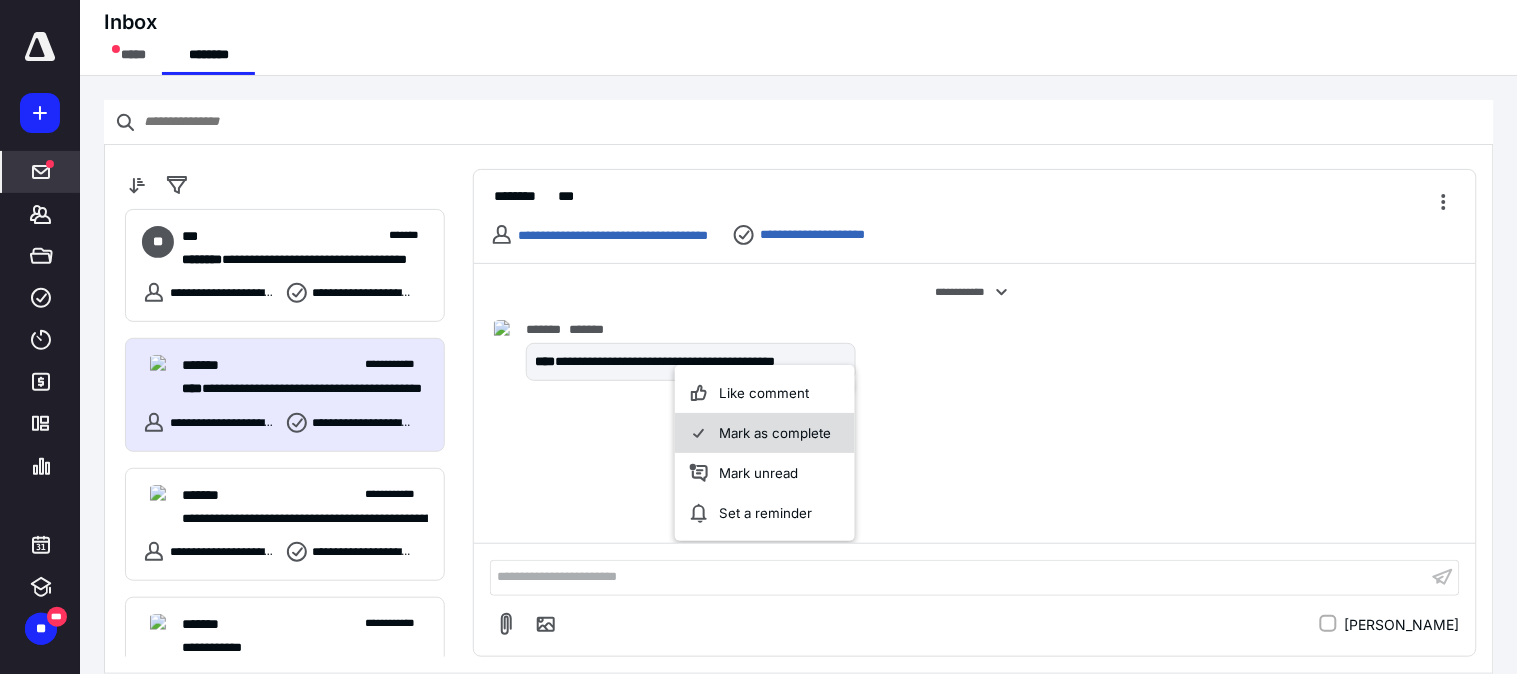 click on "Mark as complete" at bounding box center (765, 434) 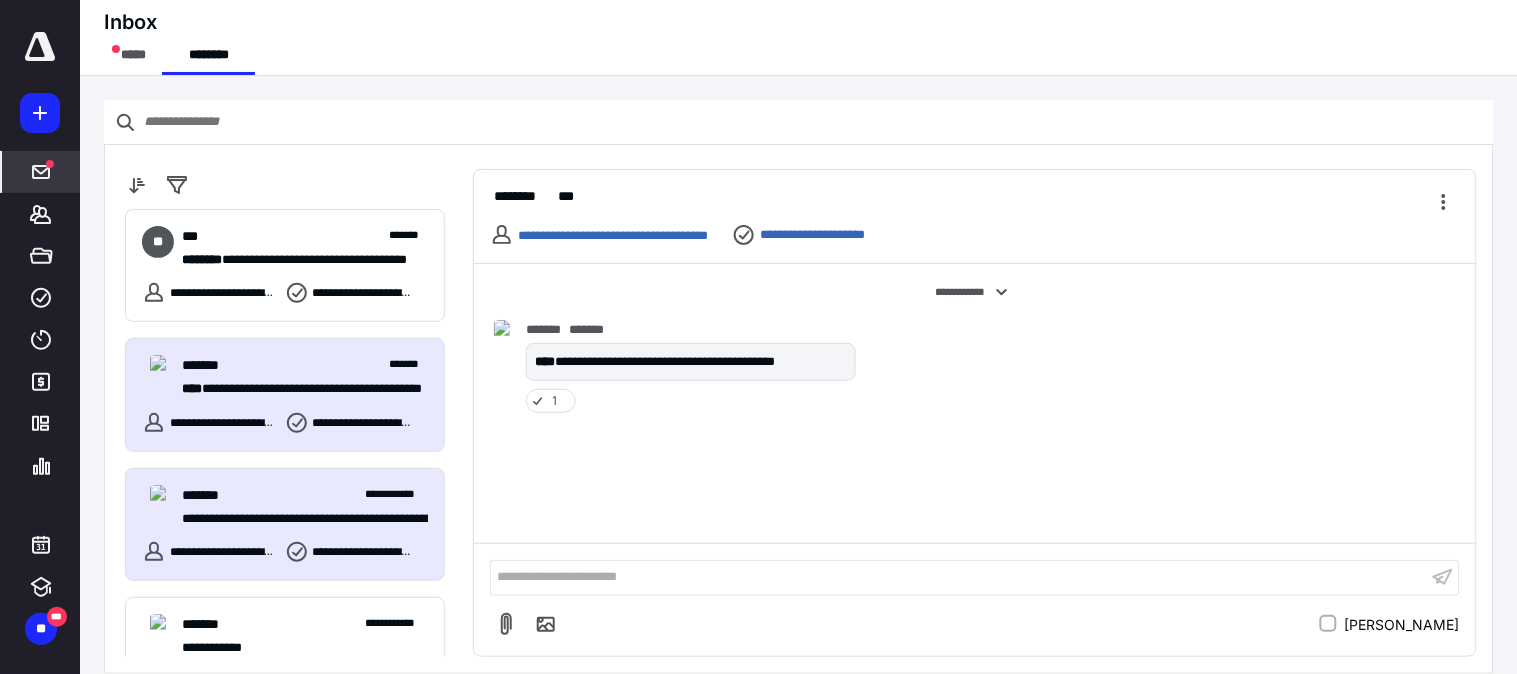 click on "**********" at bounding box center (296, 518) 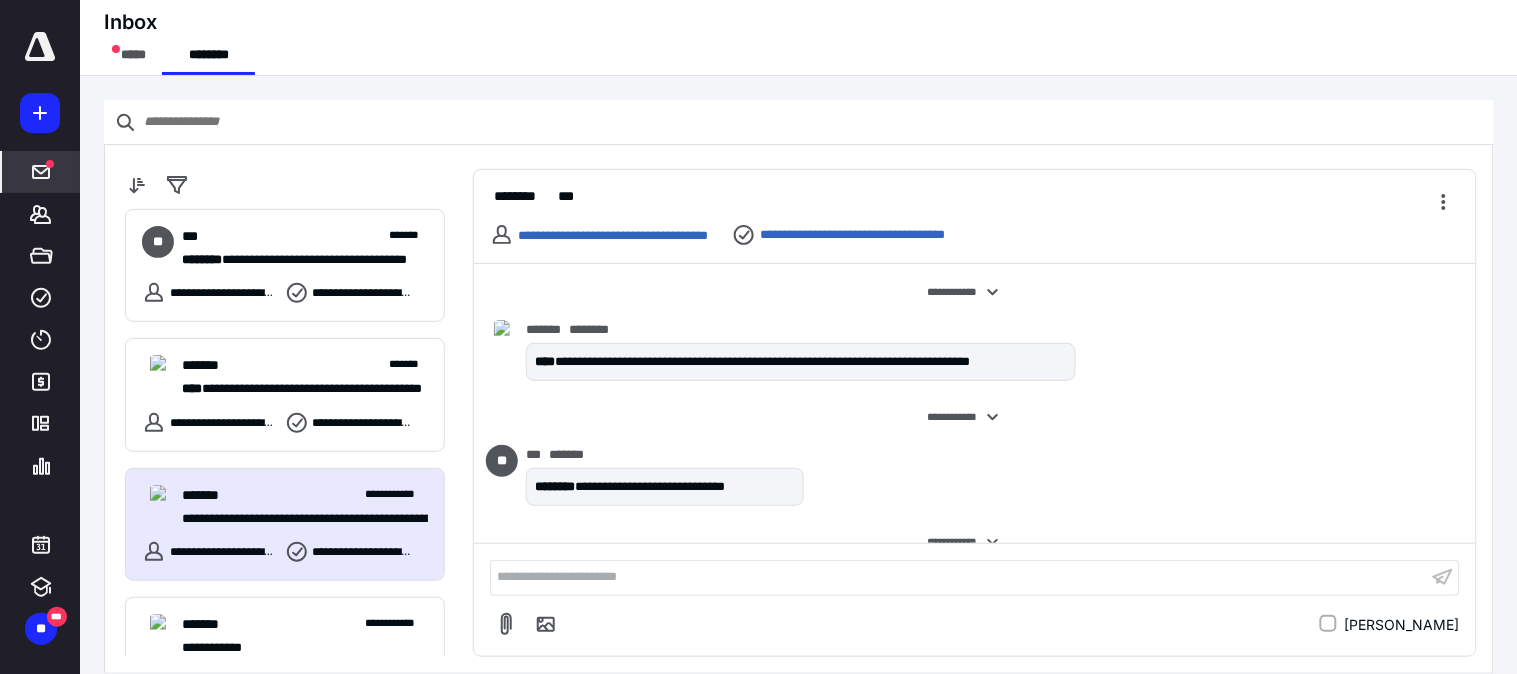 scroll, scrollTop: 107, scrollLeft: 0, axis: vertical 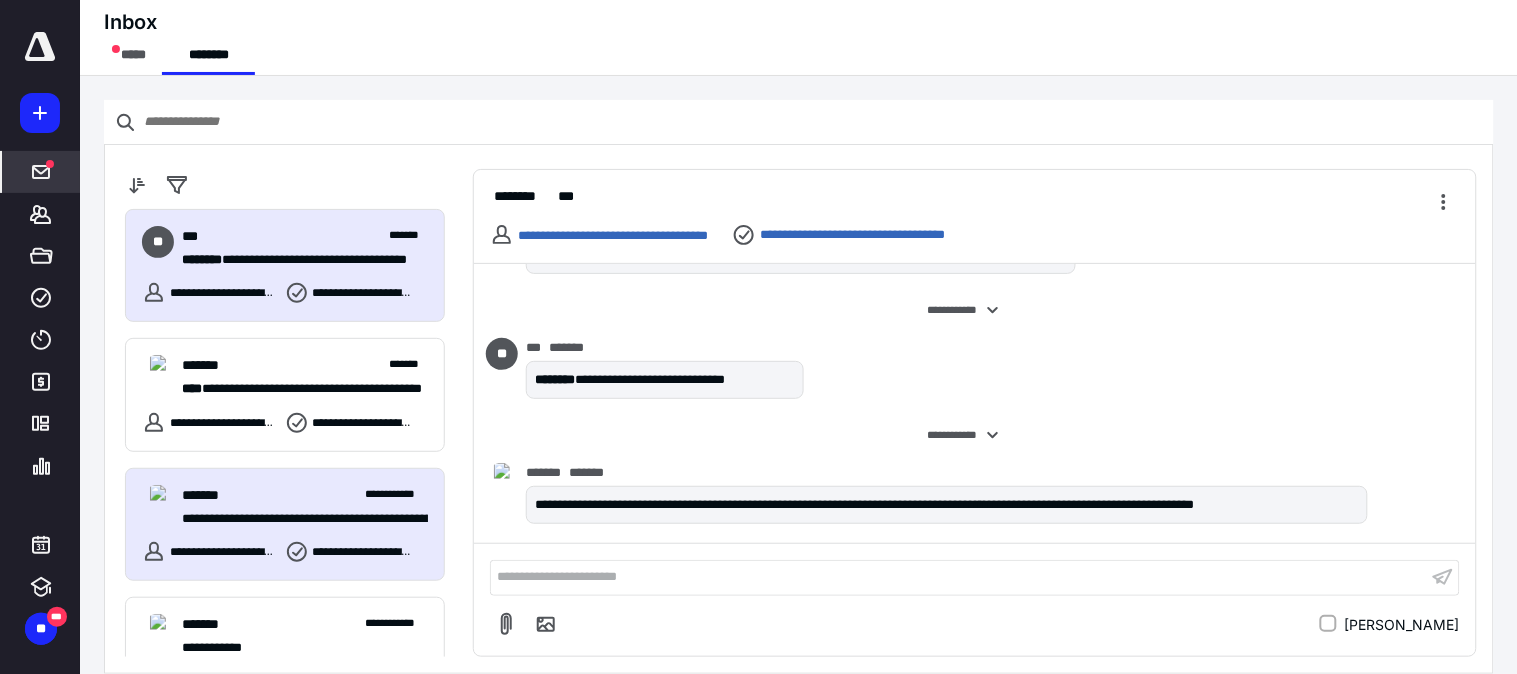 click on "**********" at bounding box center [296, 259] 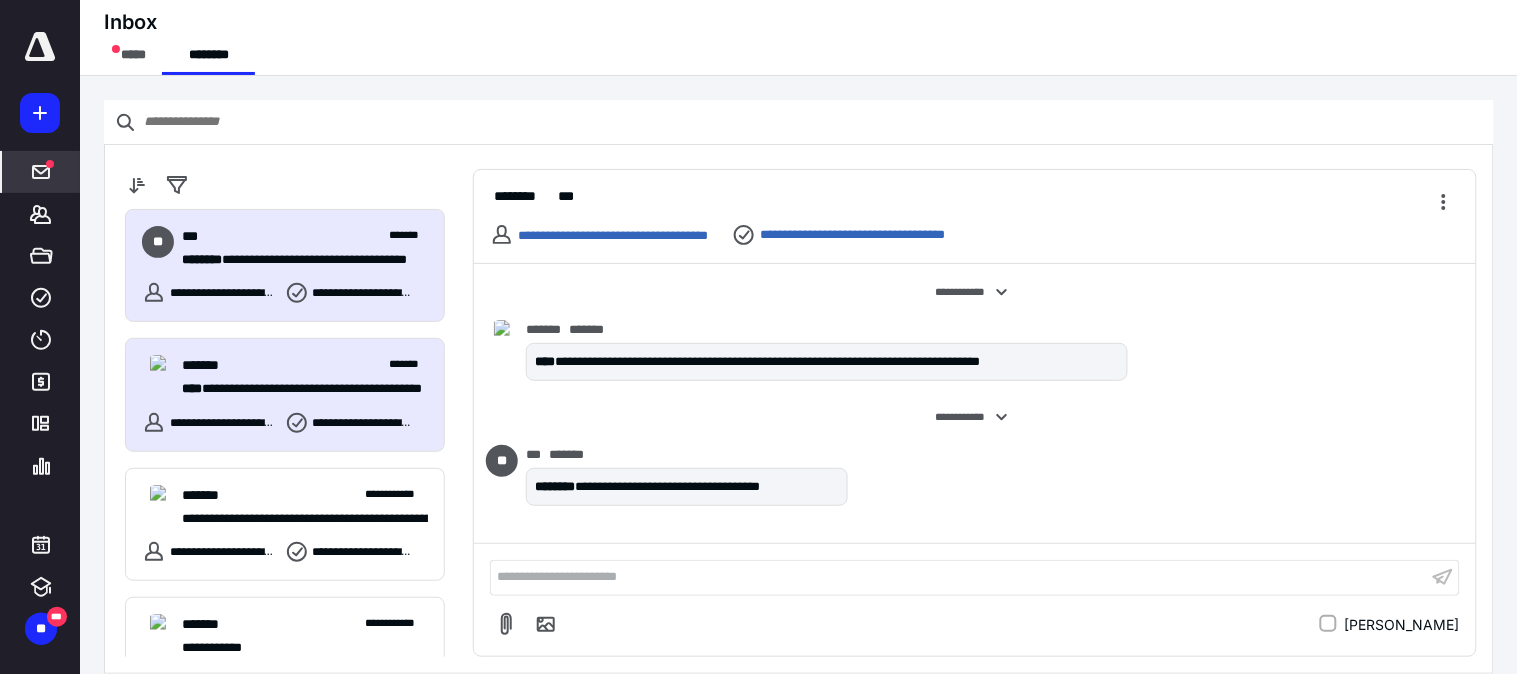 click on "**********" at bounding box center (296, 388) 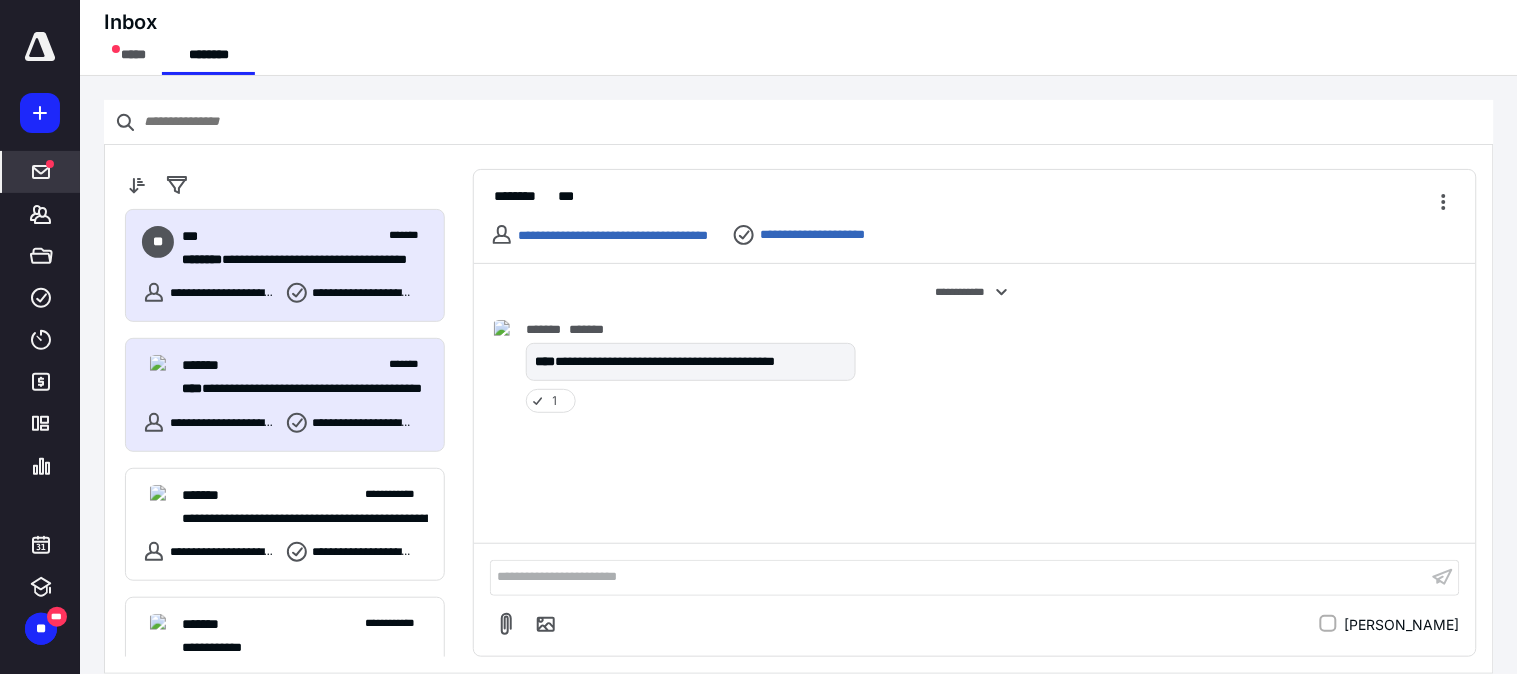 click on "**********" at bounding box center [285, 265] 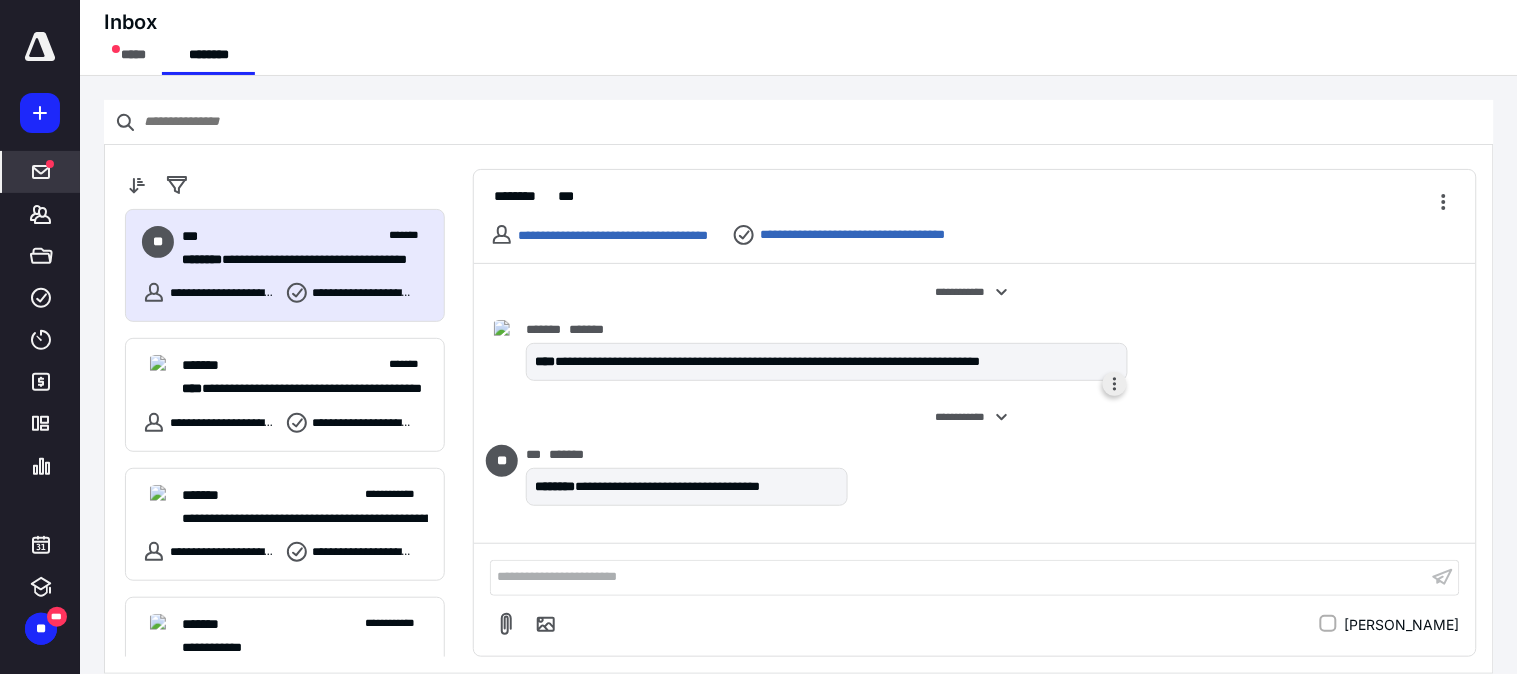 click at bounding box center (1115, 384) 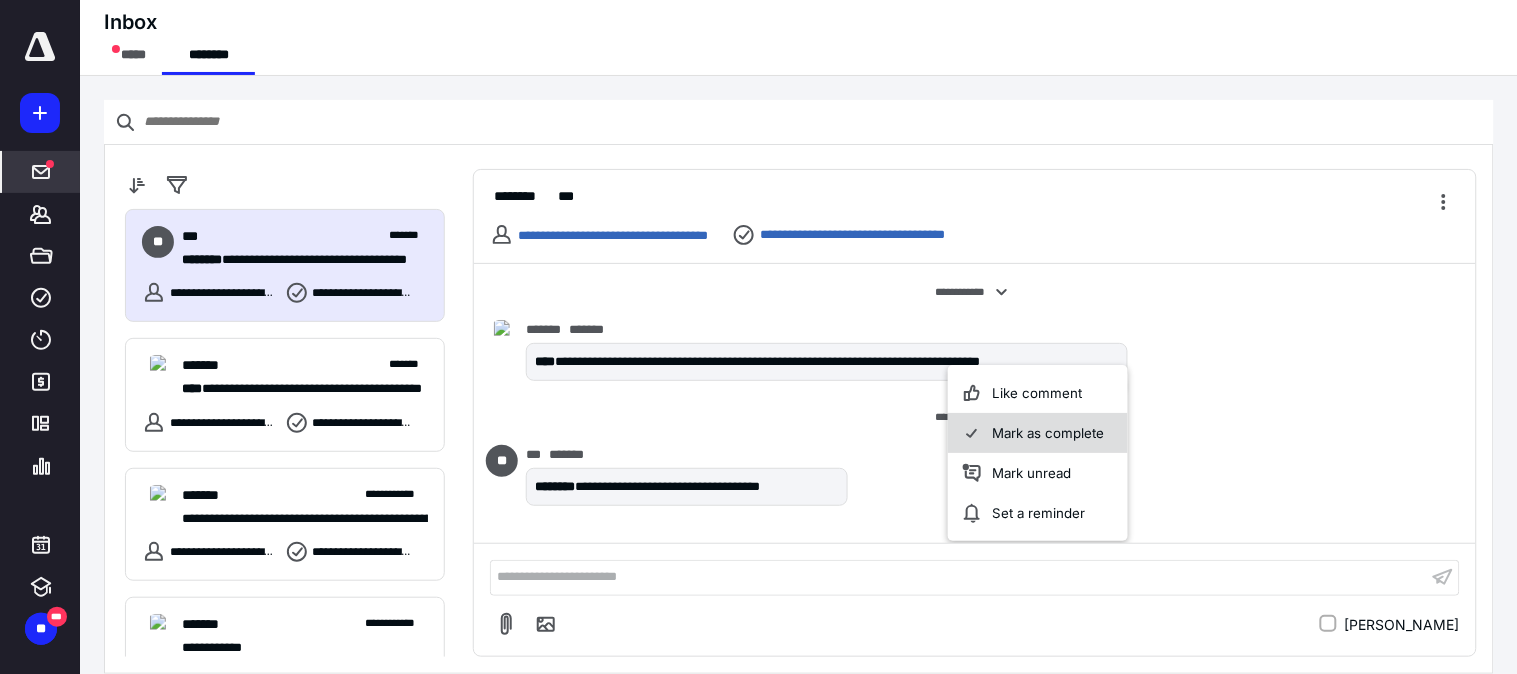 click on "Mark as complete" at bounding box center (1039, 434) 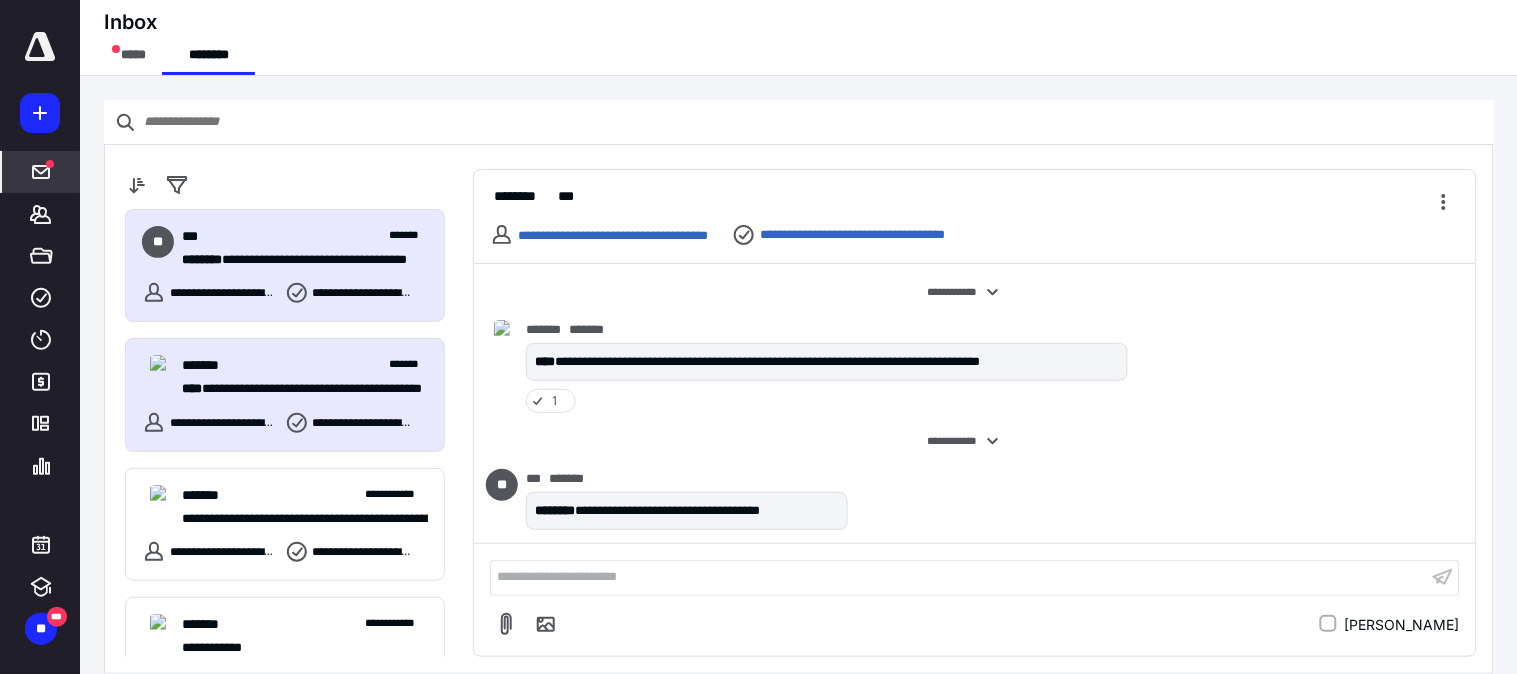 click on "**********" at bounding box center [296, 388] 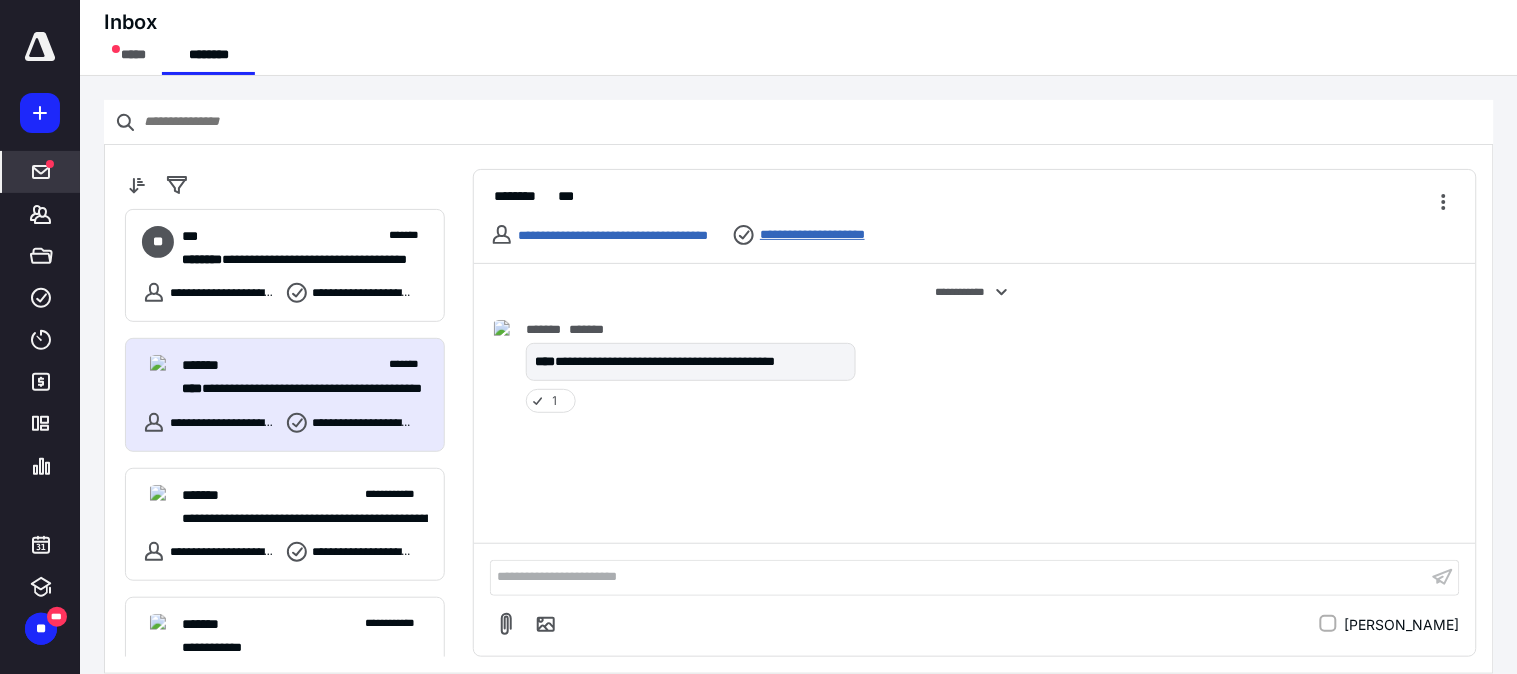 click on "**********" at bounding box center (833, 234) 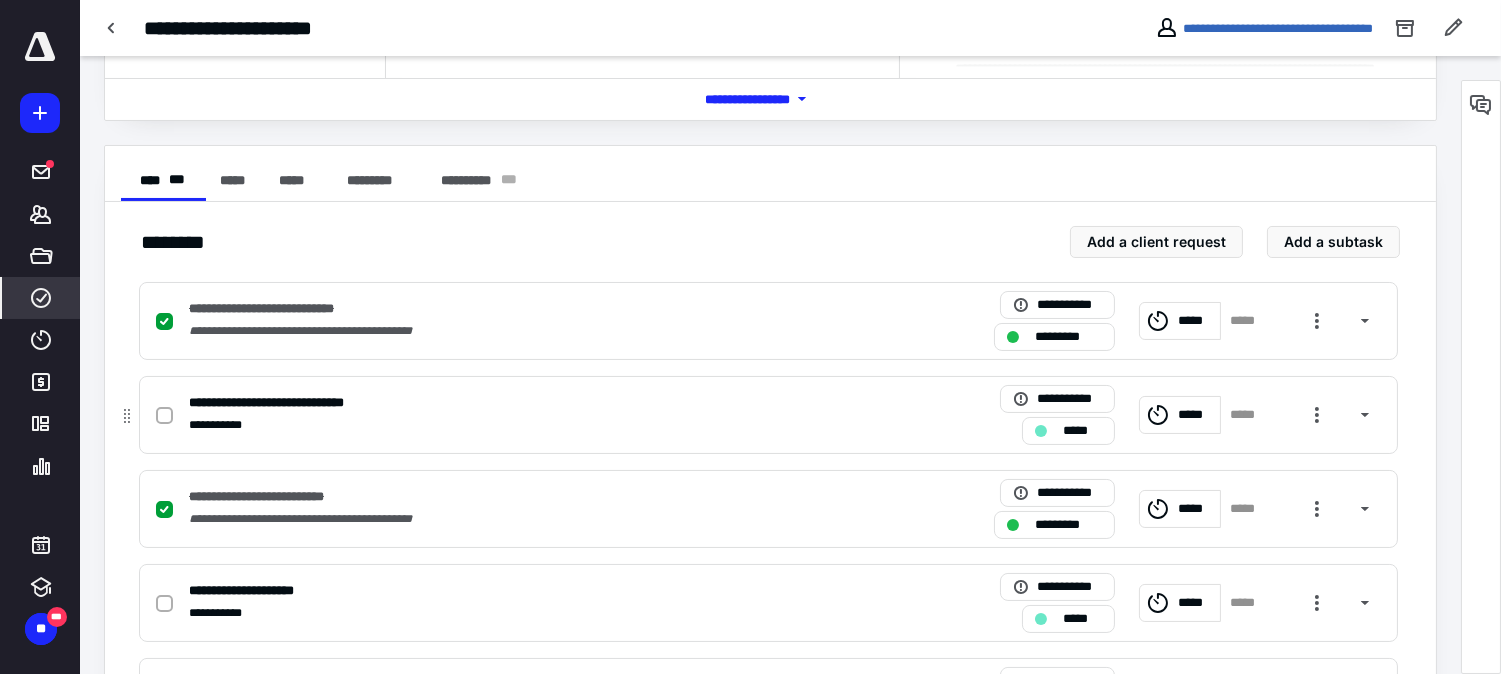 scroll, scrollTop: 262, scrollLeft: 0, axis: vertical 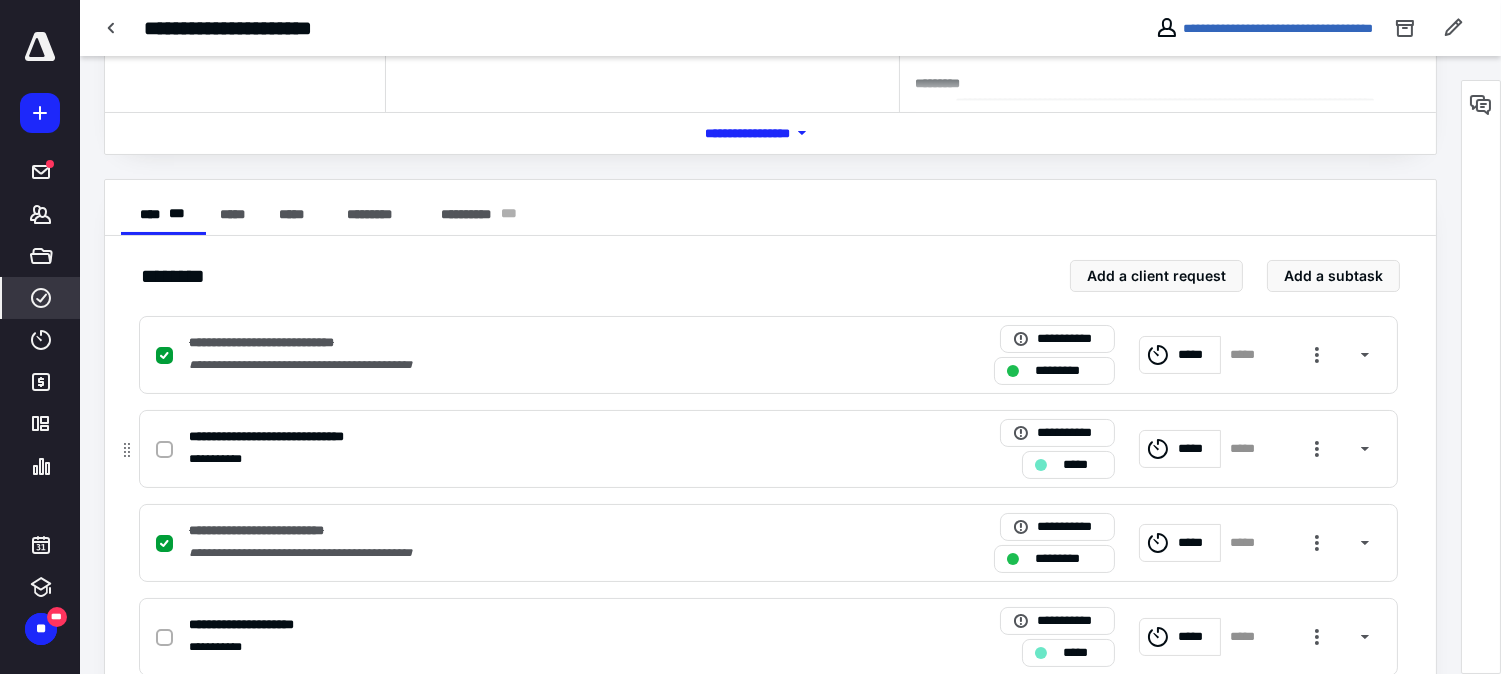 click 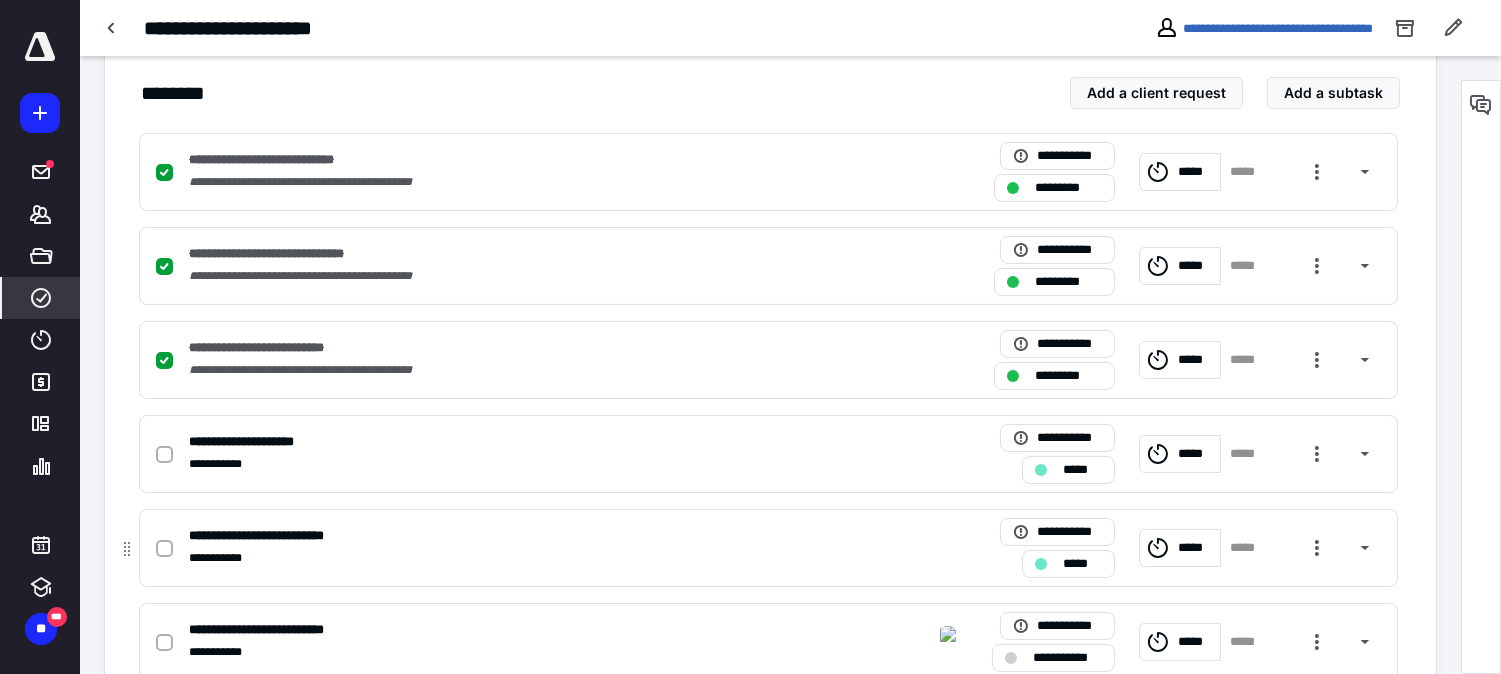 scroll, scrollTop: 484, scrollLeft: 0, axis: vertical 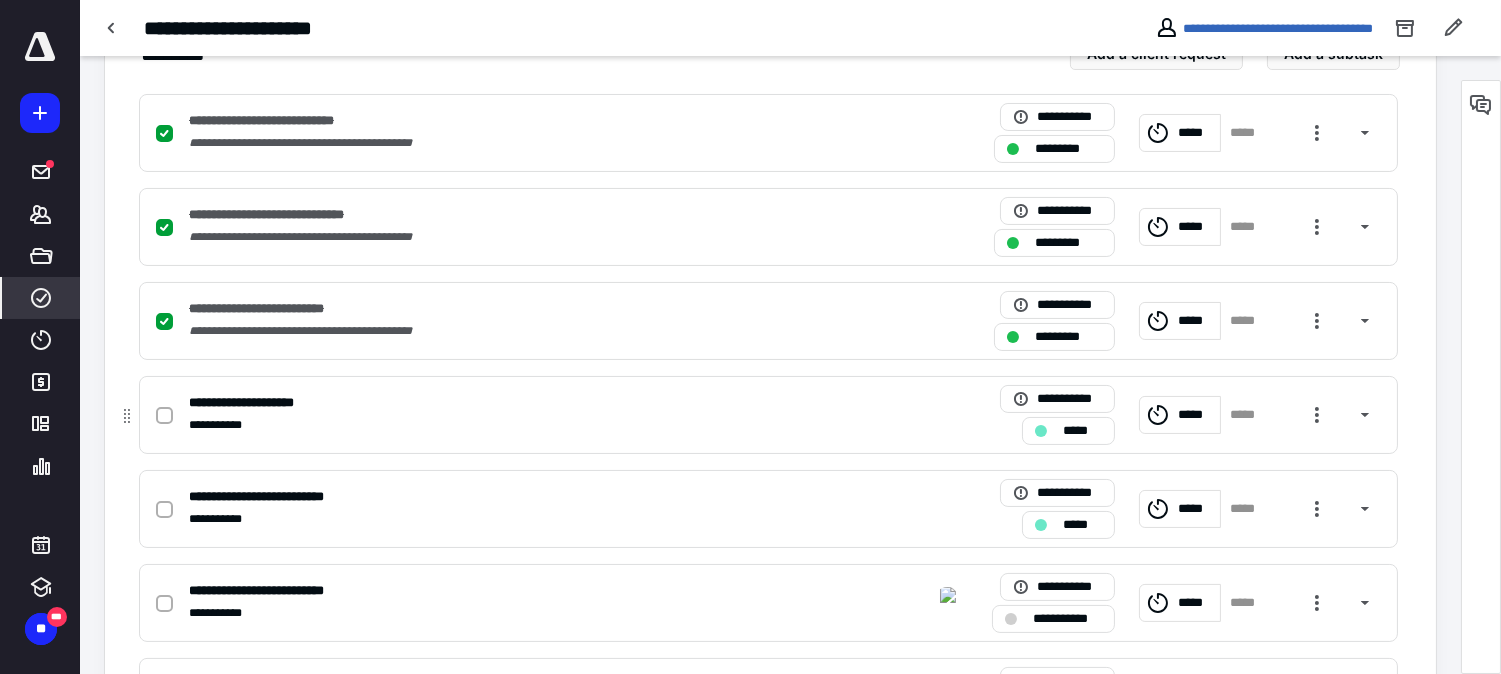 click at bounding box center [164, 416] 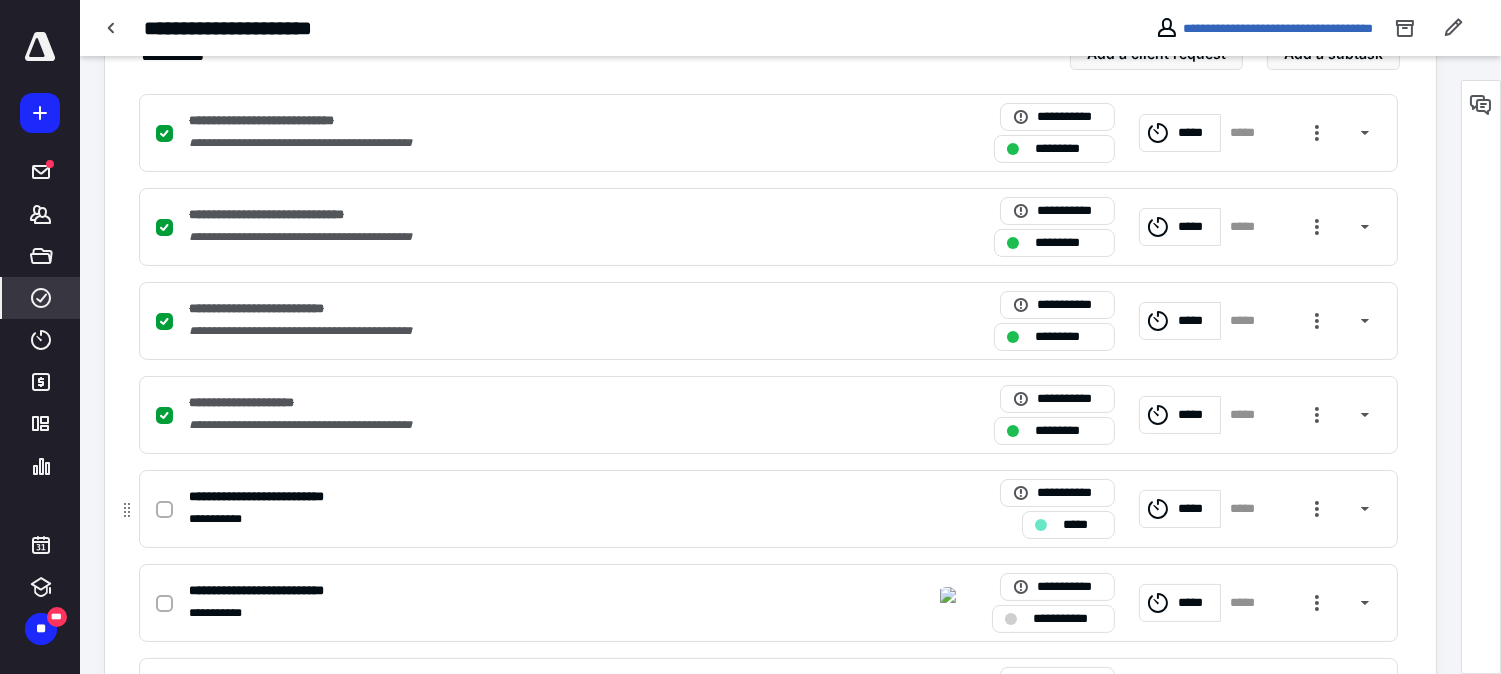 click 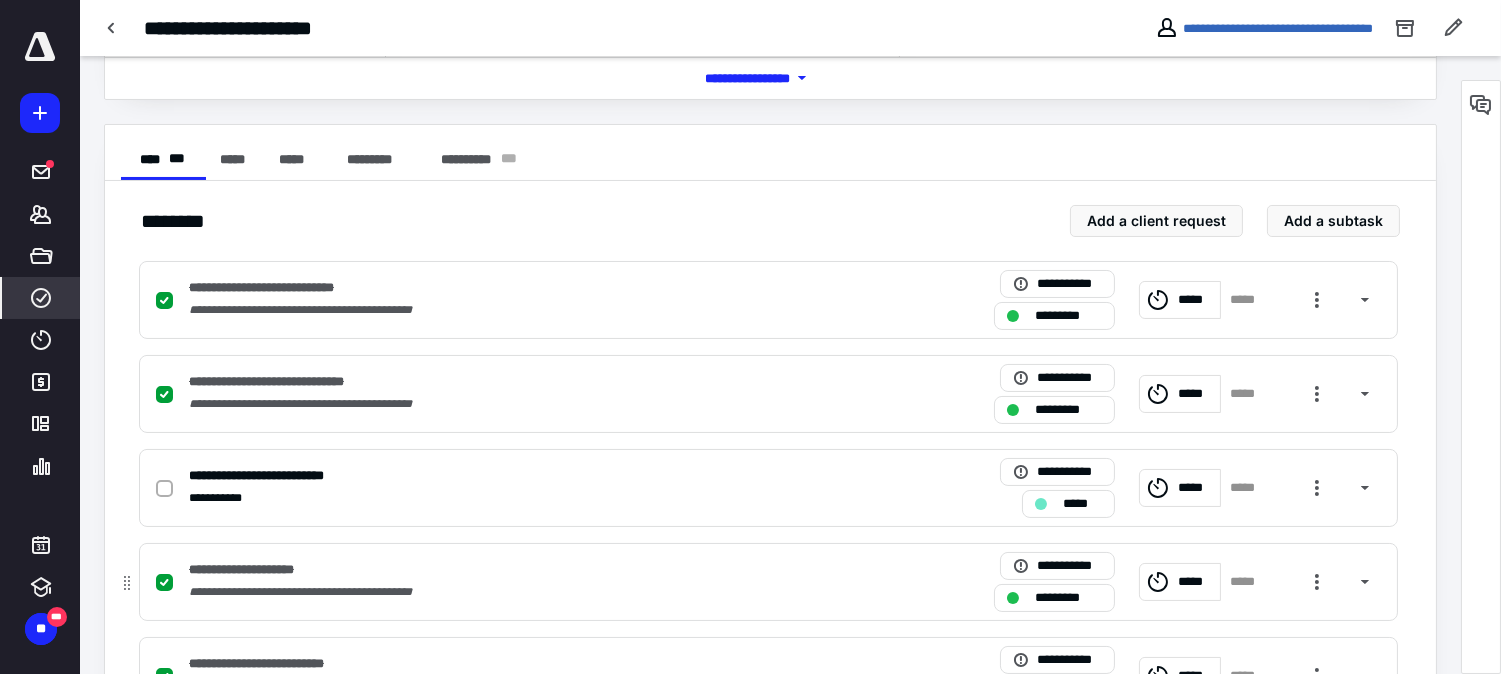 scroll, scrollTop: 262, scrollLeft: 0, axis: vertical 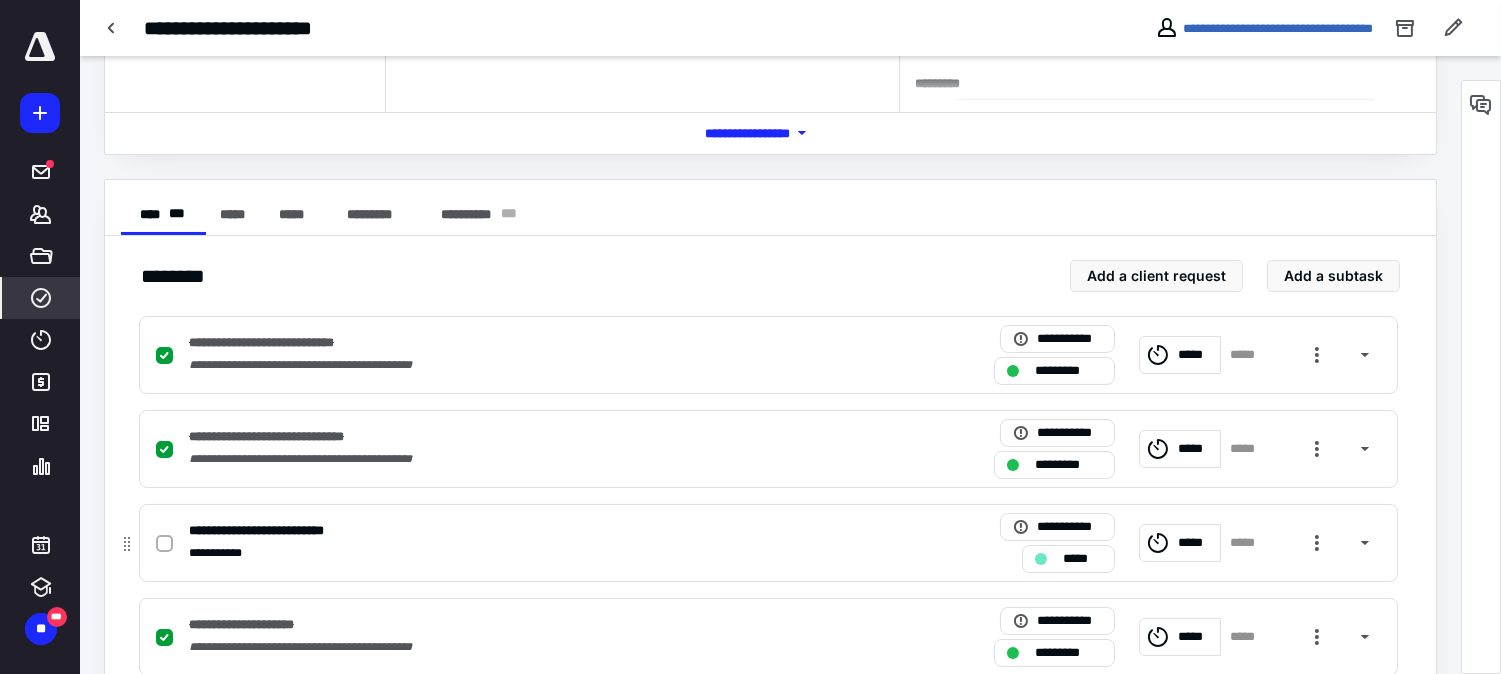 click at bounding box center [164, 544] 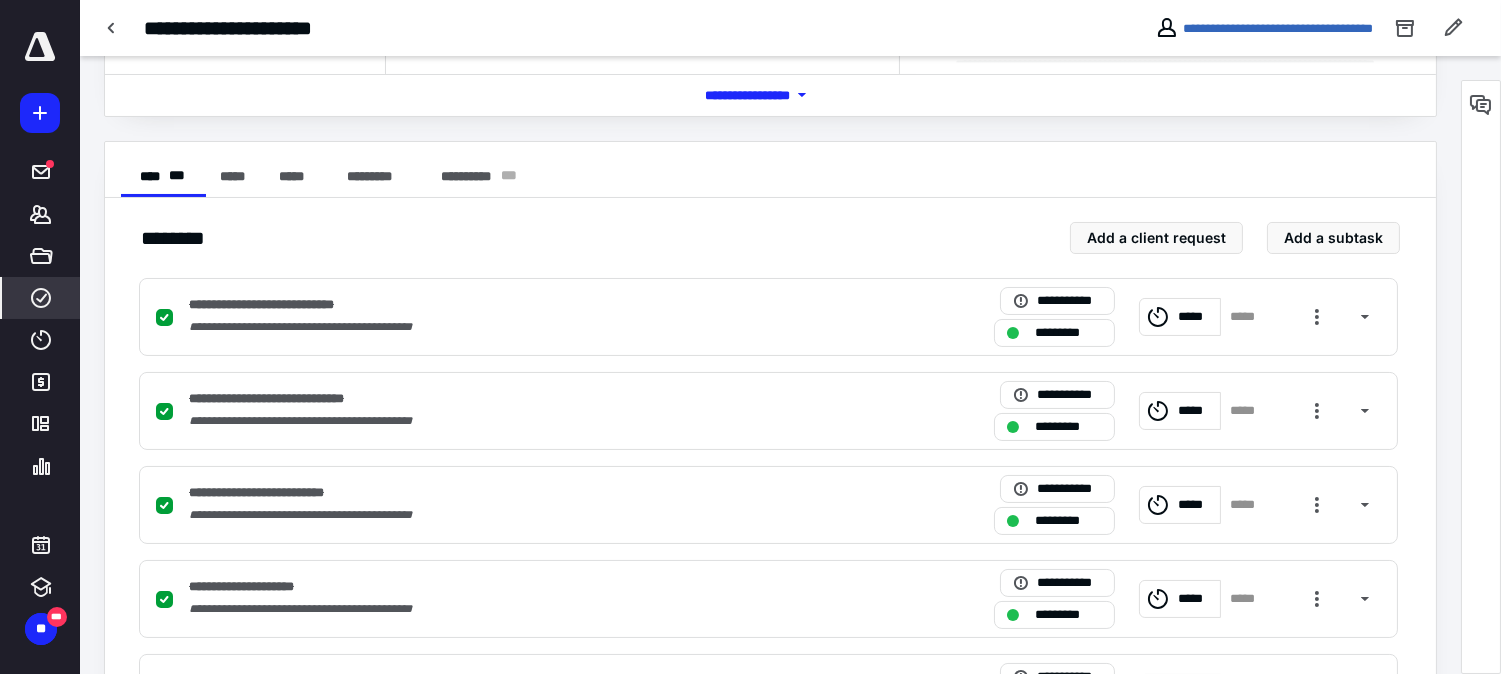 scroll, scrollTop: 262, scrollLeft: 0, axis: vertical 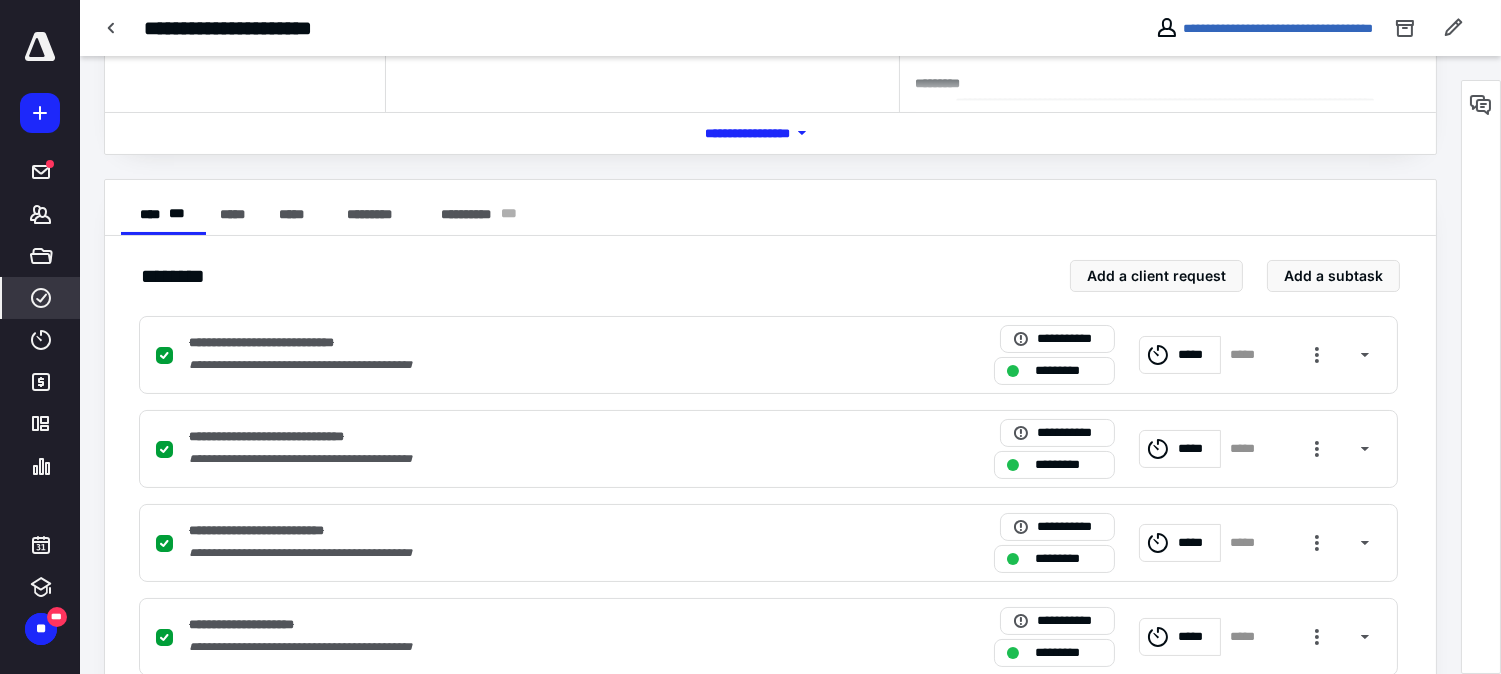 checkbox on "false" 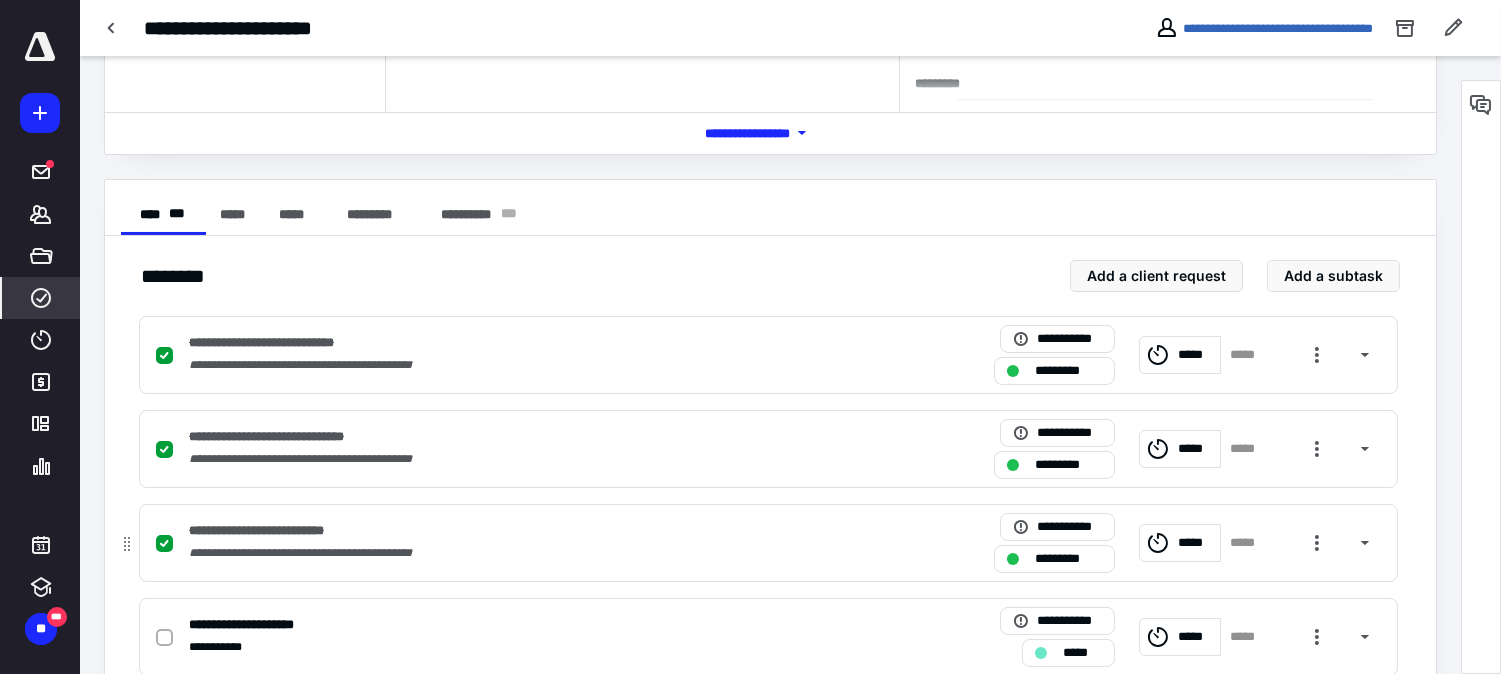 scroll, scrollTop: 373, scrollLeft: 0, axis: vertical 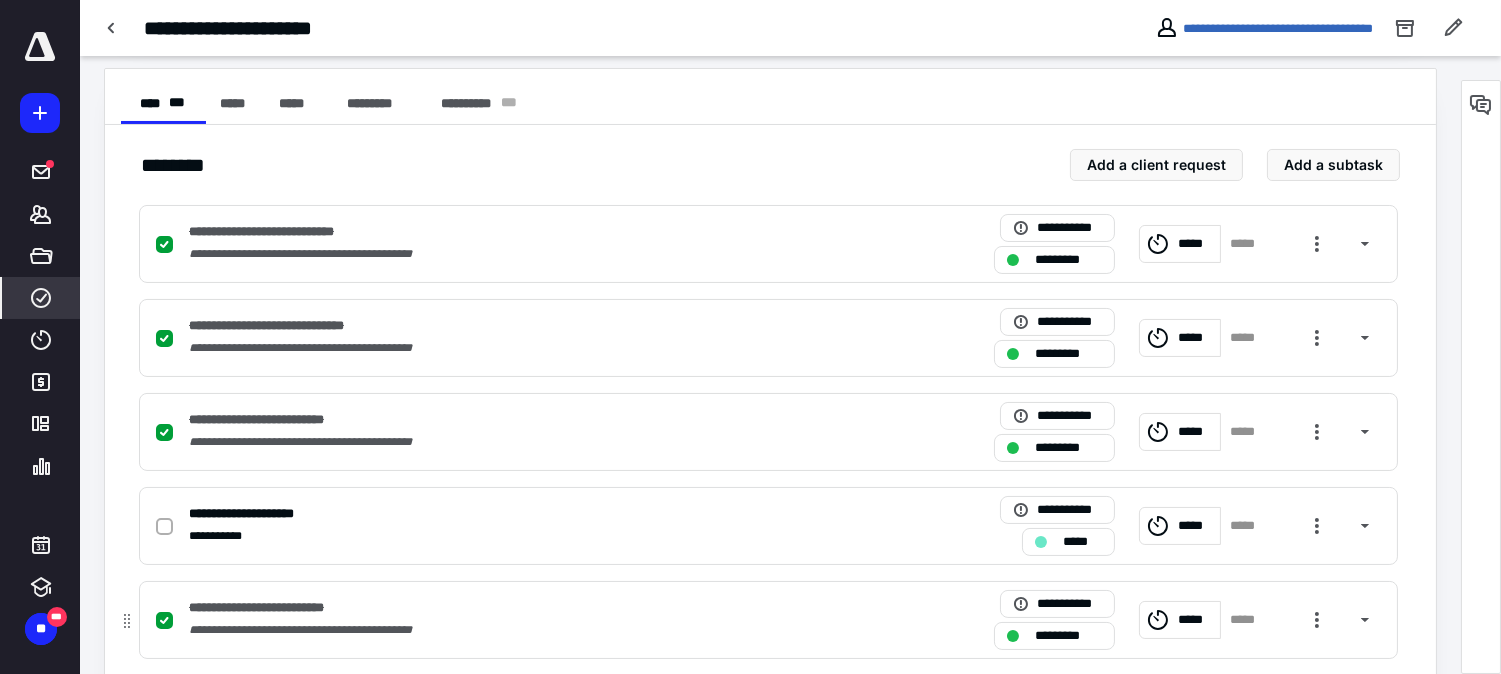 click 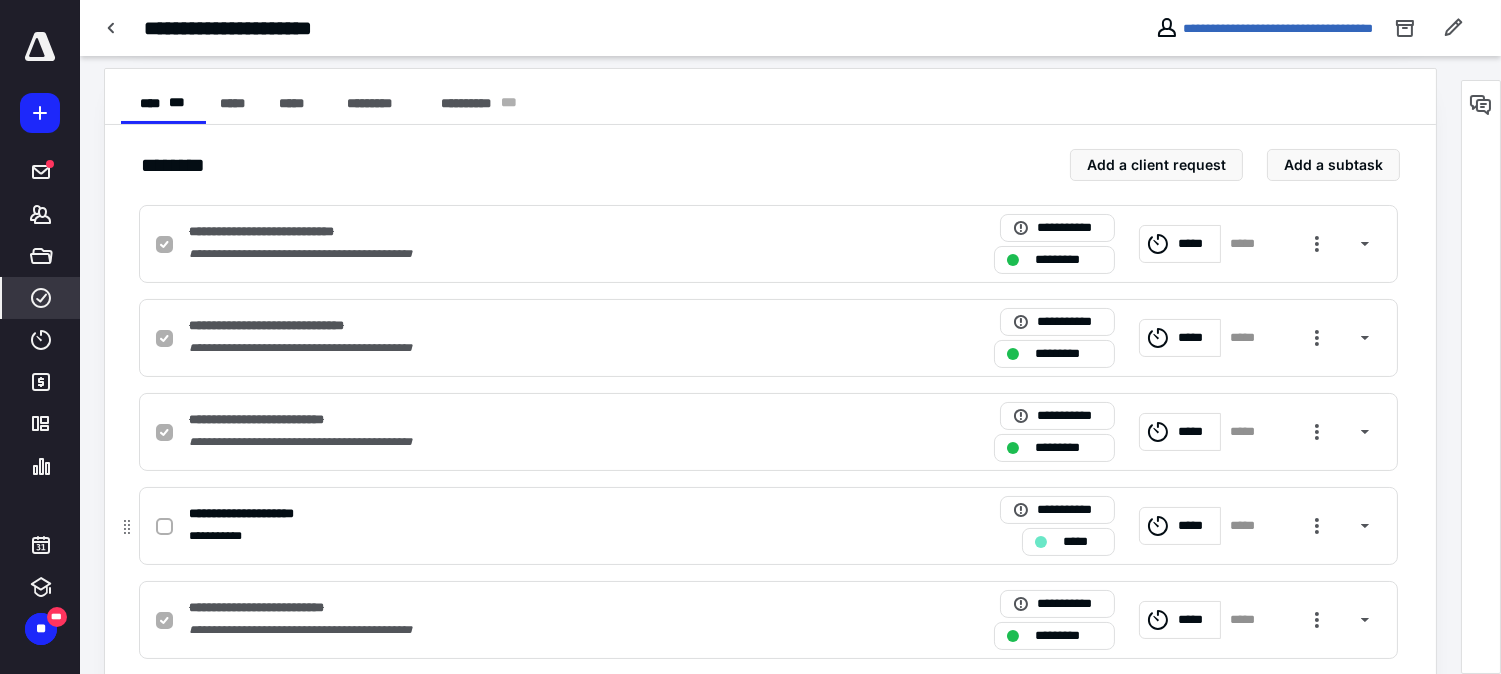 checkbox on "false" 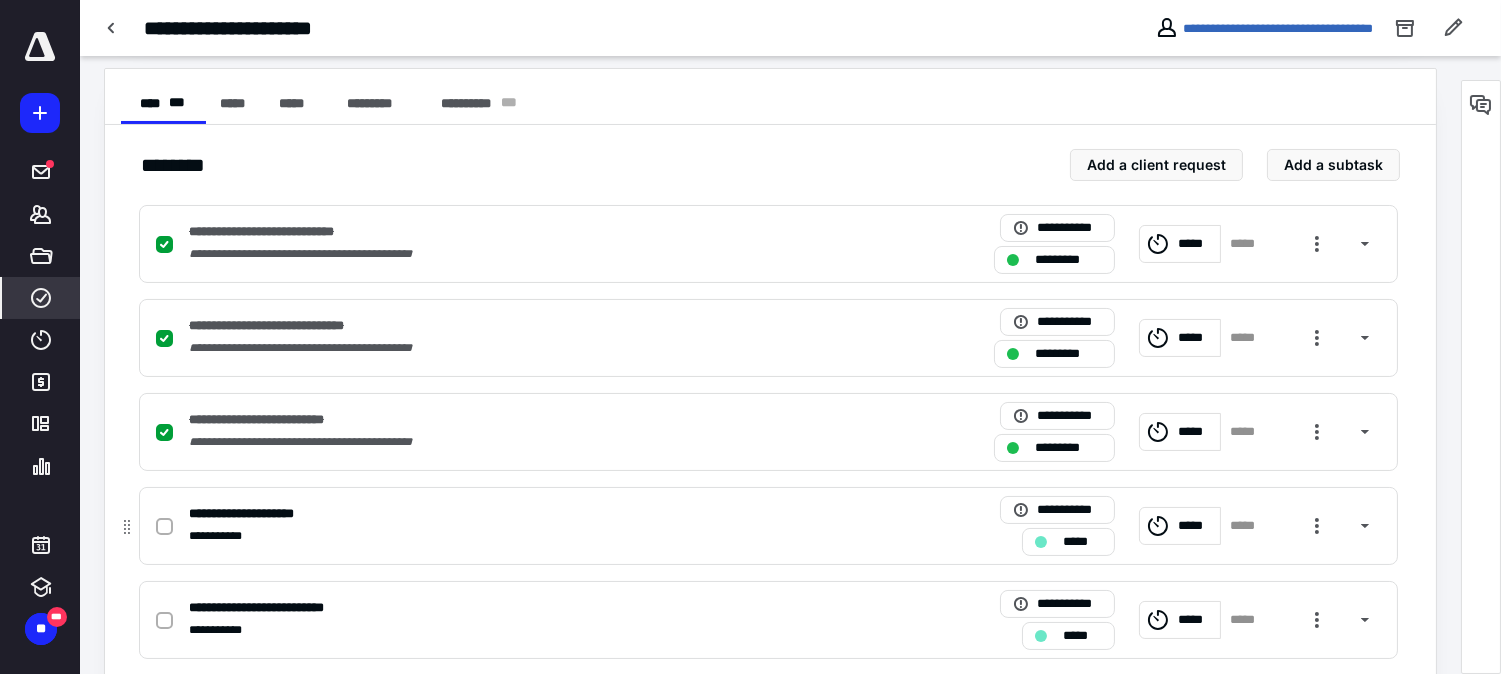 click 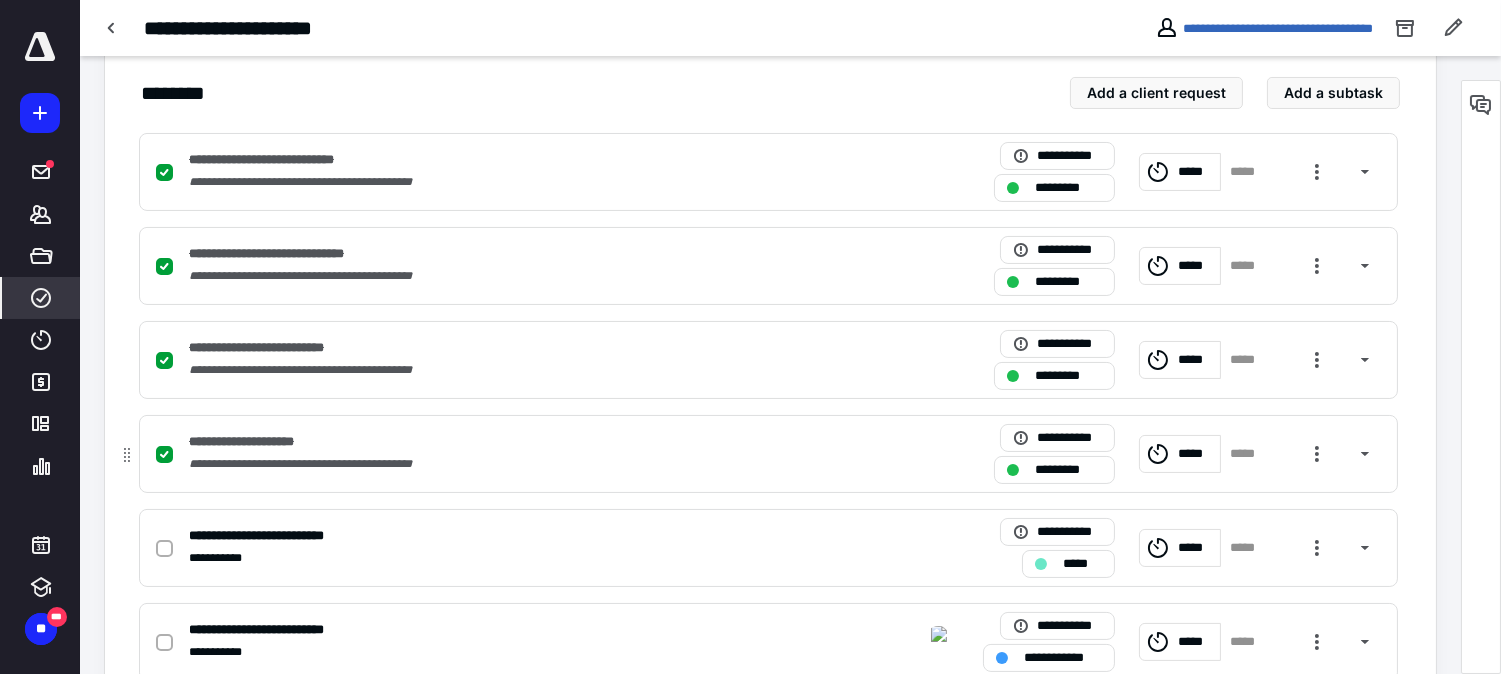 scroll, scrollTop: 484, scrollLeft: 0, axis: vertical 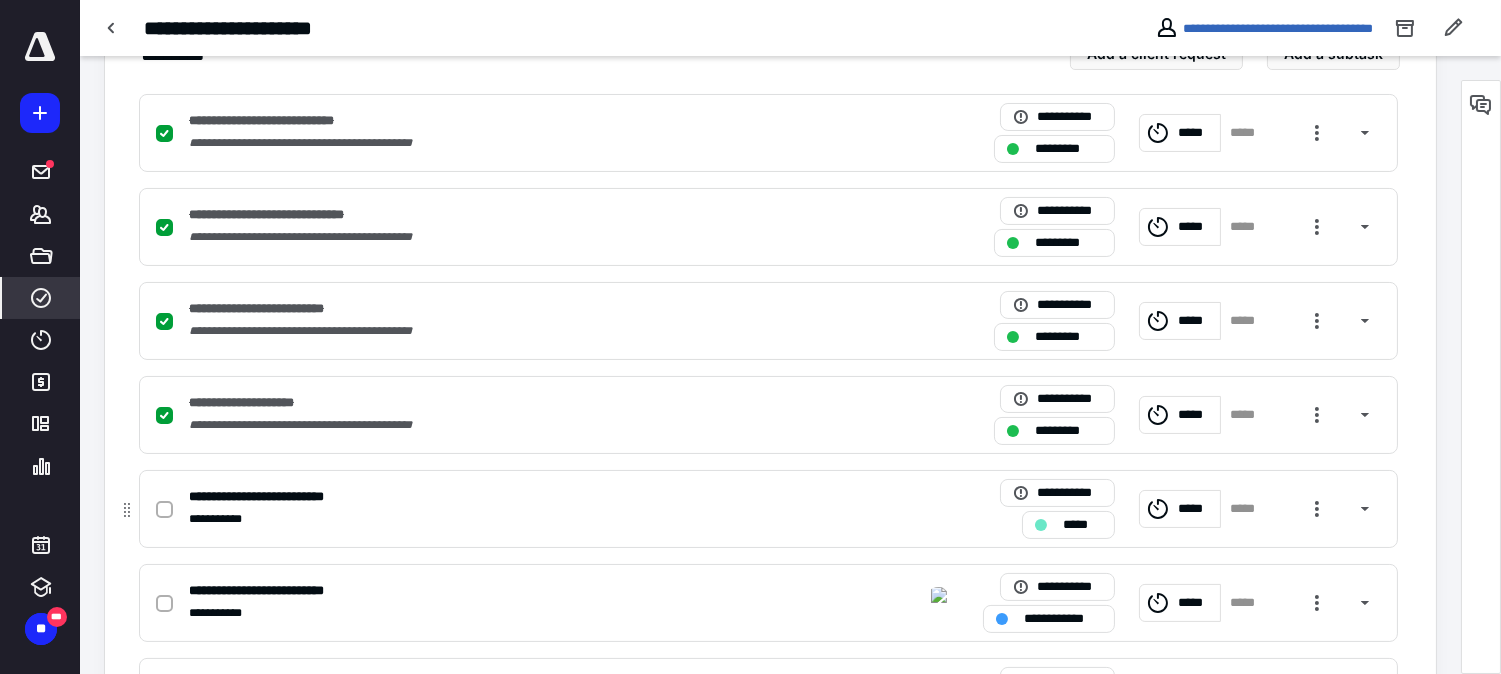 click 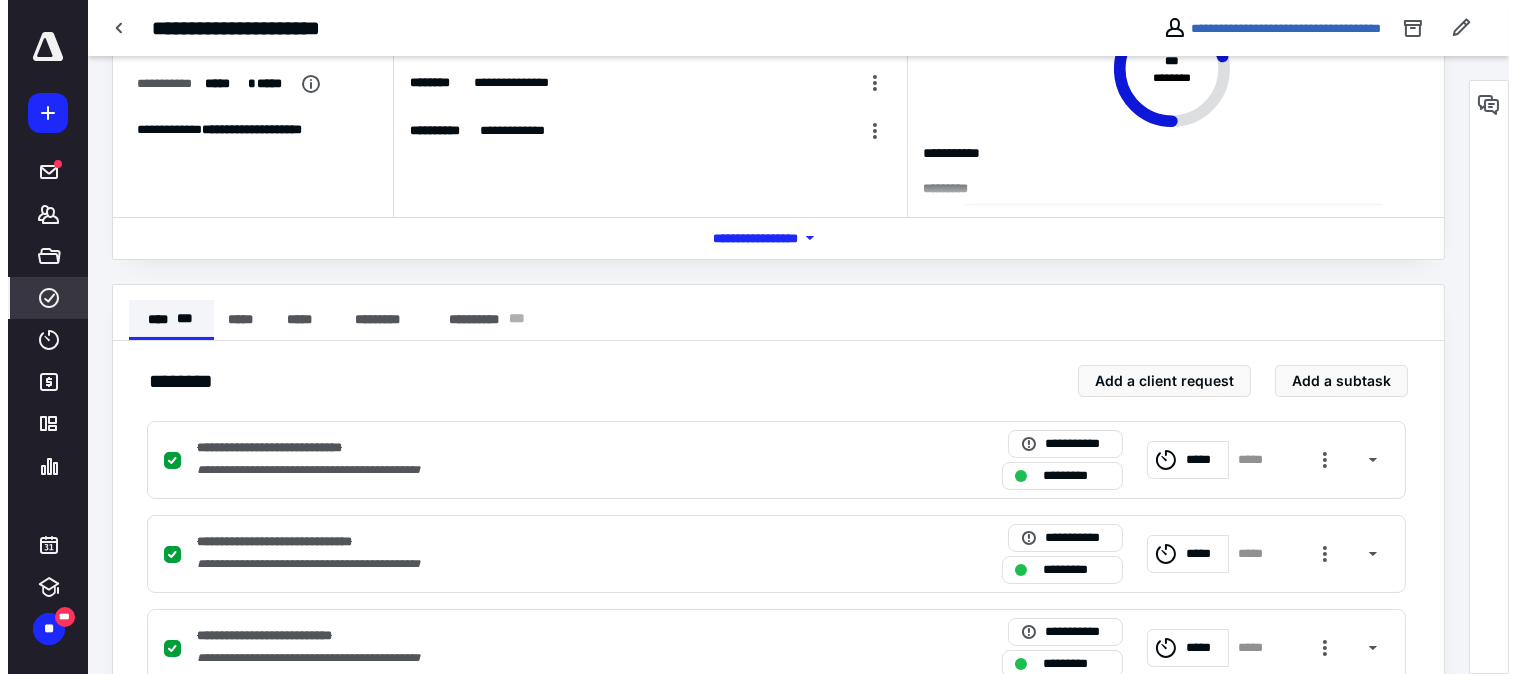 scroll, scrollTop: 0, scrollLeft: 0, axis: both 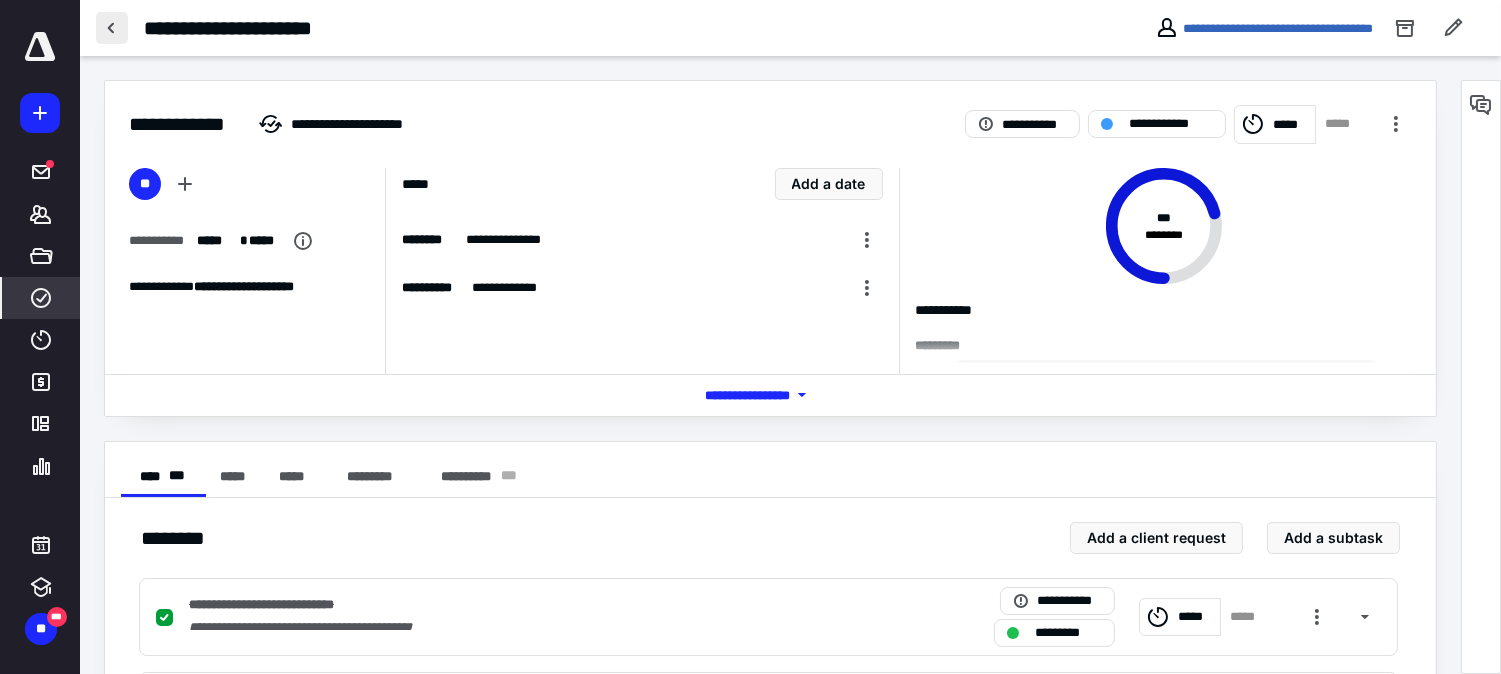 click at bounding box center (112, 28) 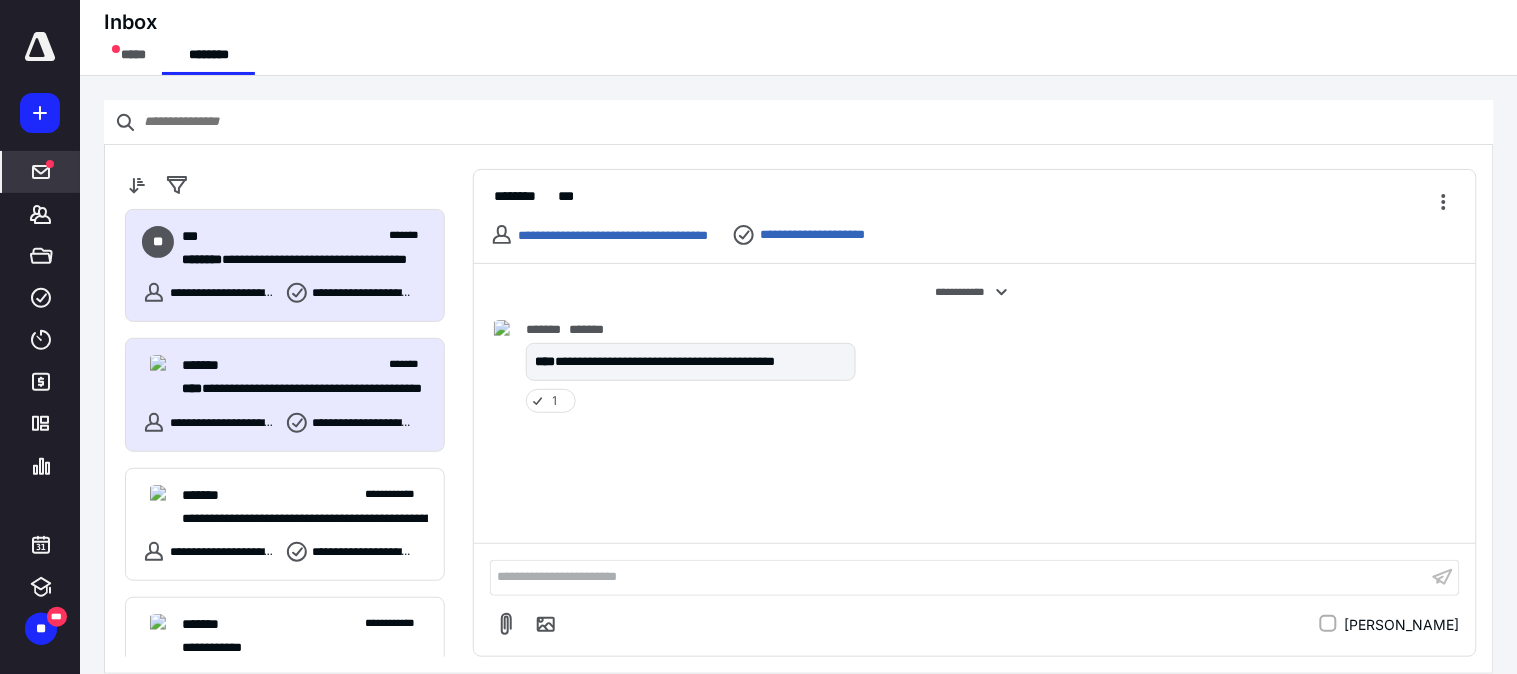 click on "**********" at bounding box center (348, 293) 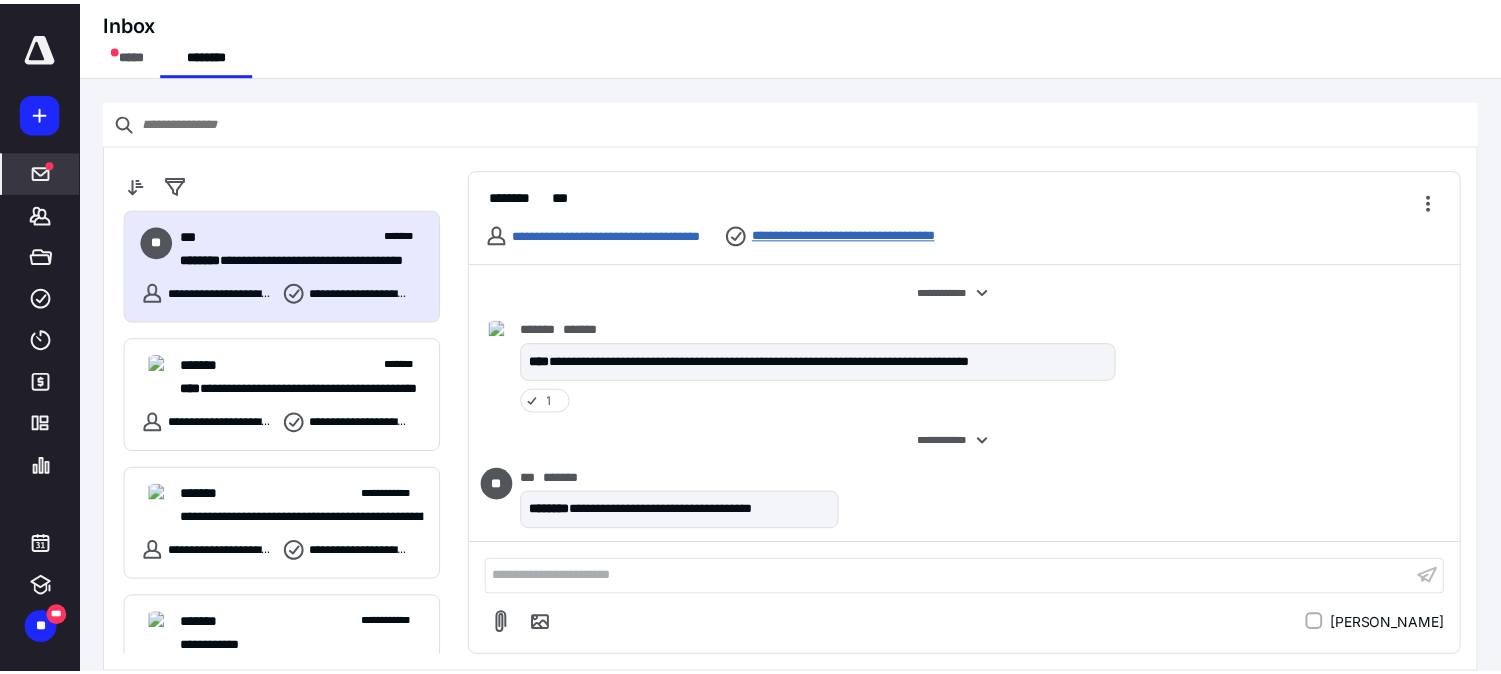 scroll, scrollTop: 6, scrollLeft: 0, axis: vertical 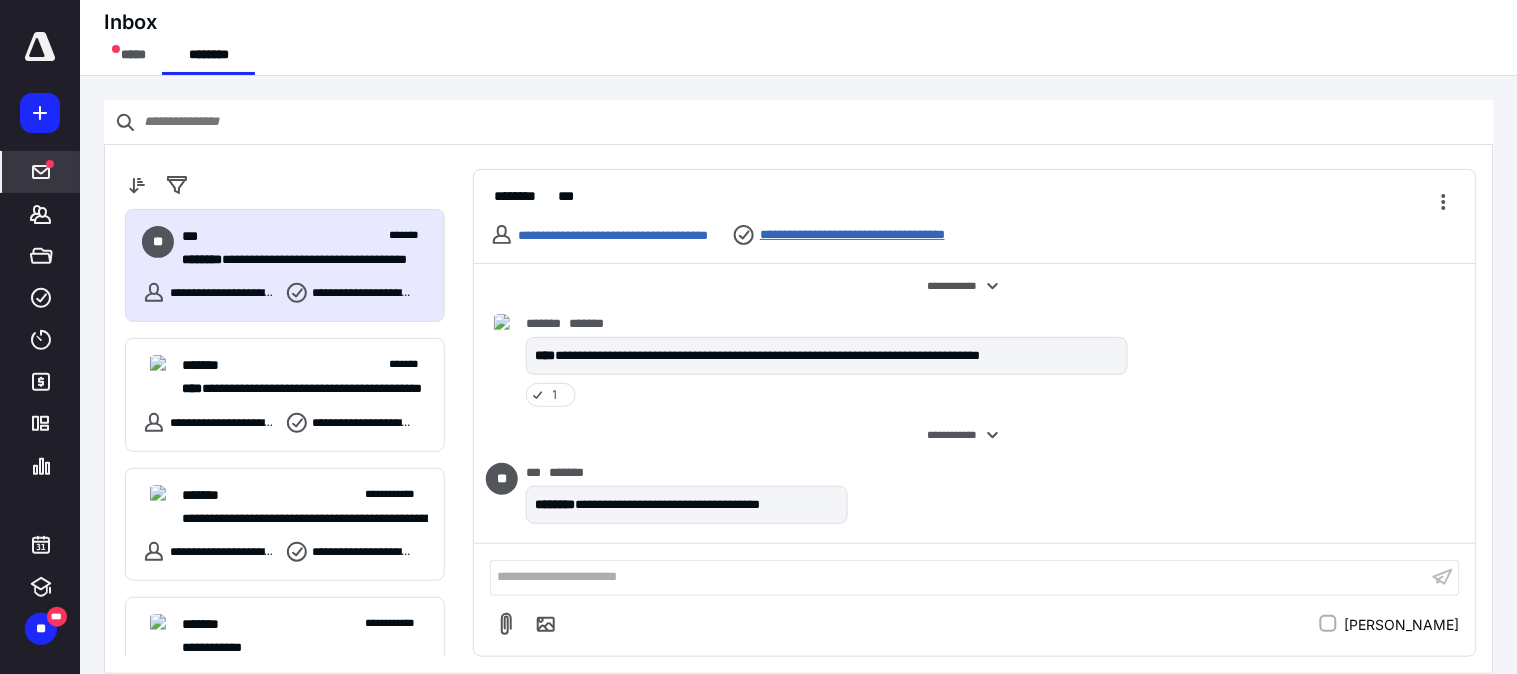 click on "**********" at bounding box center [882, 234] 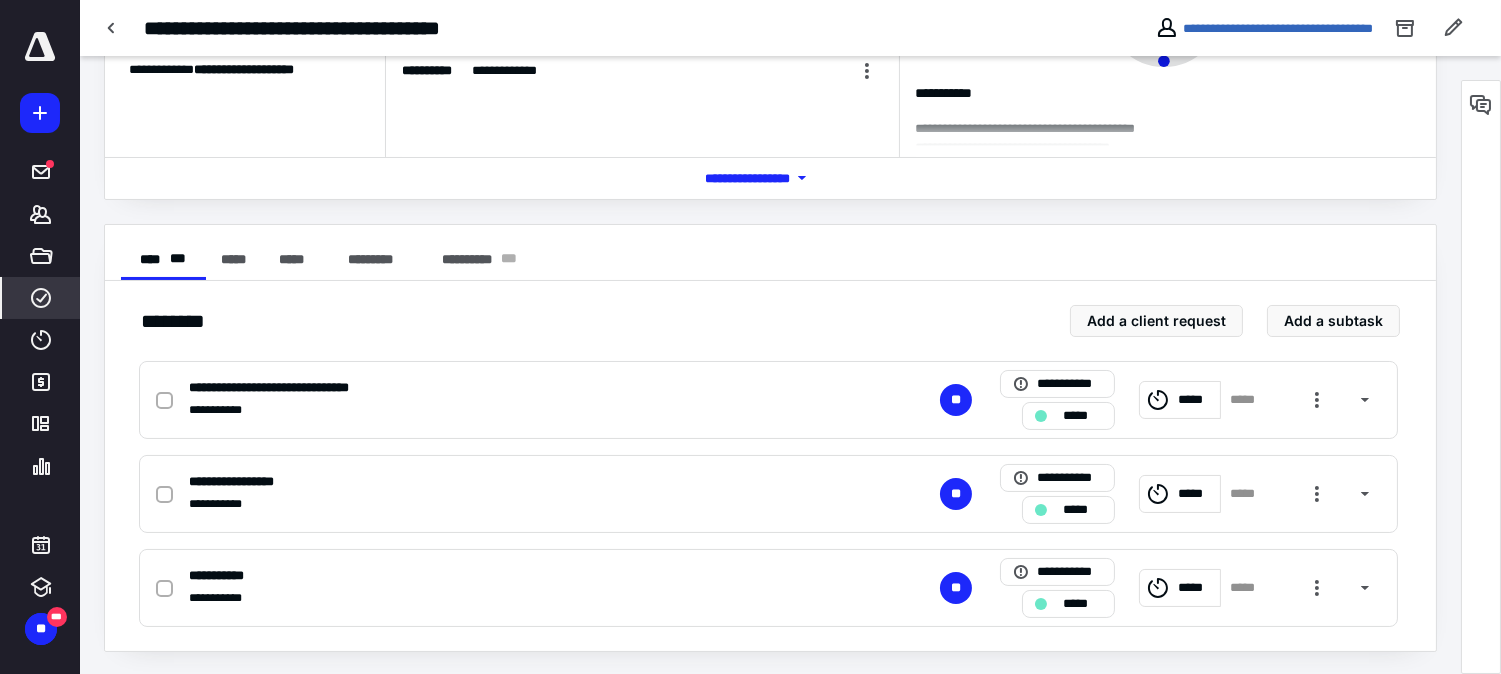 scroll, scrollTop: 218, scrollLeft: 0, axis: vertical 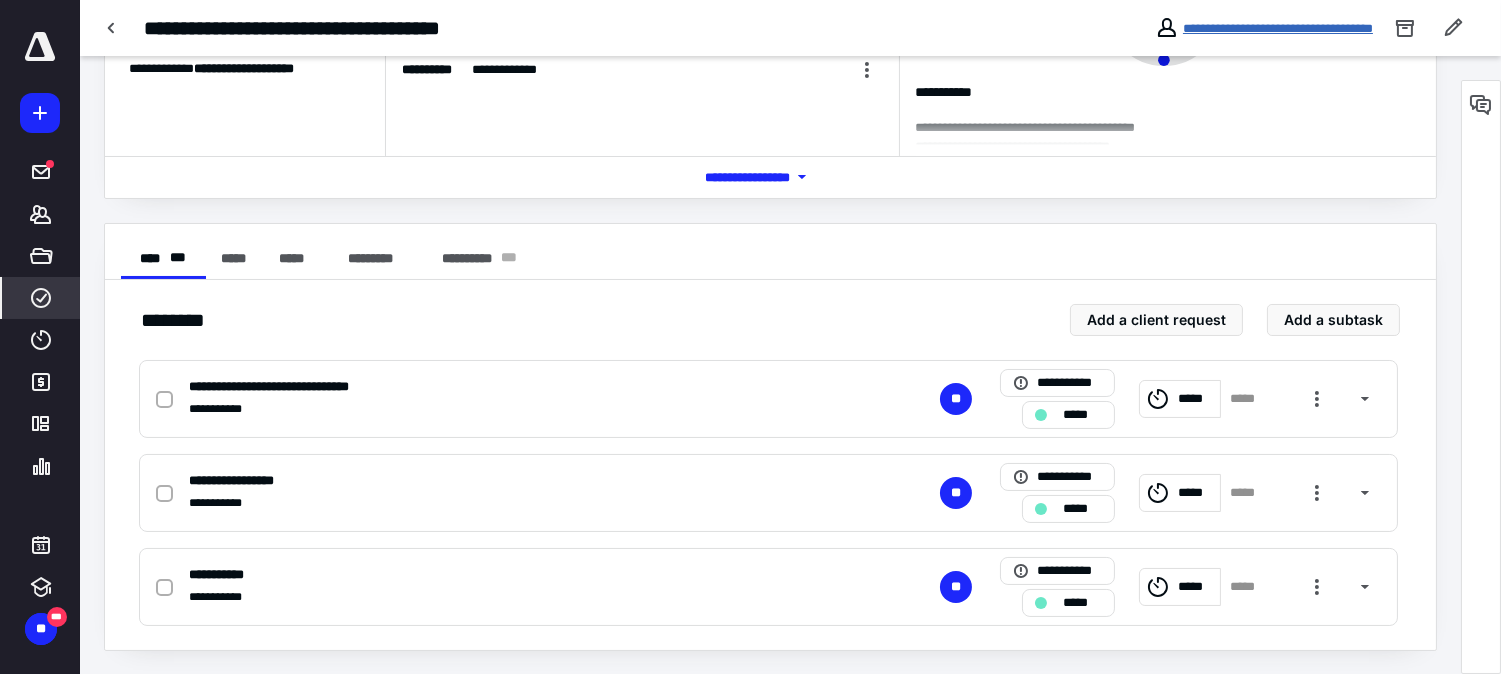 click on "**********" at bounding box center [1278, 28] 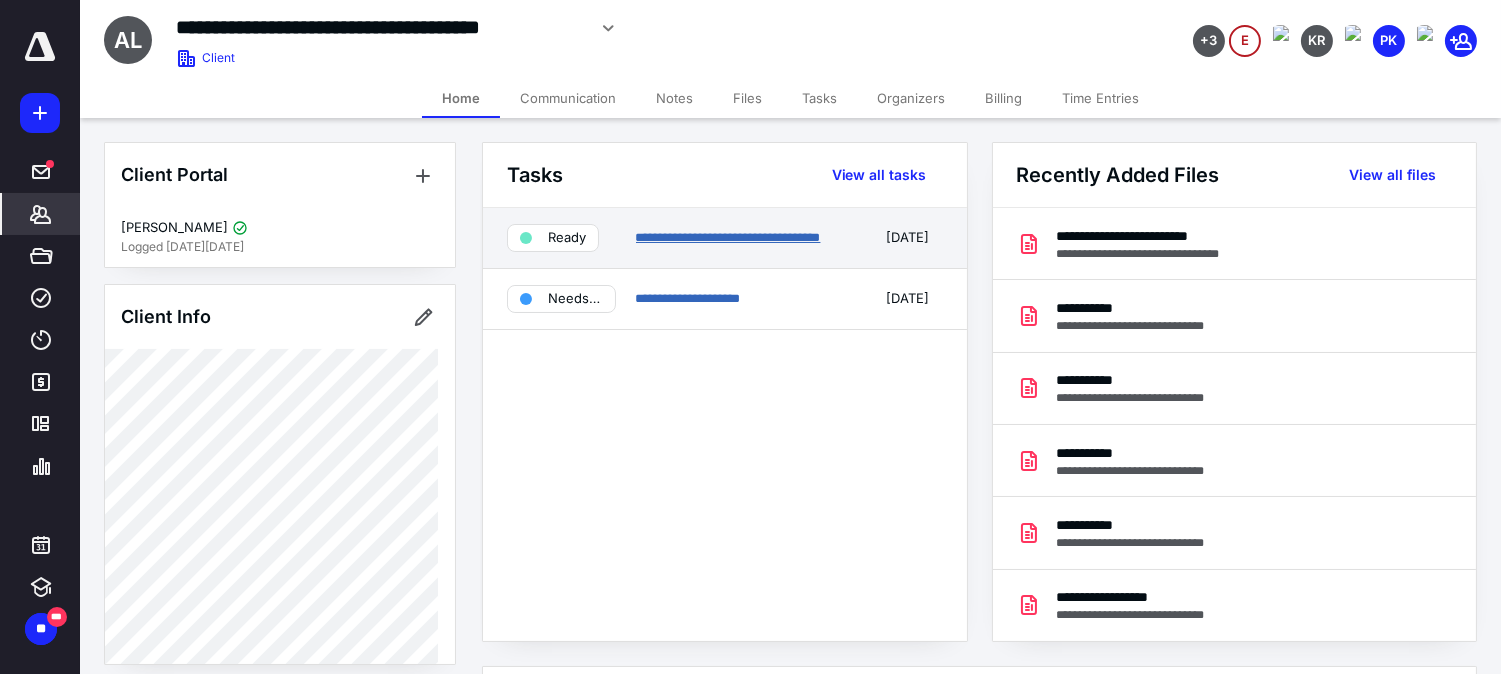 click on "**********" at bounding box center [728, 237] 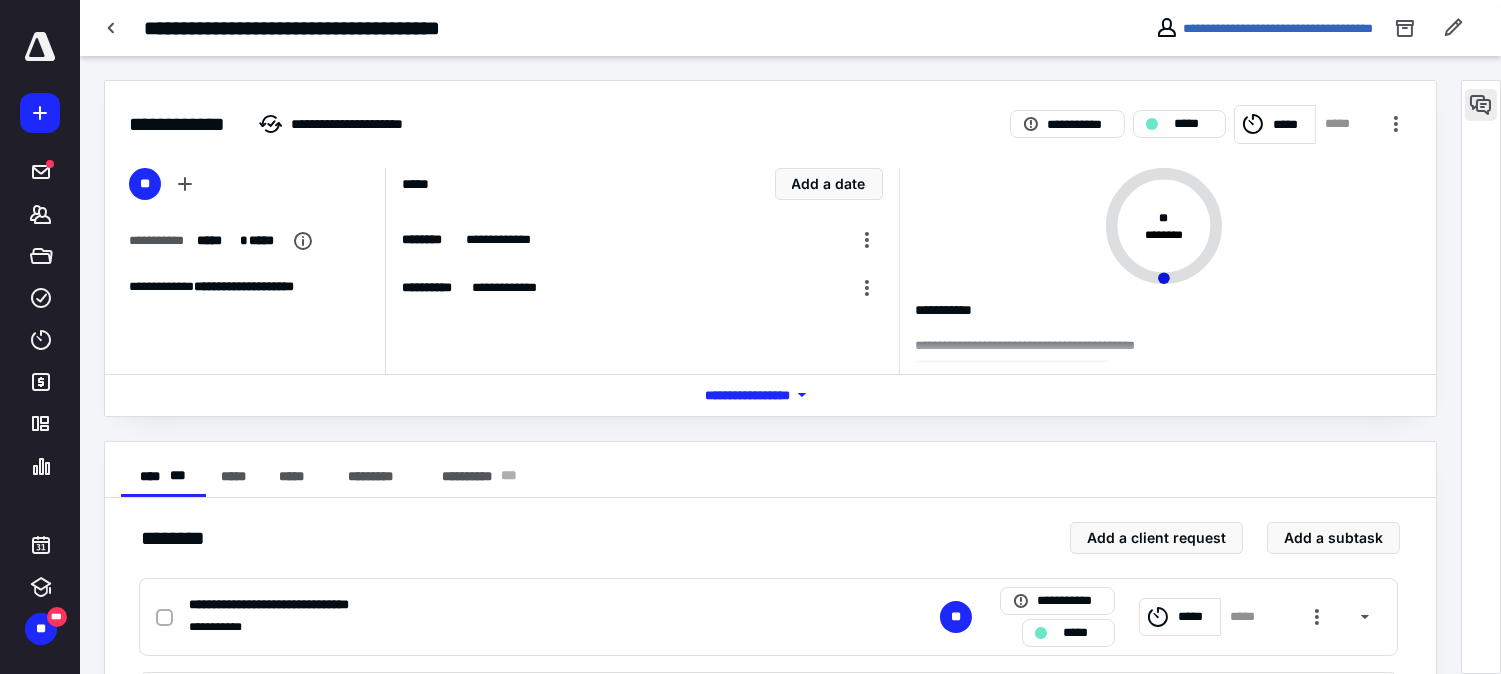 click at bounding box center [1481, 105] 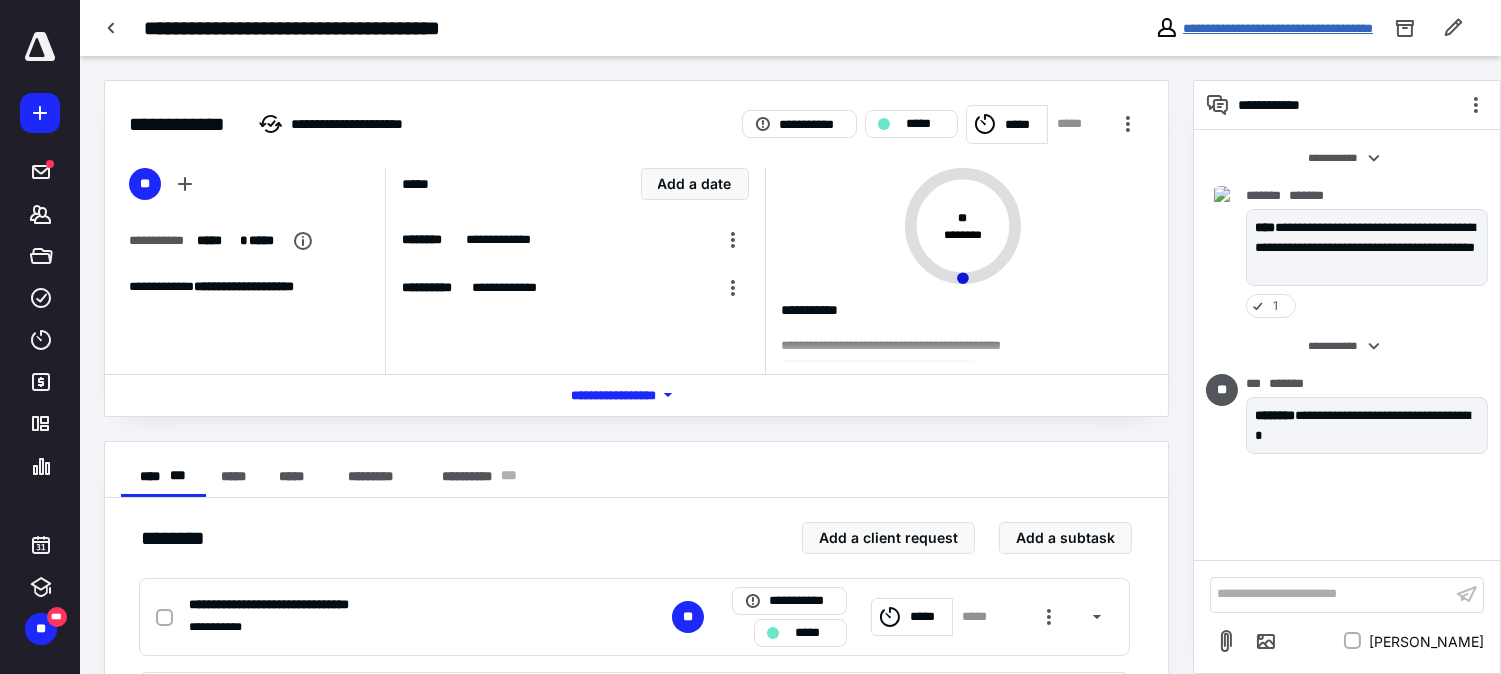 click on "**********" at bounding box center (1278, 28) 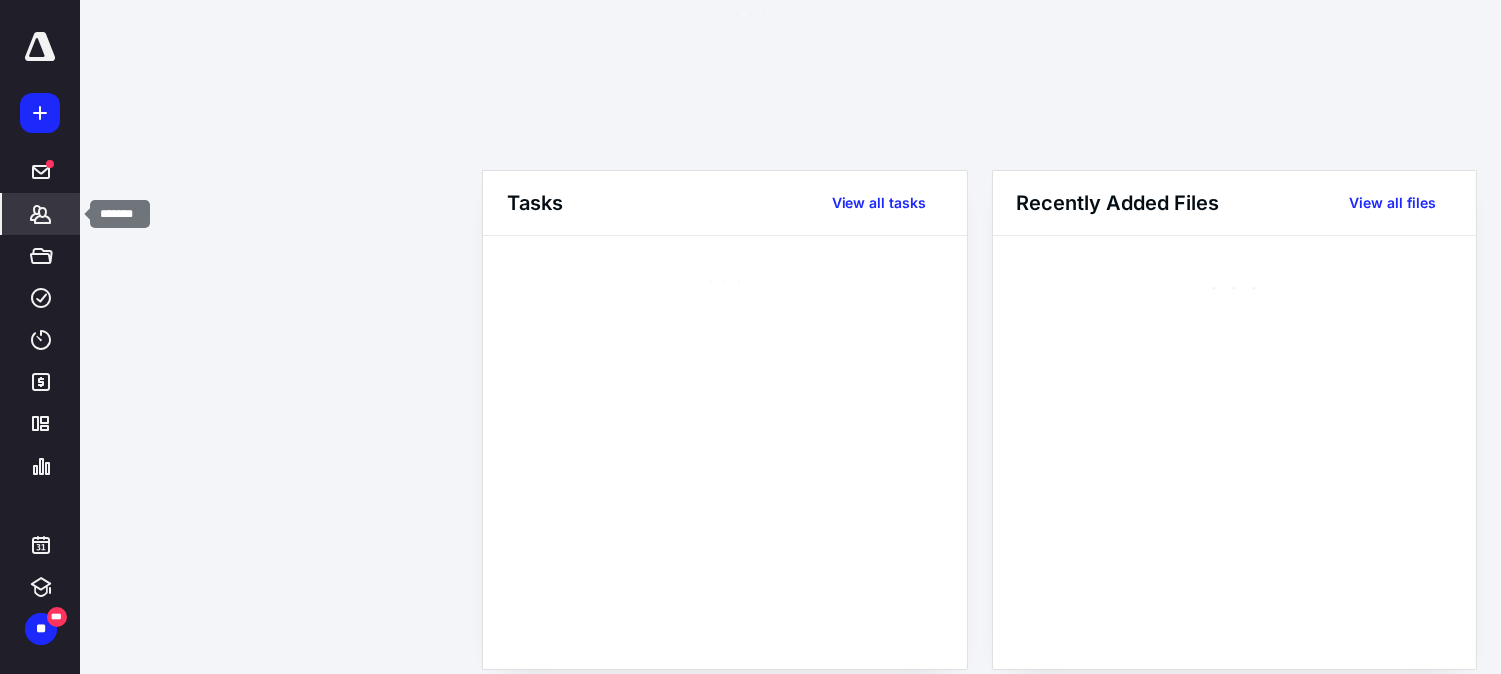 click 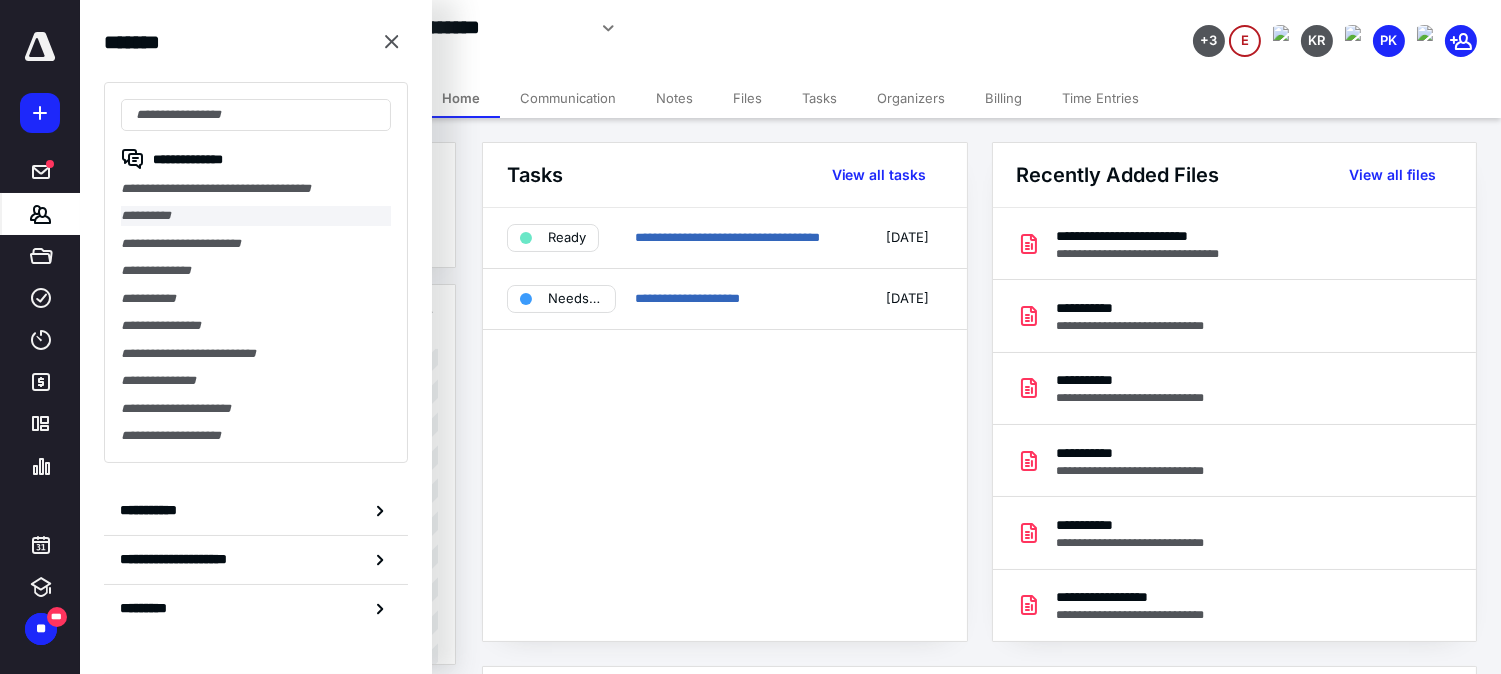 click on "**********" at bounding box center (256, 215) 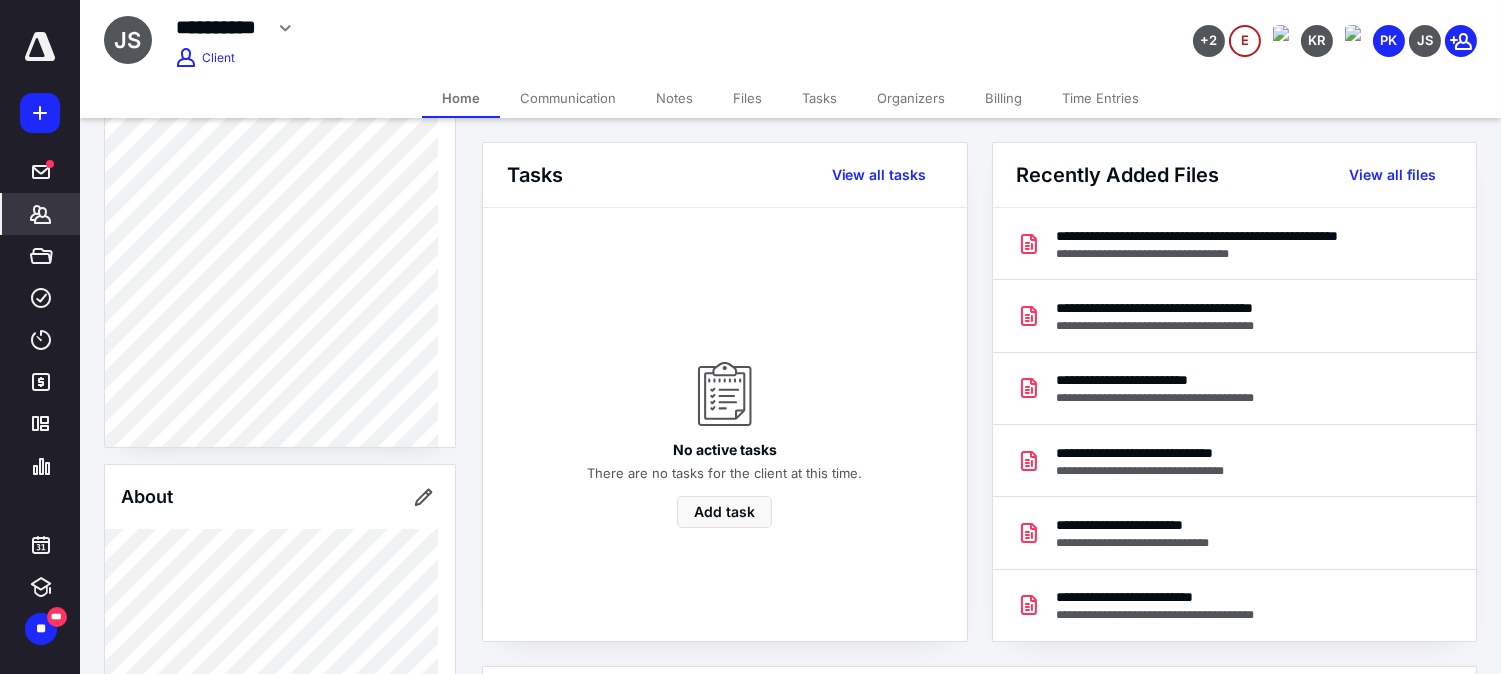 scroll, scrollTop: 333, scrollLeft: 0, axis: vertical 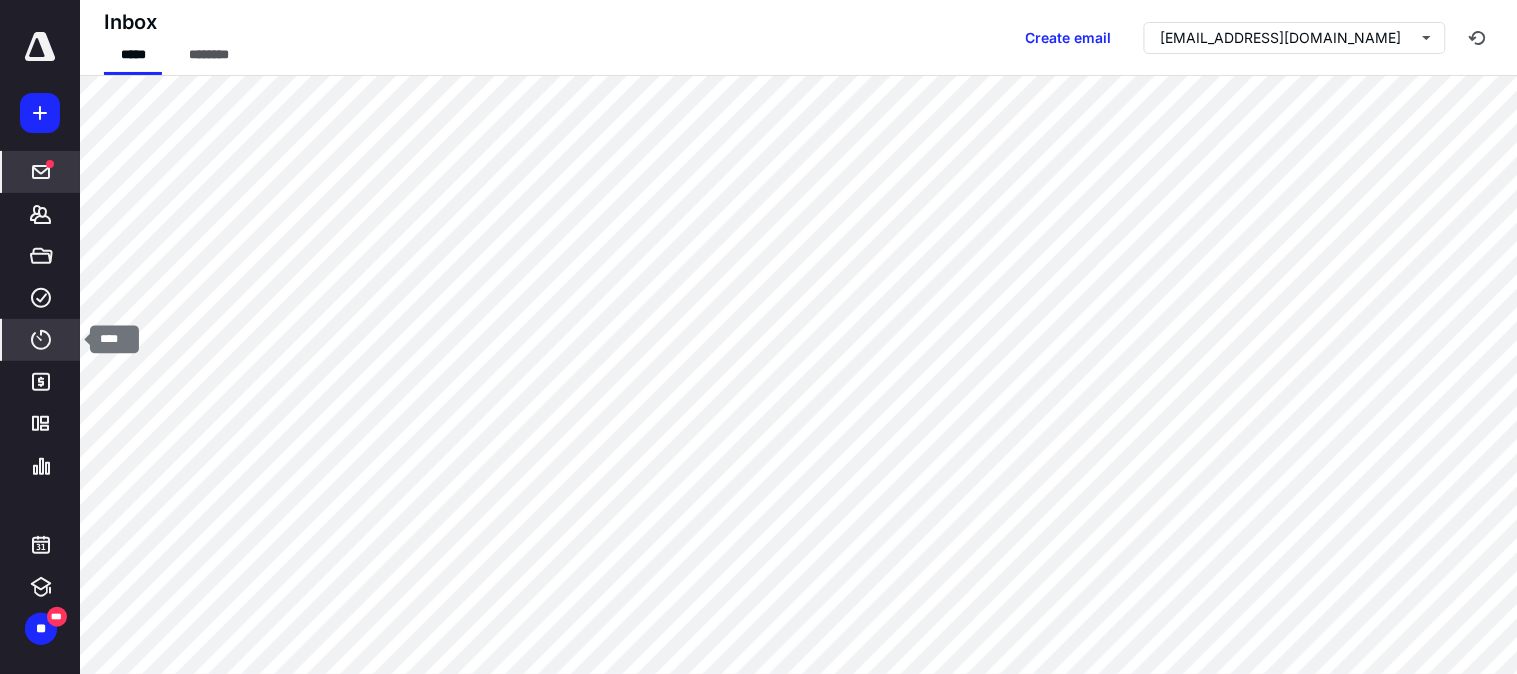 click 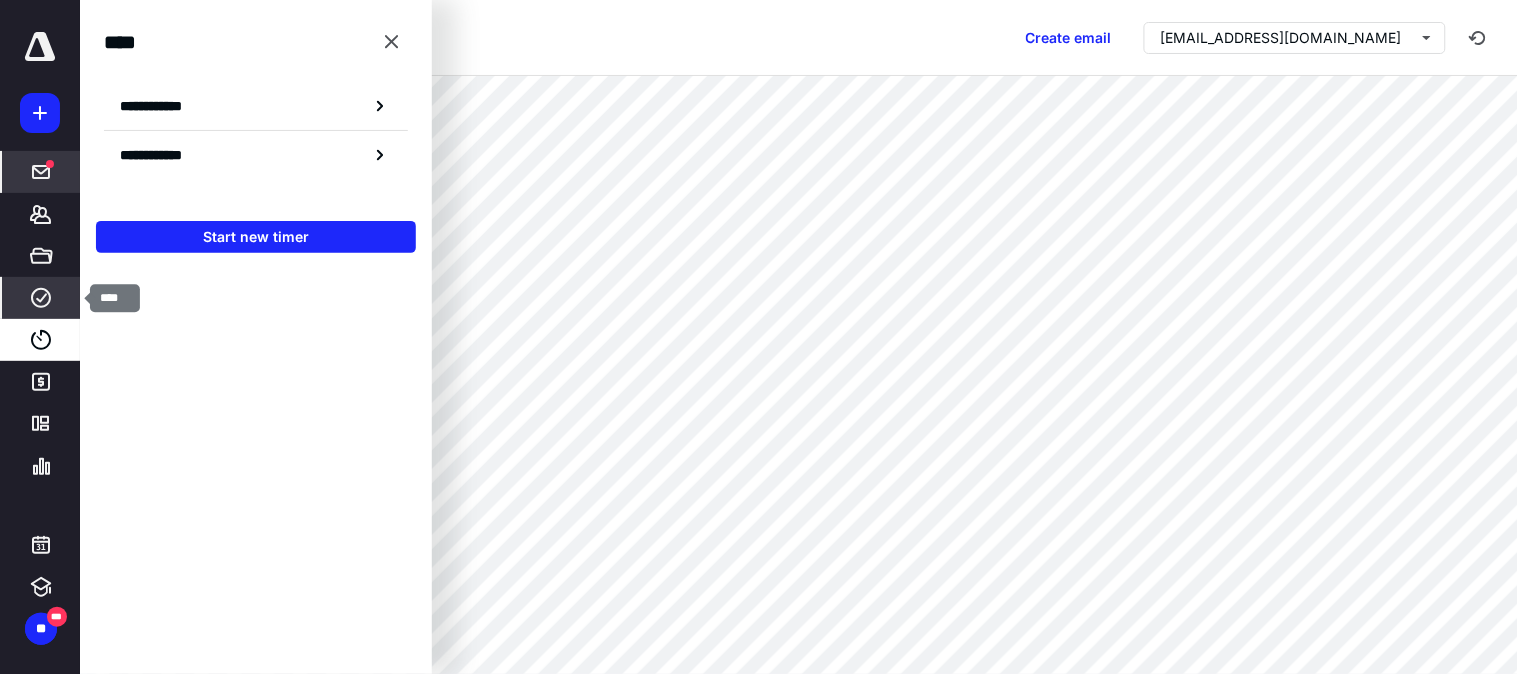 click on "****" at bounding box center [41, 298] 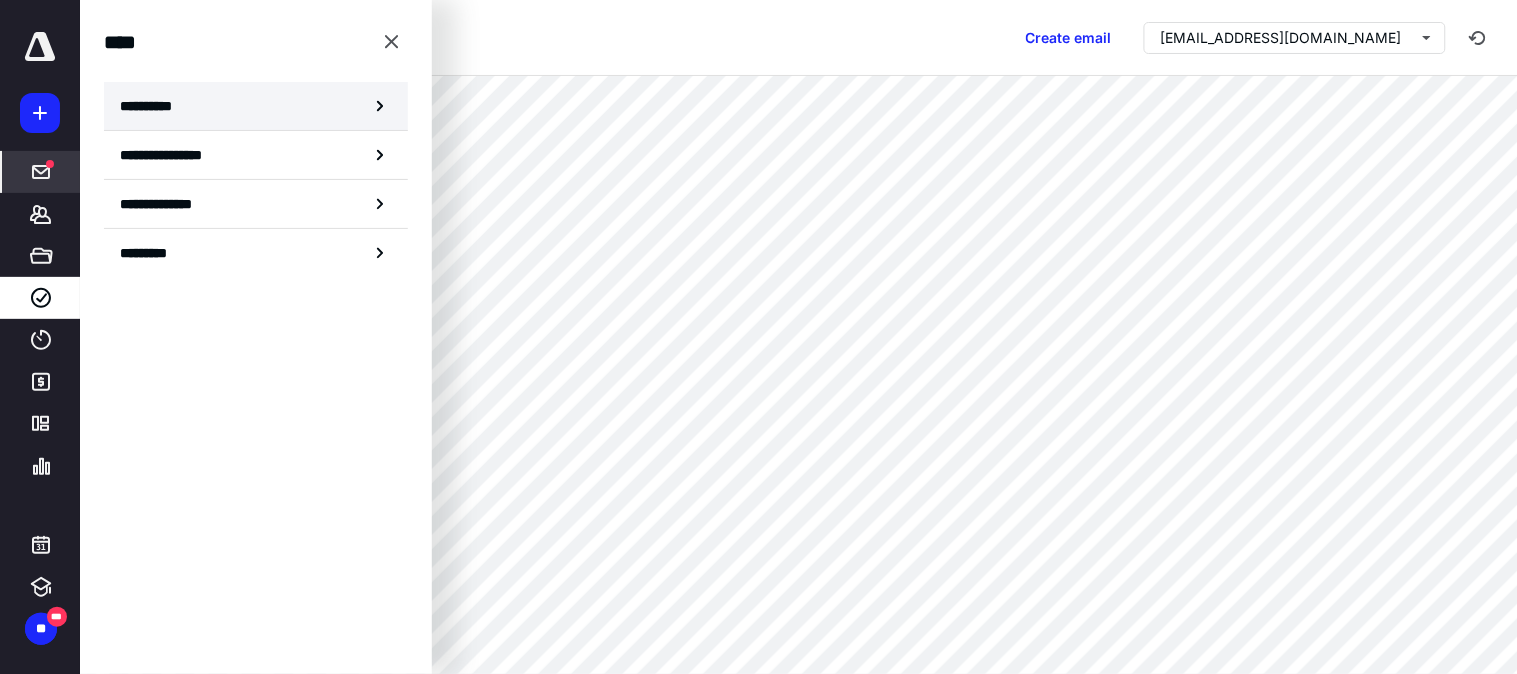 click on "**********" at bounding box center [256, 106] 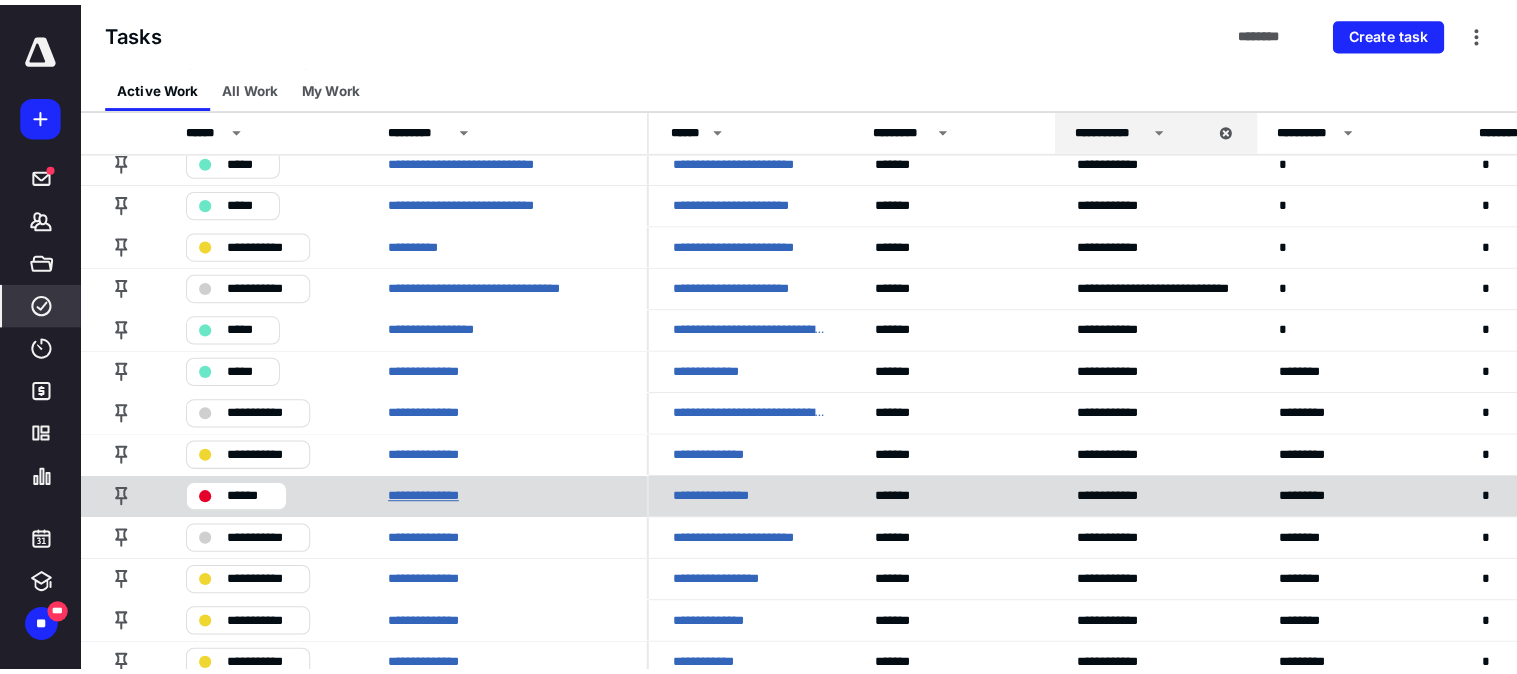 scroll, scrollTop: 0, scrollLeft: 0, axis: both 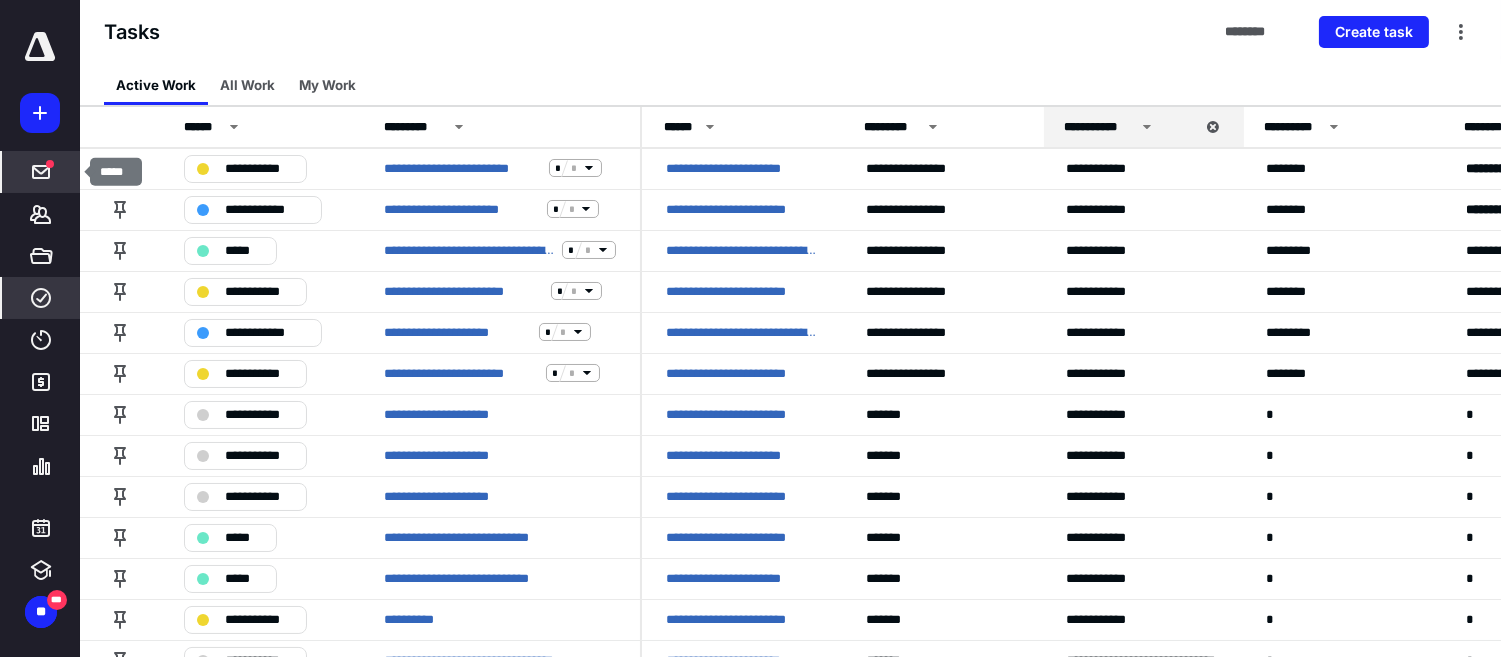 click 